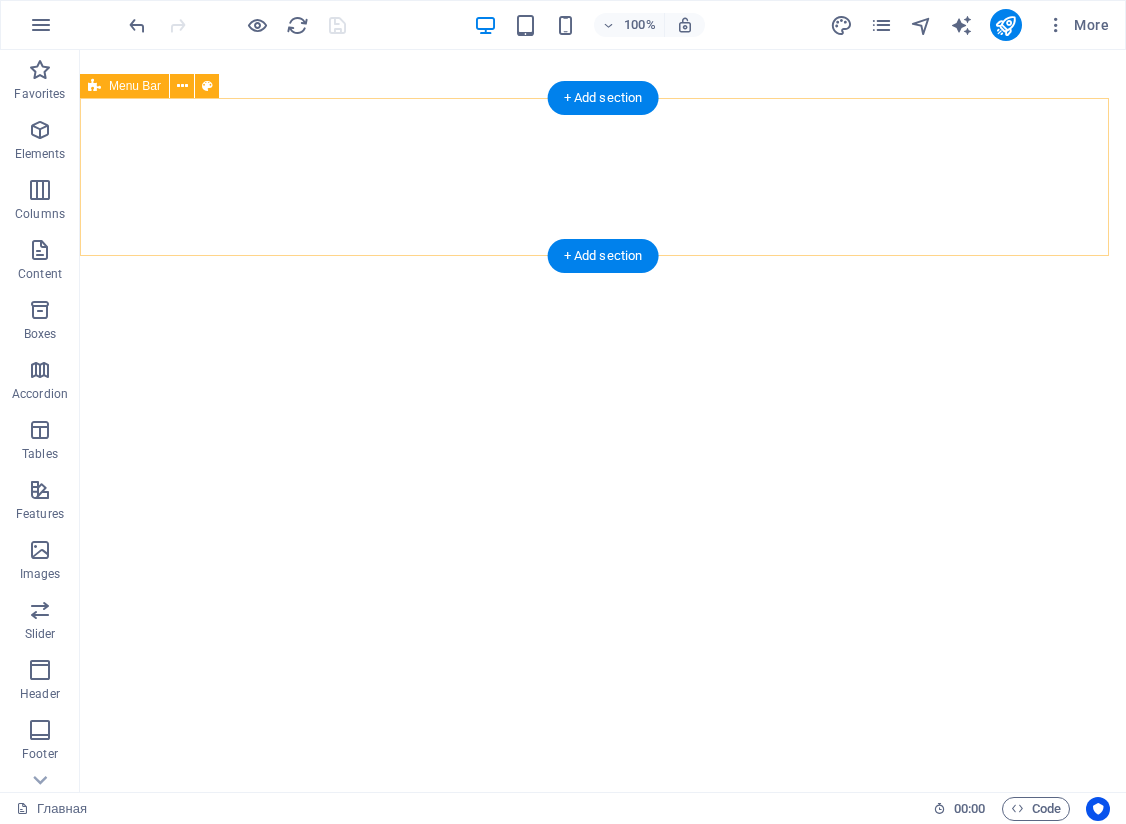 scroll, scrollTop: 0, scrollLeft: 0, axis: both 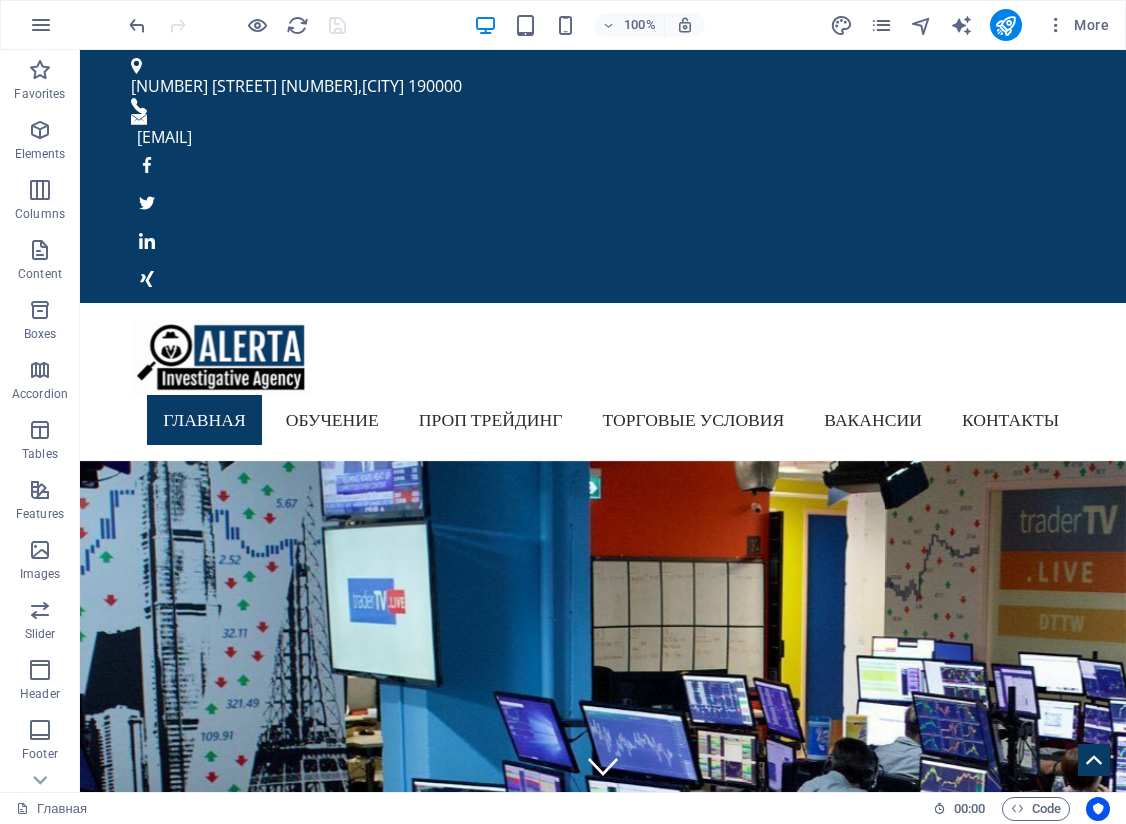 click on "100% More" at bounding box center [621, 25] 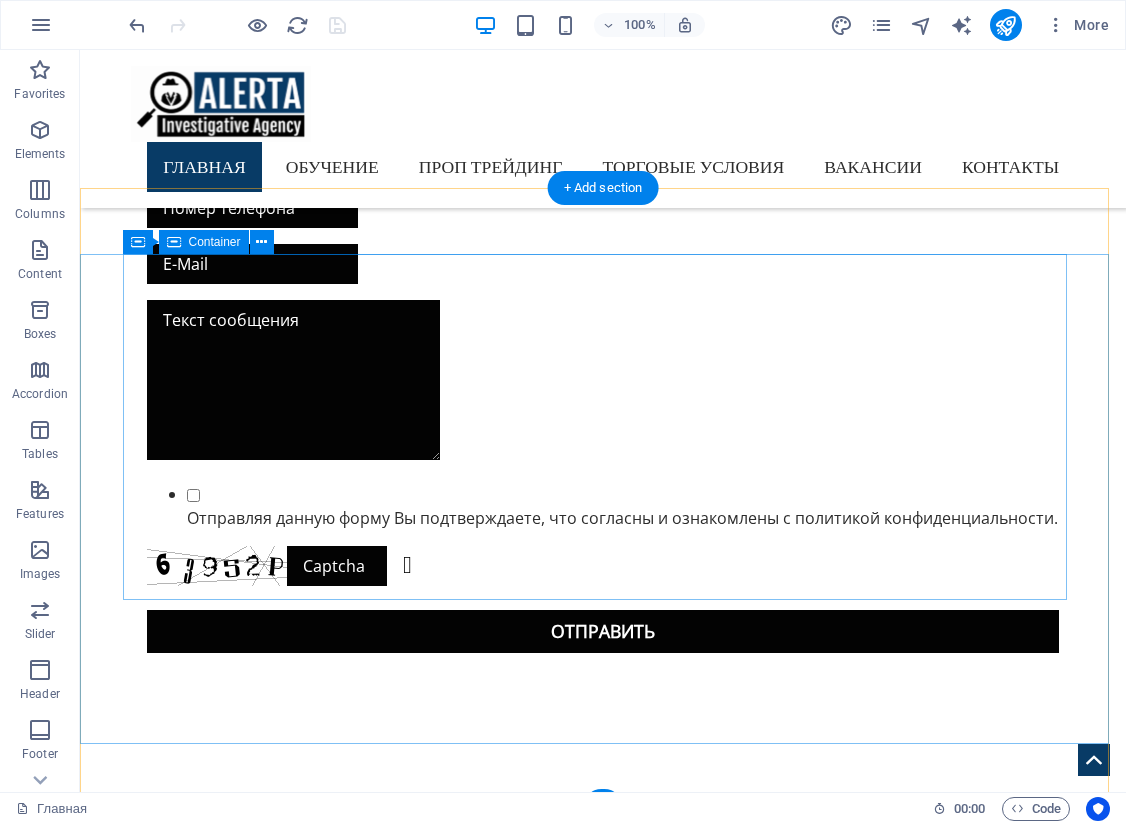 scroll, scrollTop: 2516, scrollLeft: 0, axis: vertical 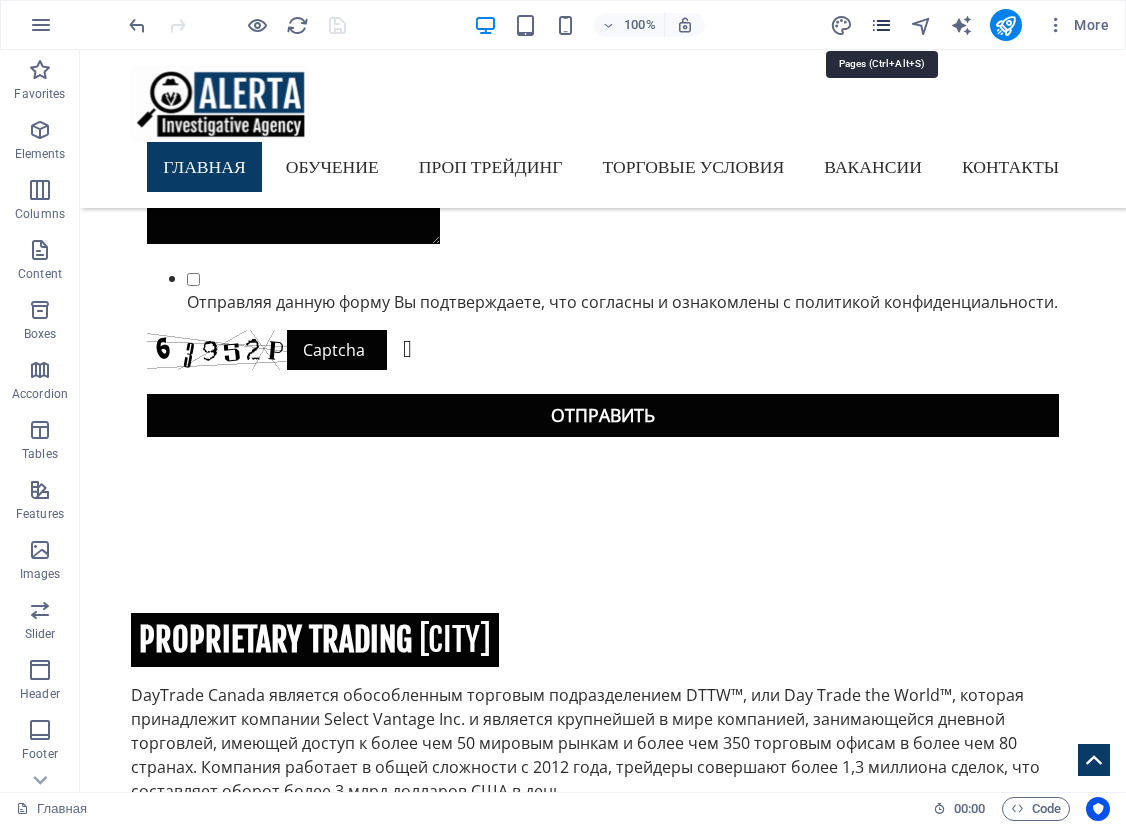 click at bounding box center [881, 25] 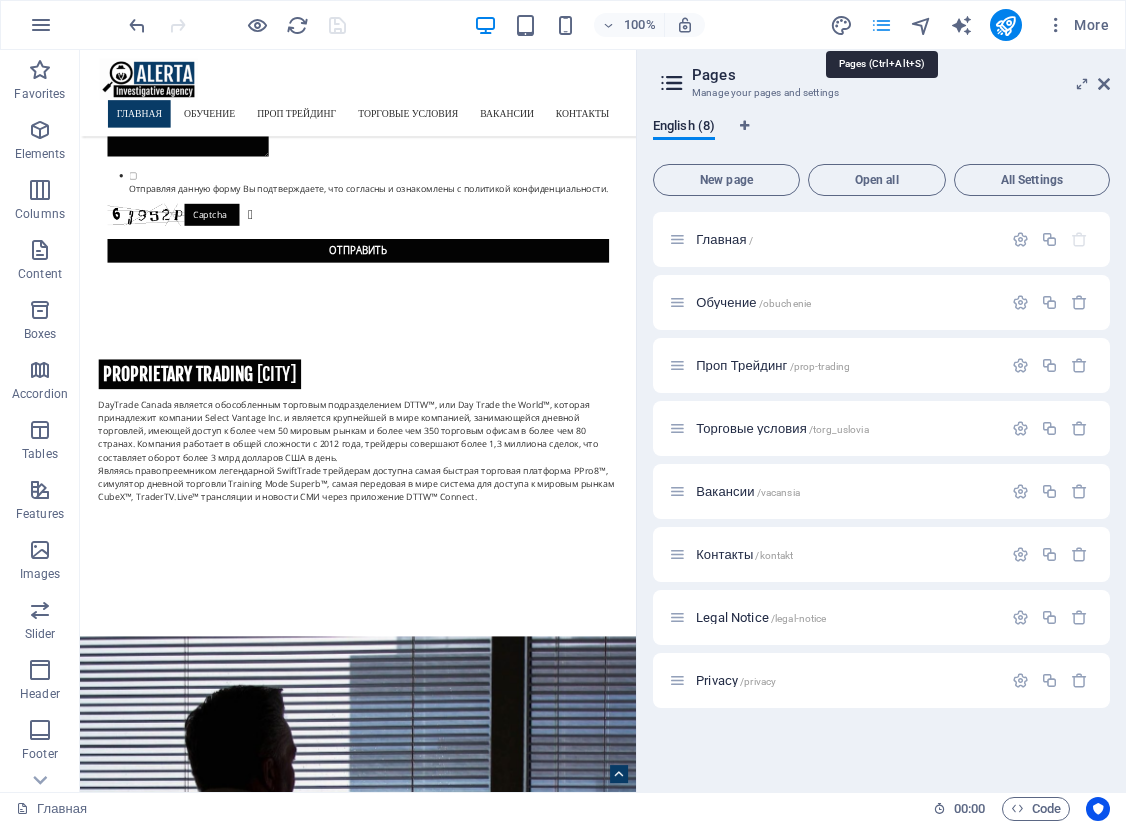 scroll, scrollTop: 1933, scrollLeft: 0, axis: vertical 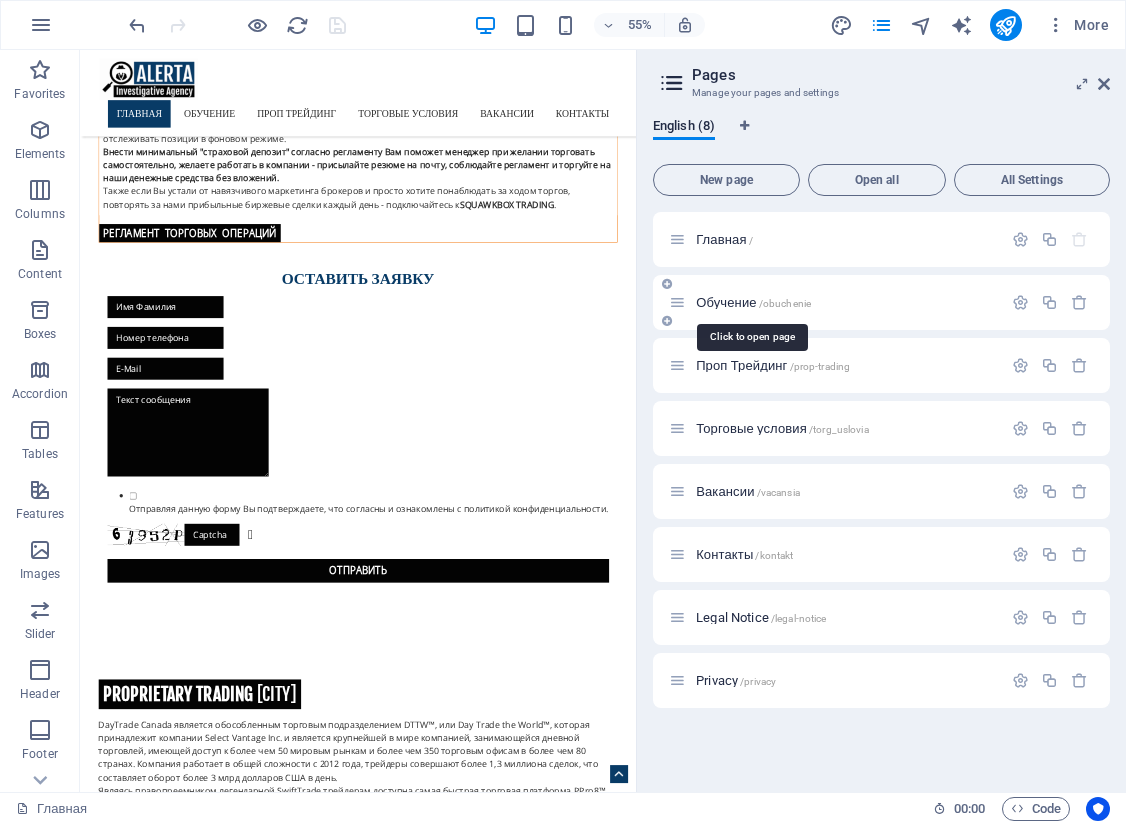 click on "Обучение [URL-PATH]" at bounding box center (753, 302) 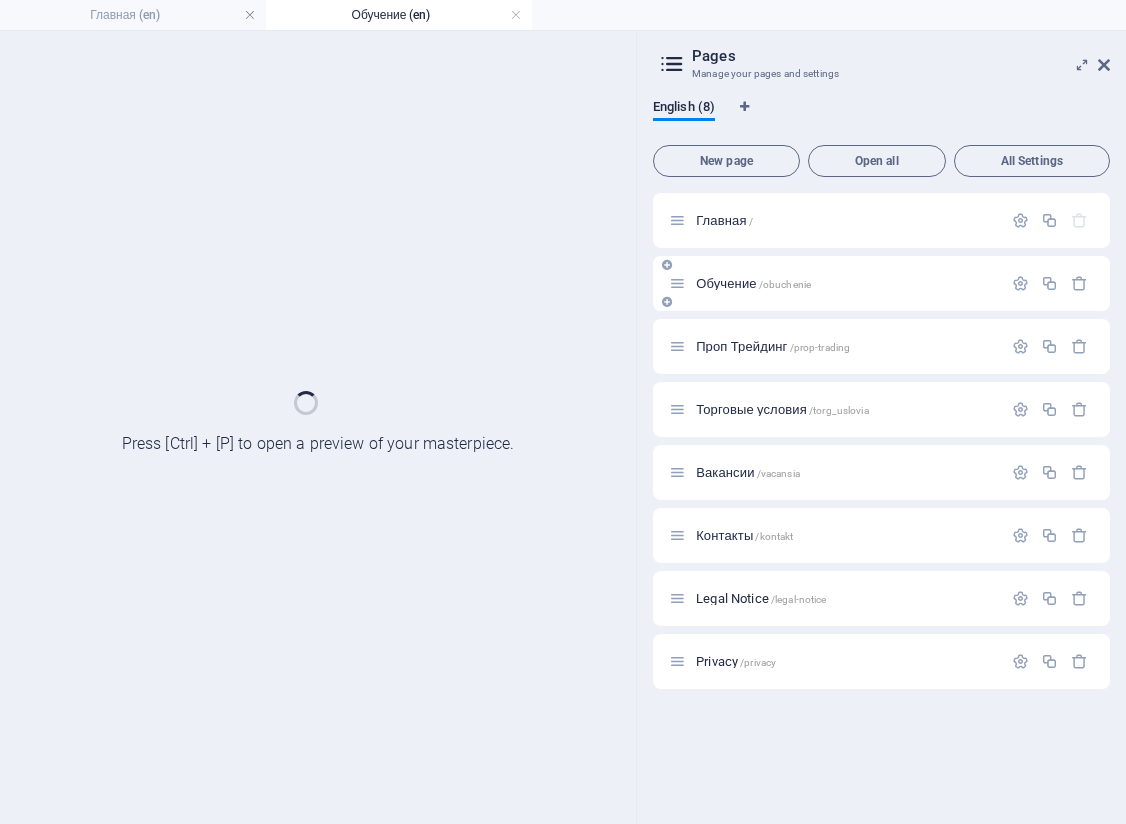 scroll, scrollTop: 0, scrollLeft: 0, axis: both 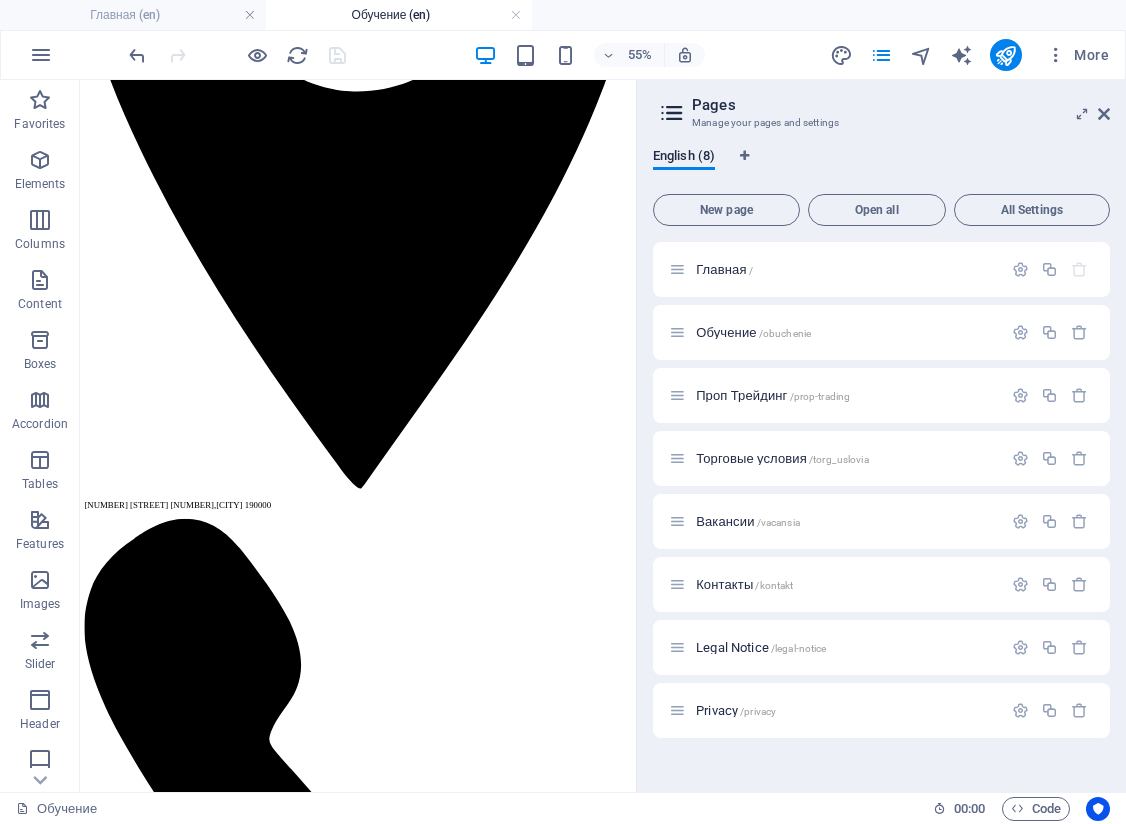 click on "55% More" at bounding box center (621, 55) 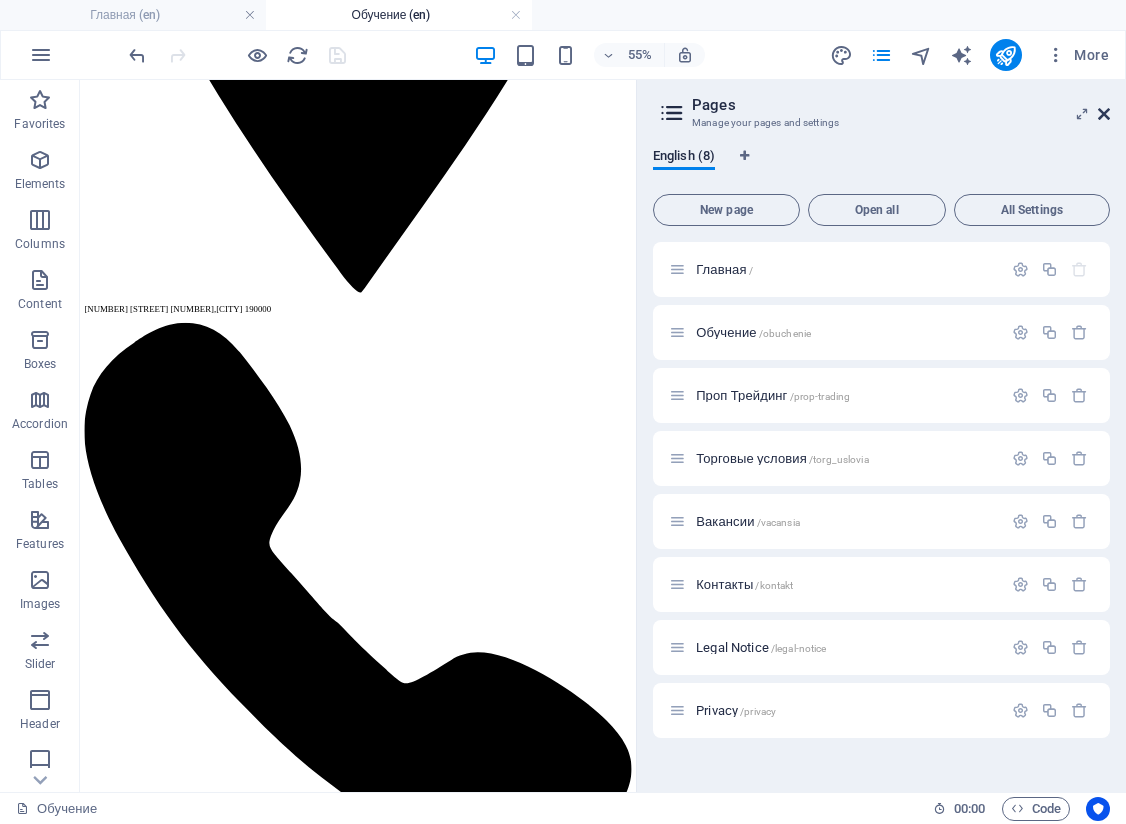 scroll, scrollTop: 1003, scrollLeft: 0, axis: vertical 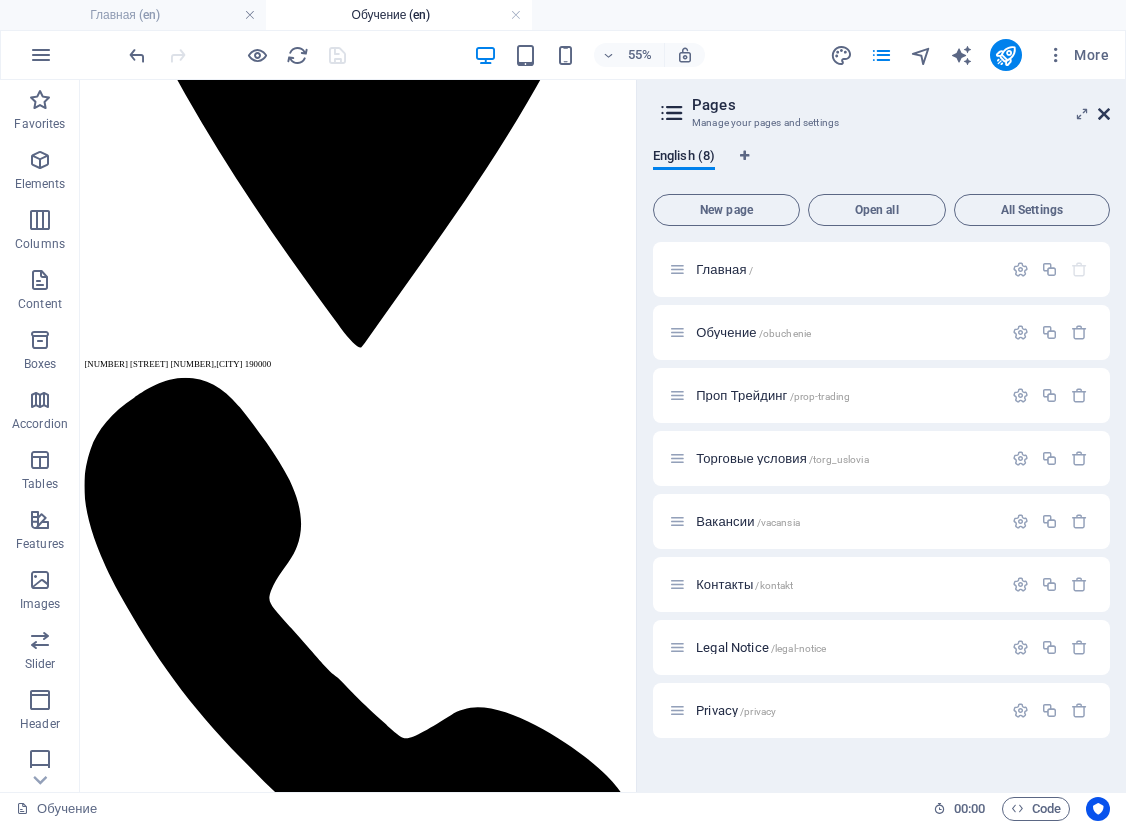 click at bounding box center (1104, 114) 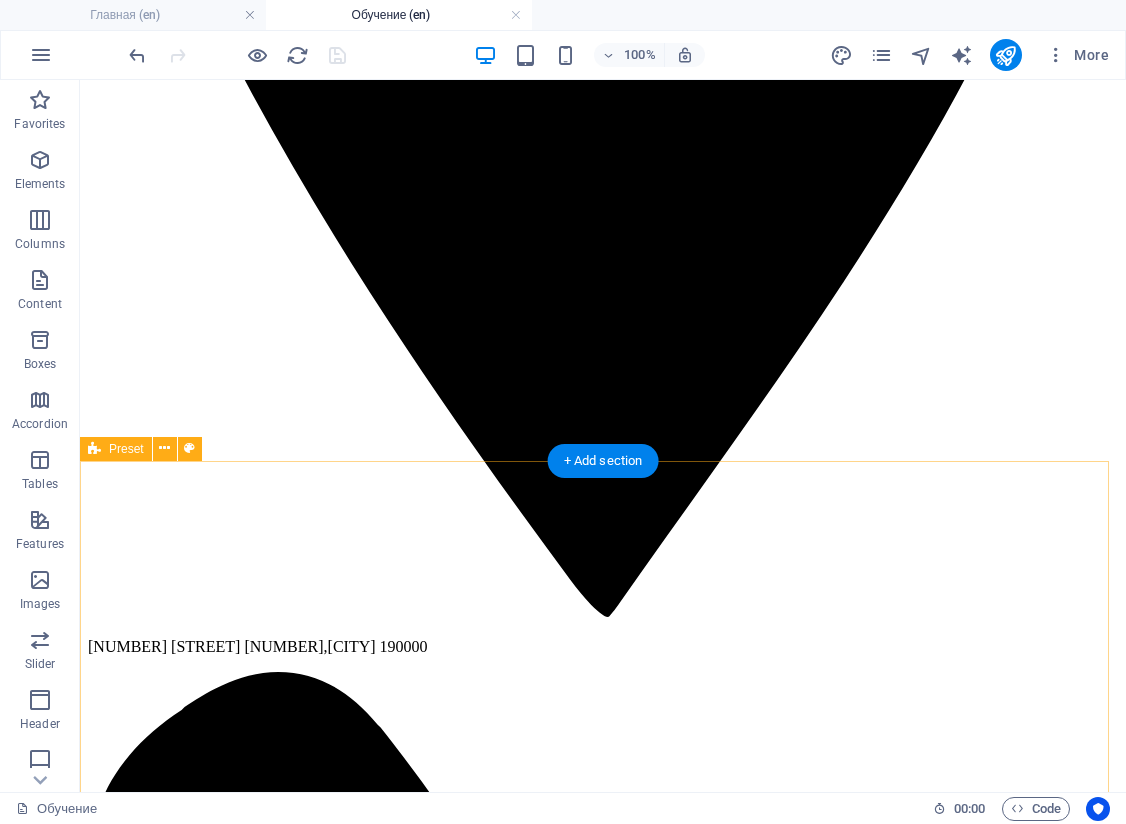 scroll, scrollTop: 1203, scrollLeft: 0, axis: vertical 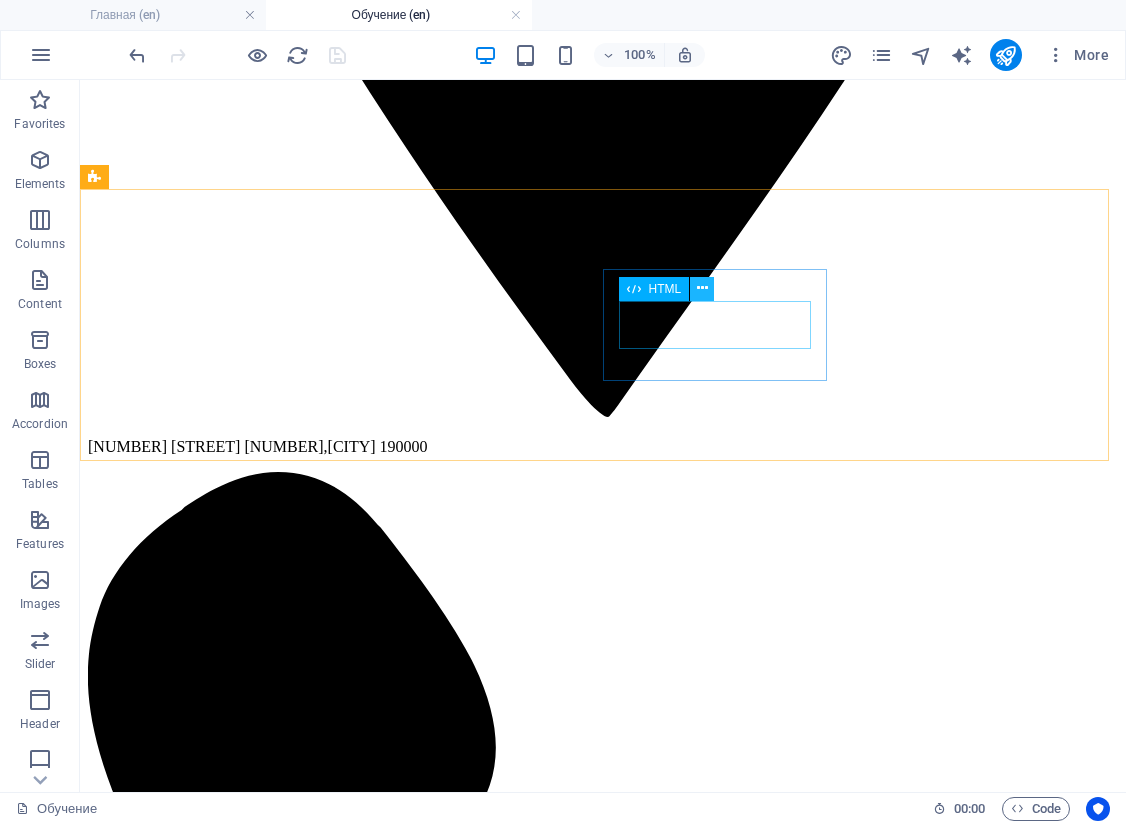 click at bounding box center (702, 288) 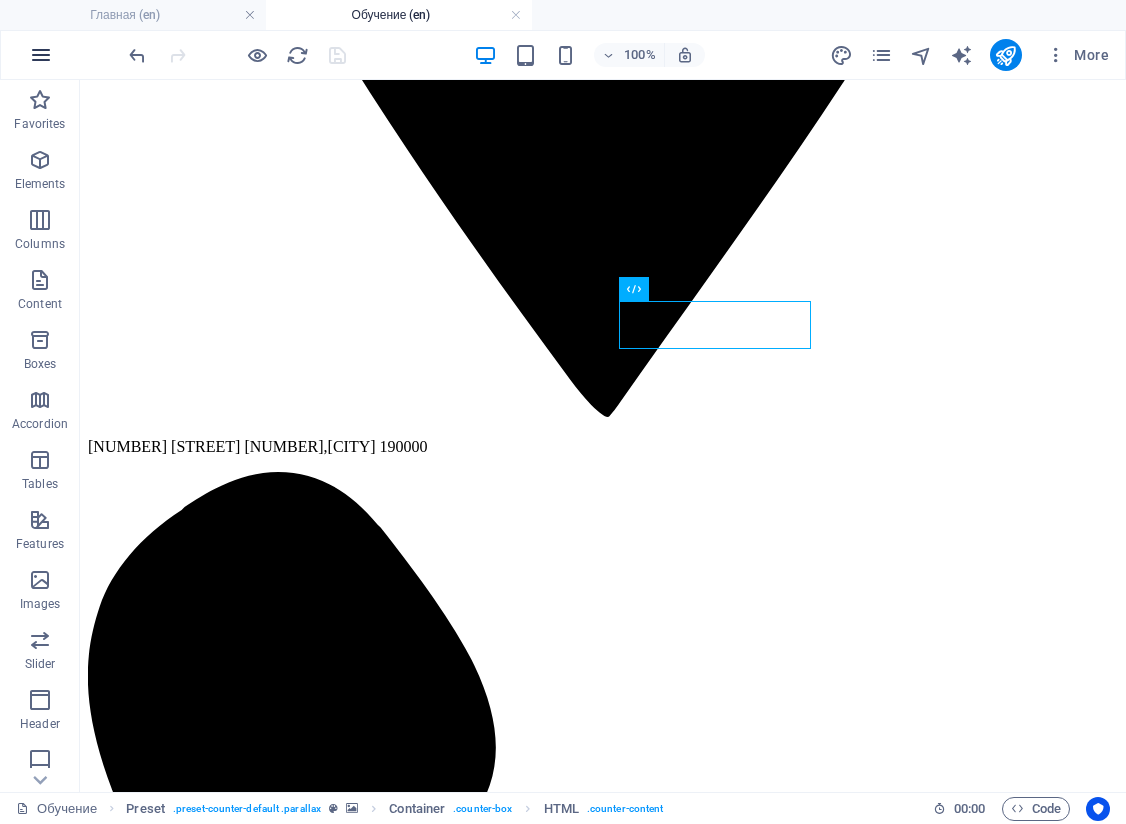 click at bounding box center (41, 55) 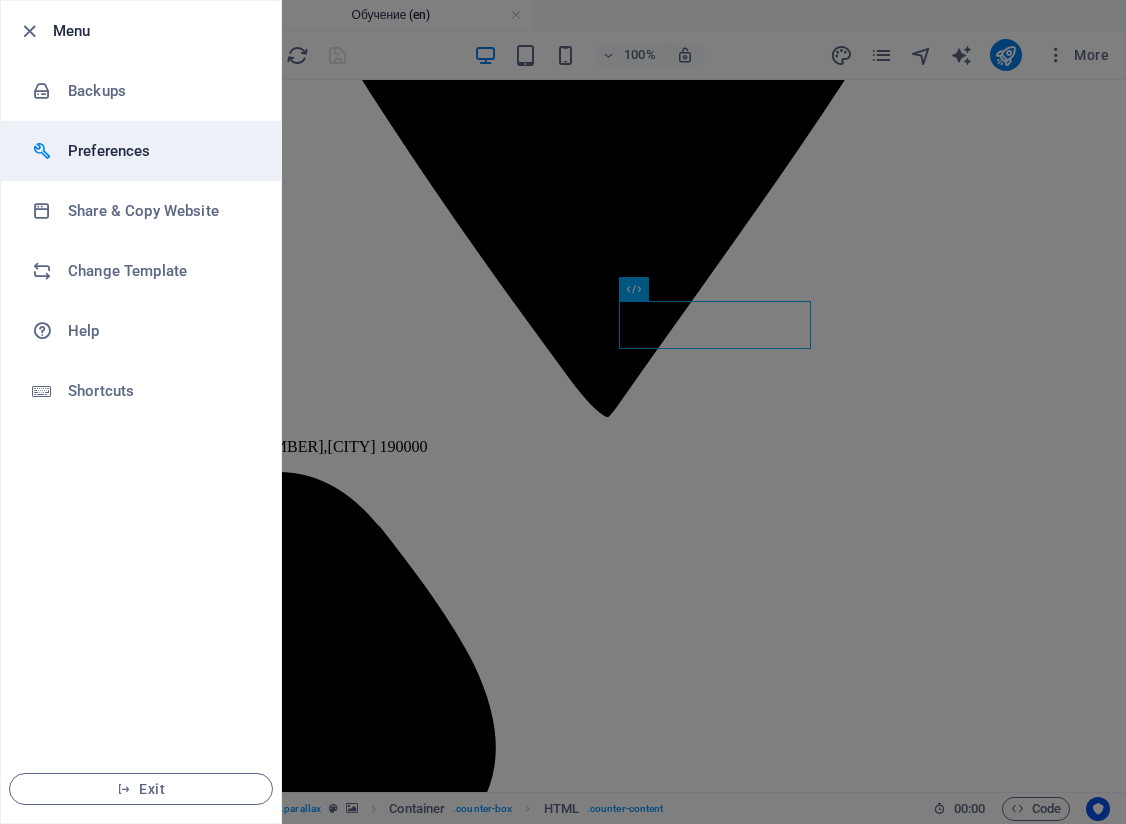 click on "Preferences" at bounding box center [160, 151] 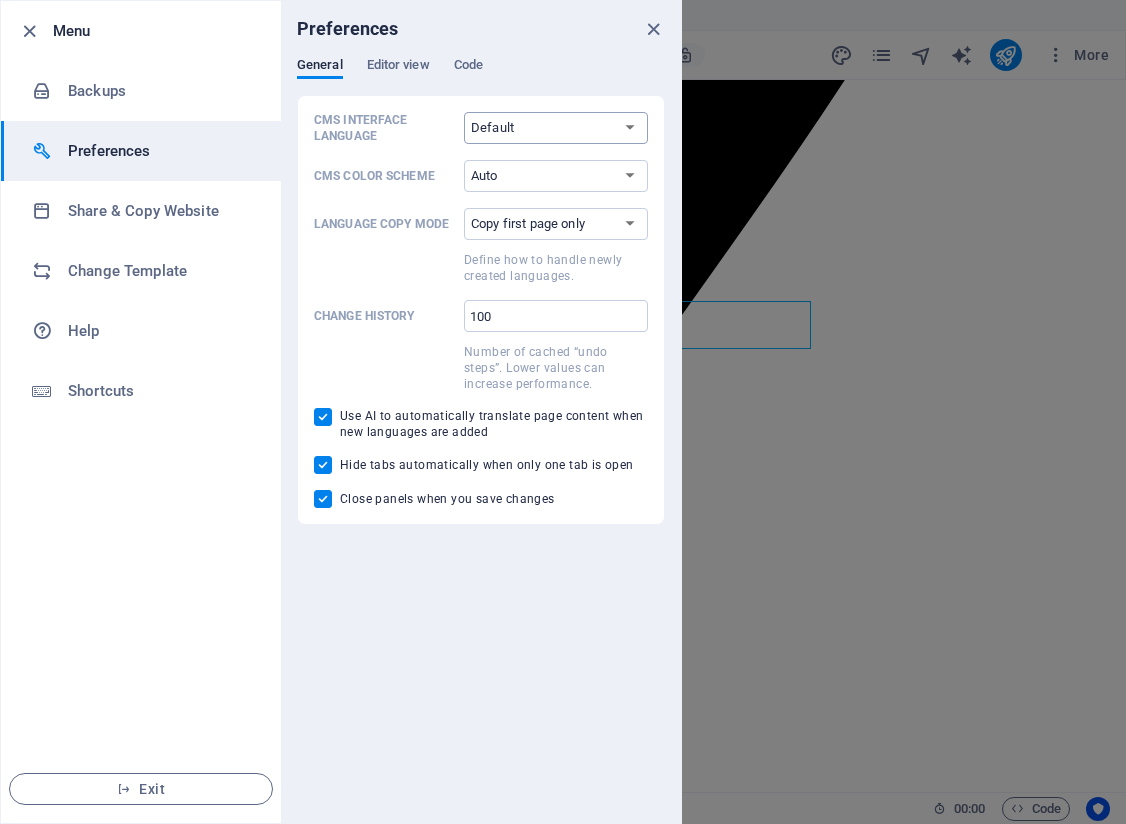 click on "Default Deutsch English Español Français Magyar Italiano Nederlands Polski Português русский язык Svenska Türkçe 日本語" at bounding box center (556, 128) 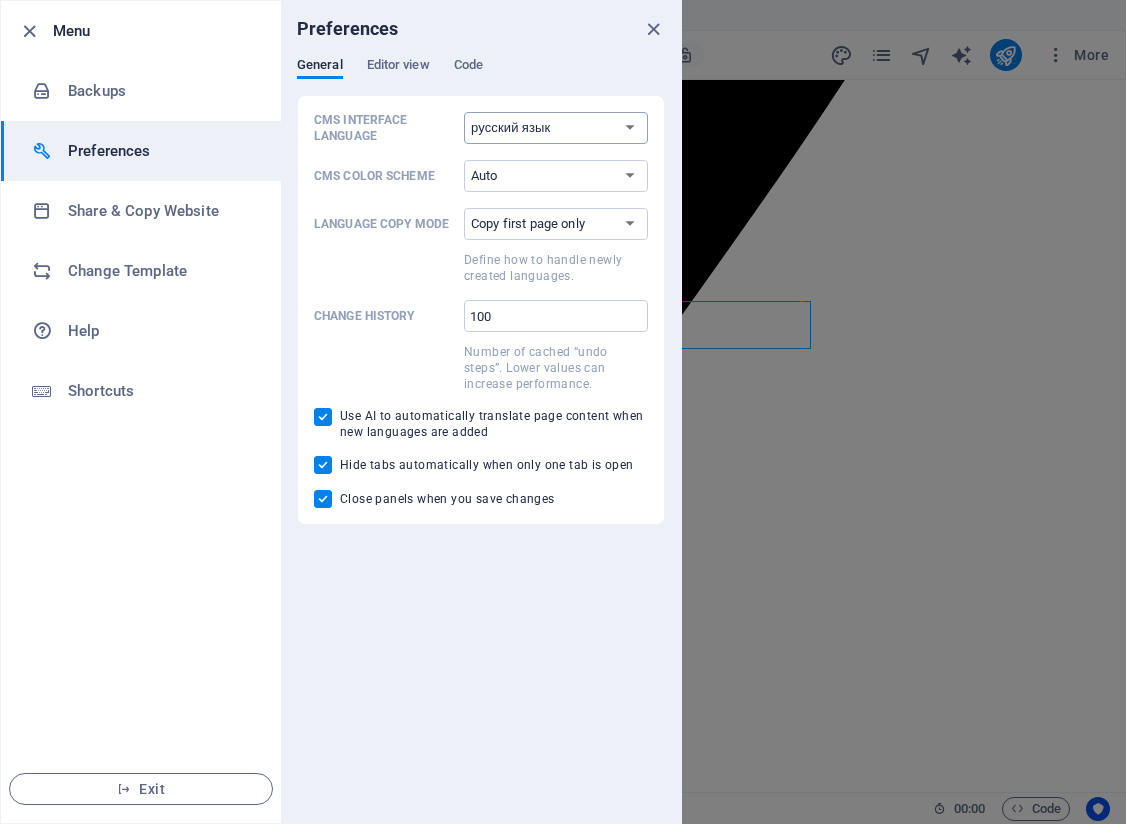 click on "Default Deutsch English Español Français Magyar Italiano Nederlands Polski Português русский язык Svenska Türkçe 日本語" at bounding box center [556, 128] 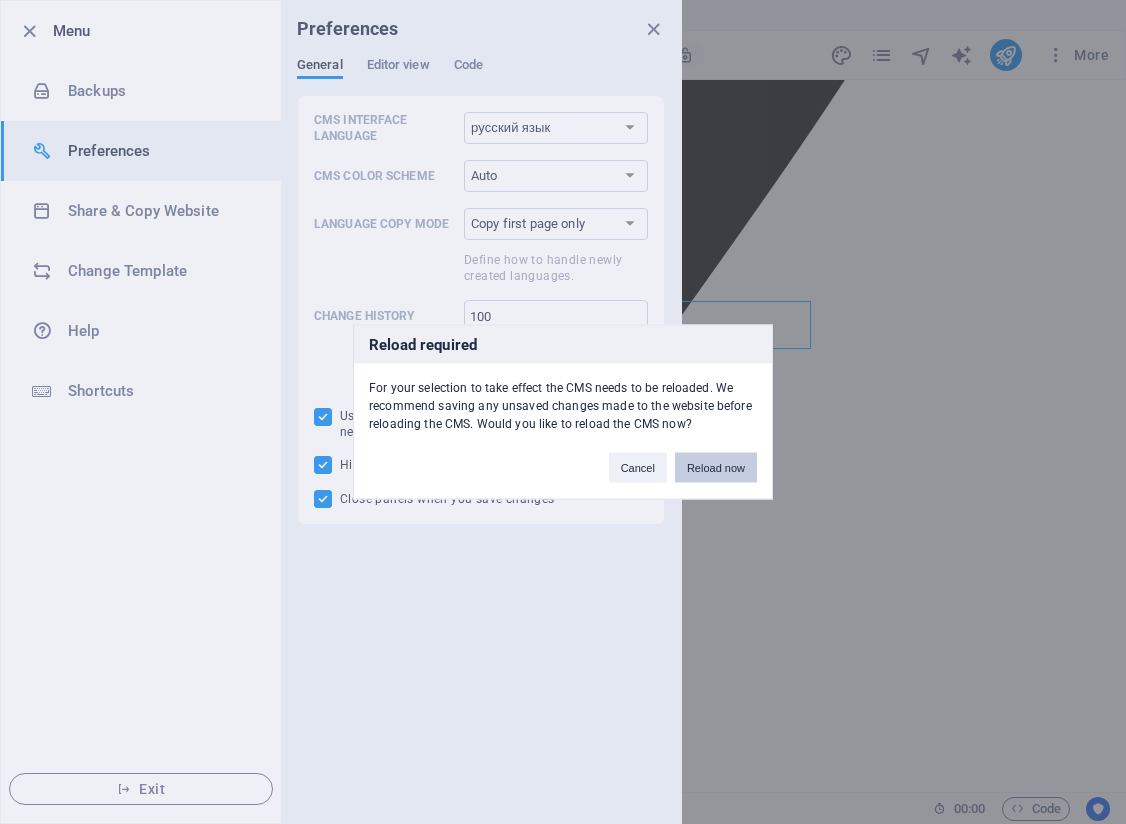click on "Reload now" at bounding box center [716, 468] 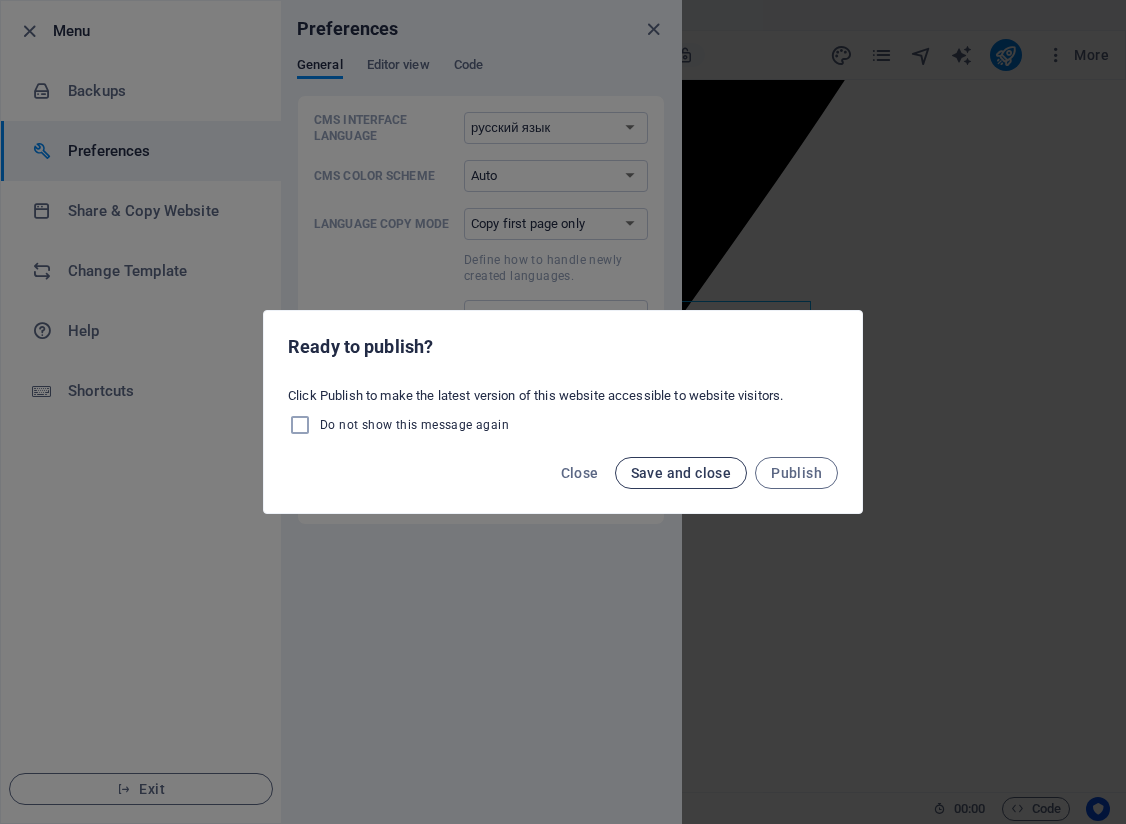 click on "Save and close" at bounding box center (681, 473) 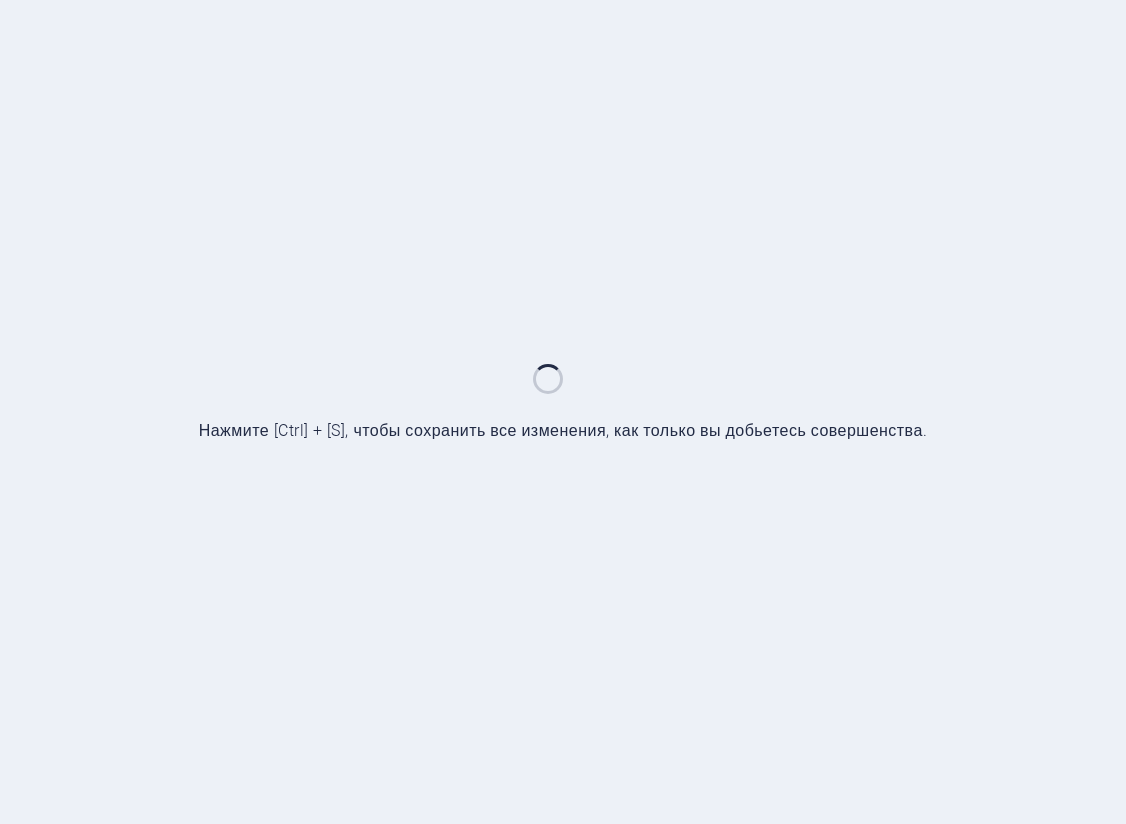 scroll, scrollTop: 0, scrollLeft: 0, axis: both 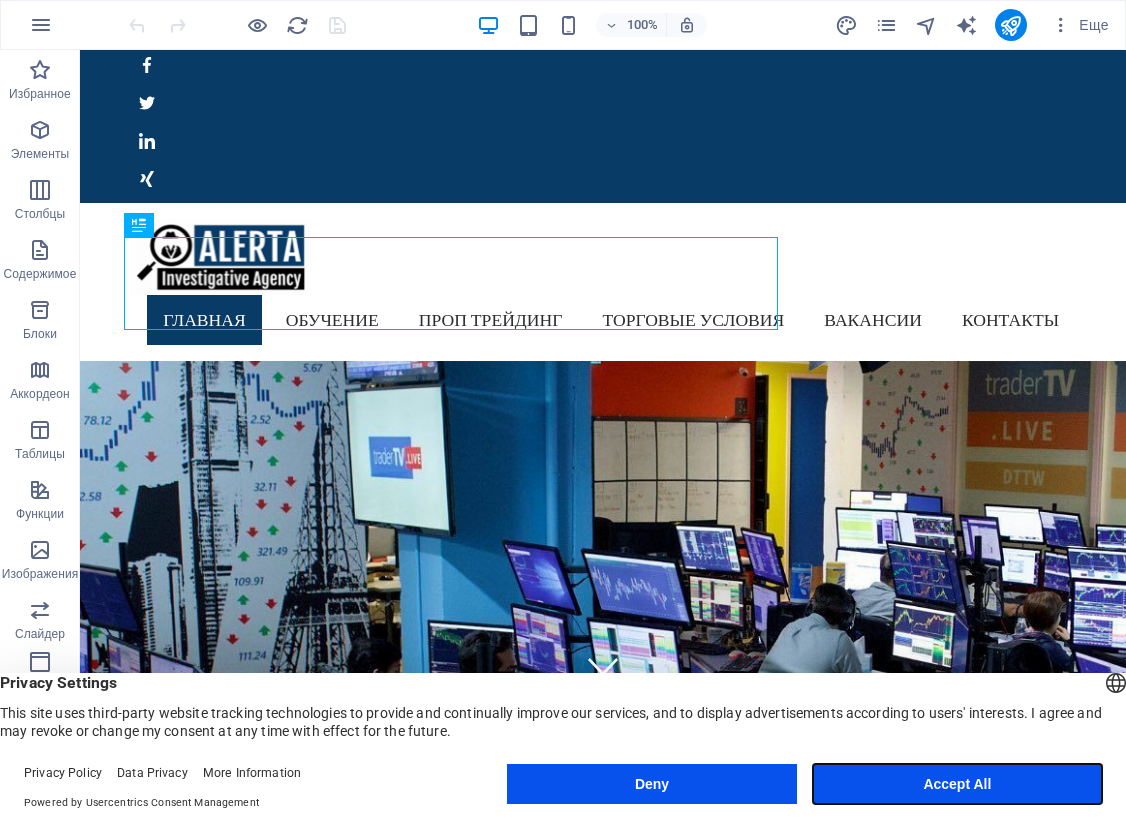 click on "Accept All" at bounding box center (957, 784) 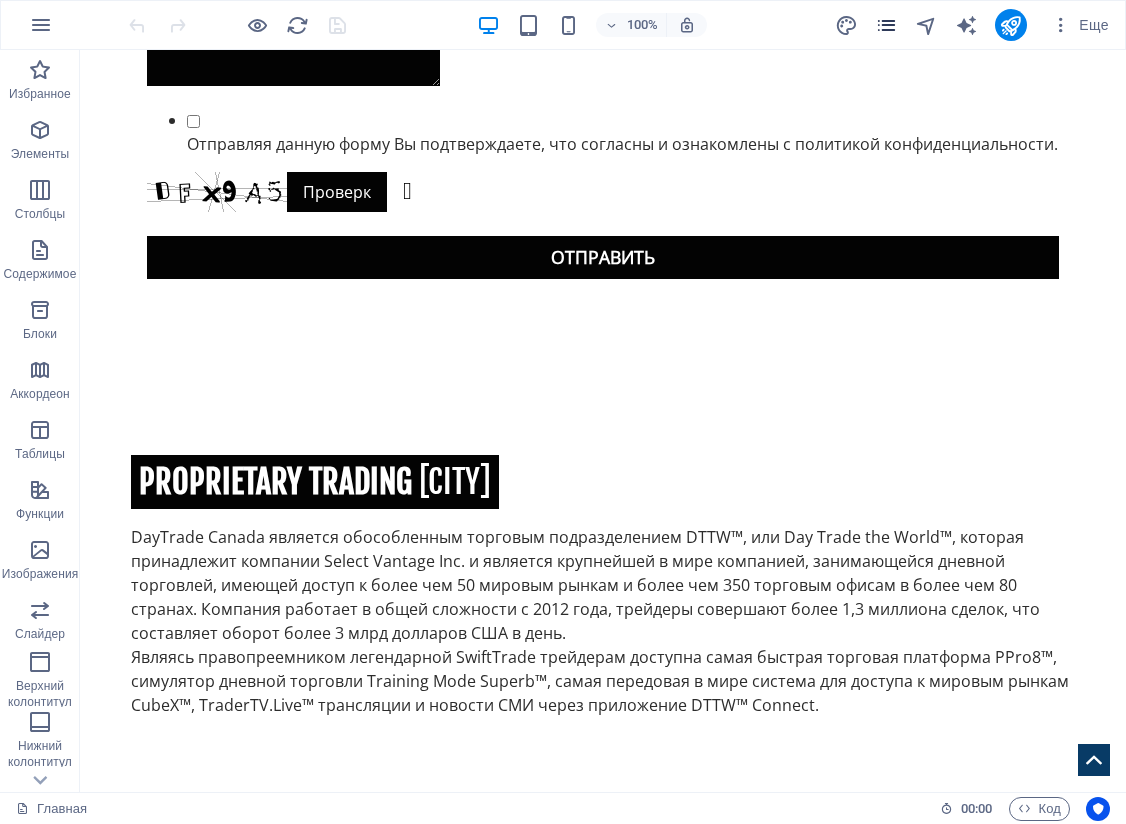 scroll, scrollTop: 0, scrollLeft: 0, axis: both 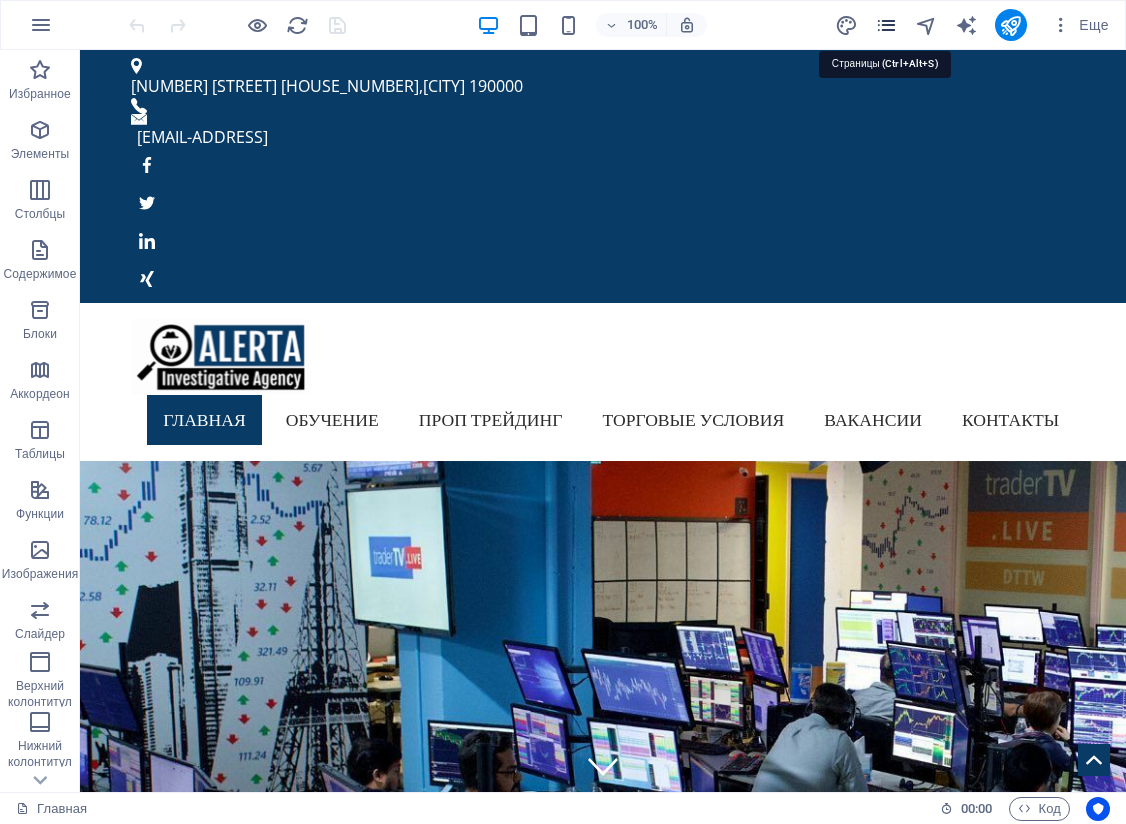 click at bounding box center (886, 25) 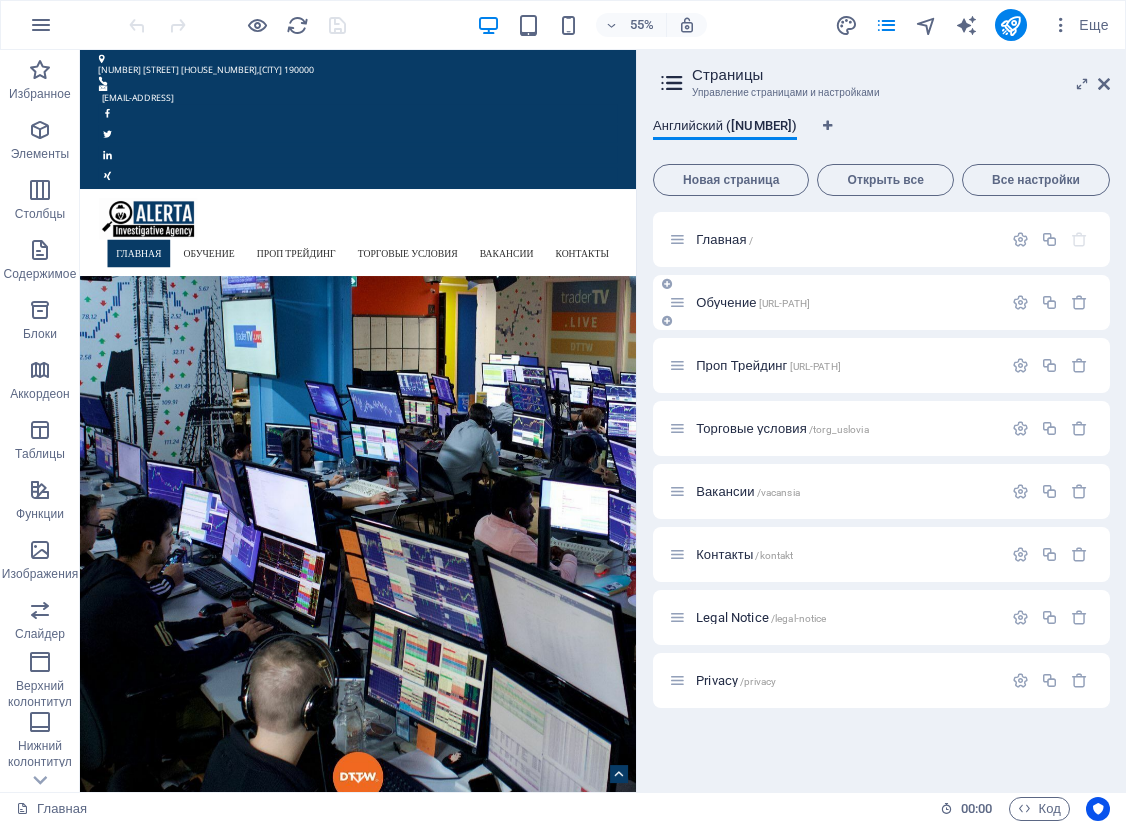 click on "Обучение [URL-PATH]" at bounding box center [753, 302] 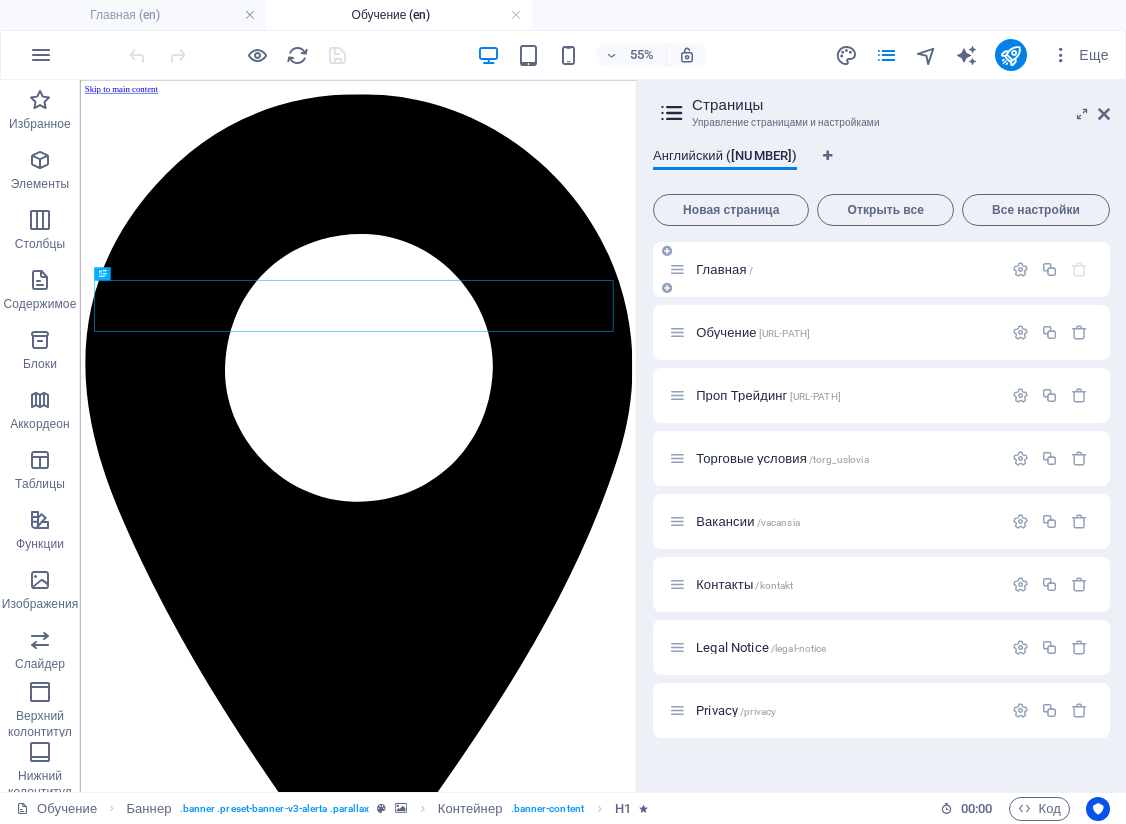 scroll, scrollTop: 0, scrollLeft: 0, axis: both 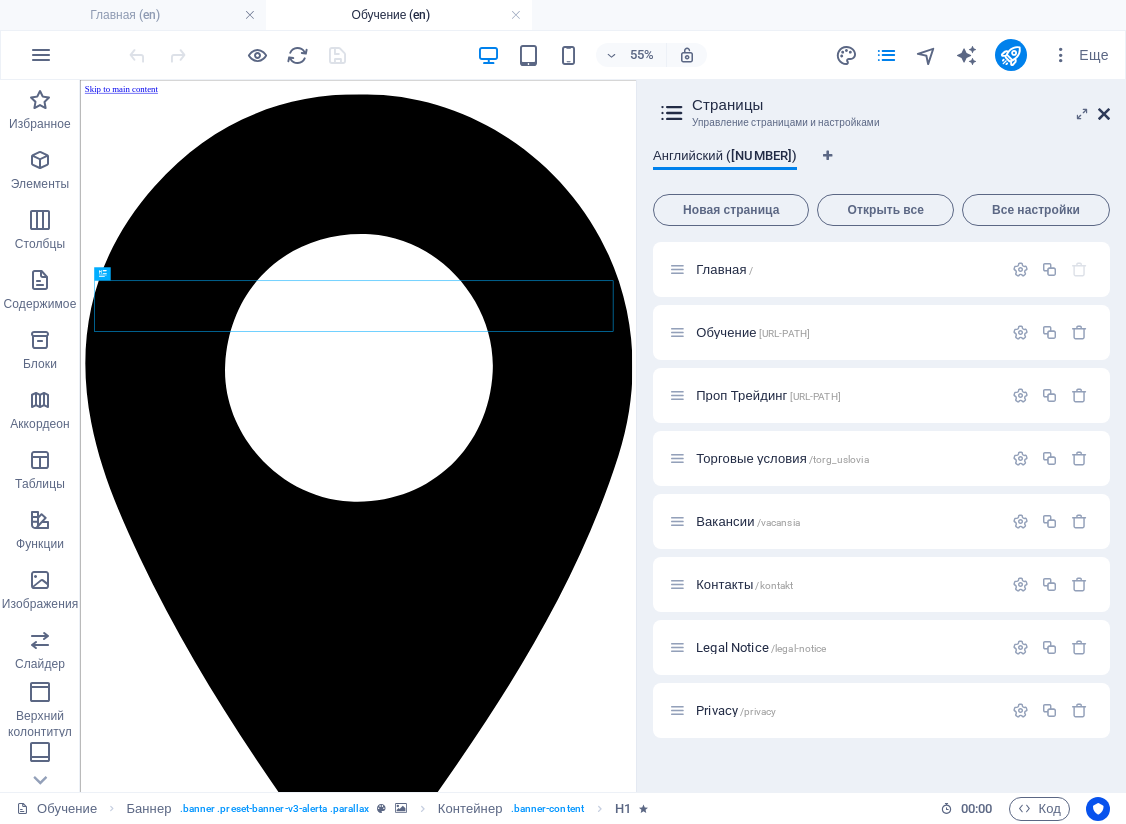 click at bounding box center (1104, 114) 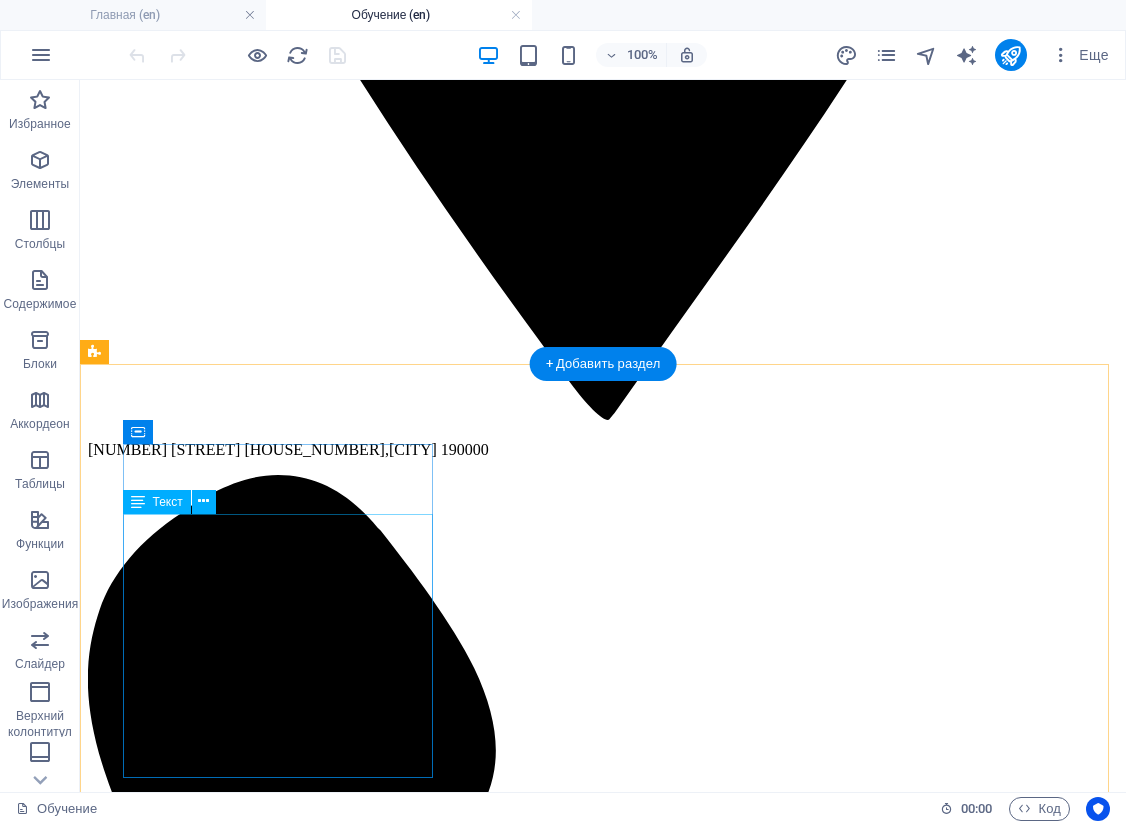 scroll, scrollTop: 1300, scrollLeft: 0, axis: vertical 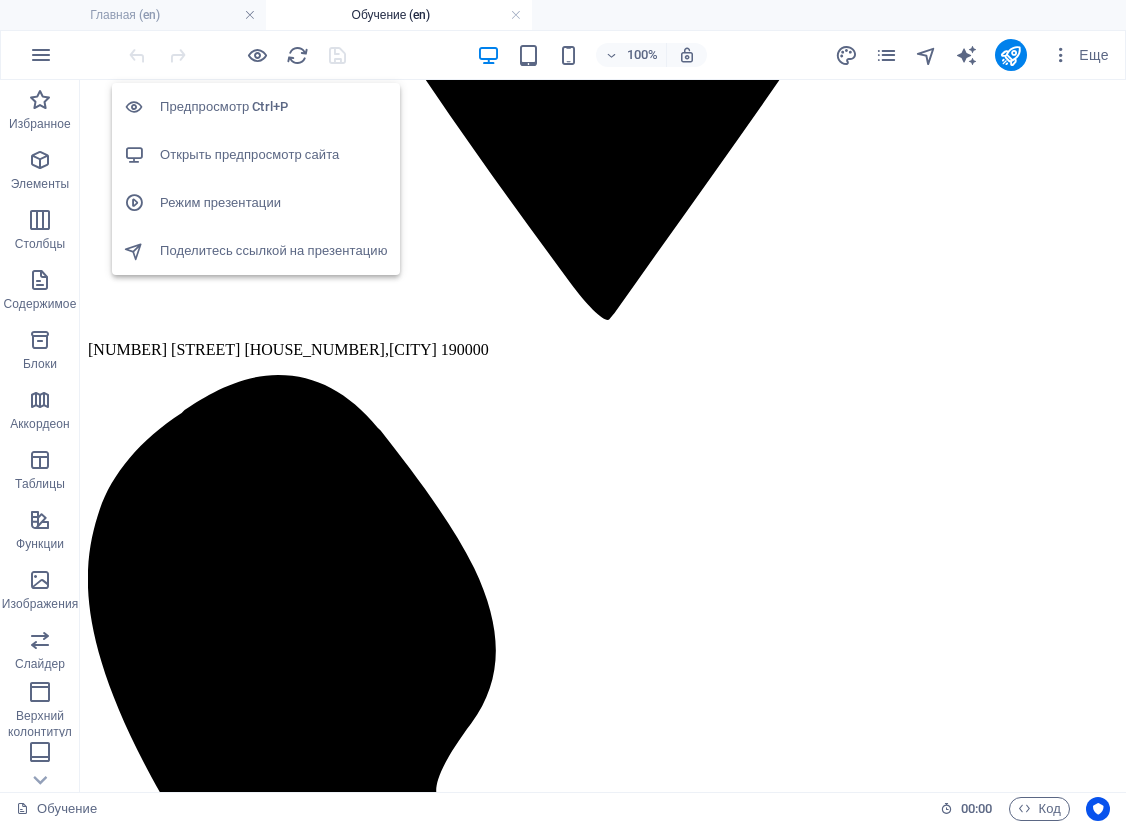 click on "Открыть предпросмотр сайта" at bounding box center (274, 155) 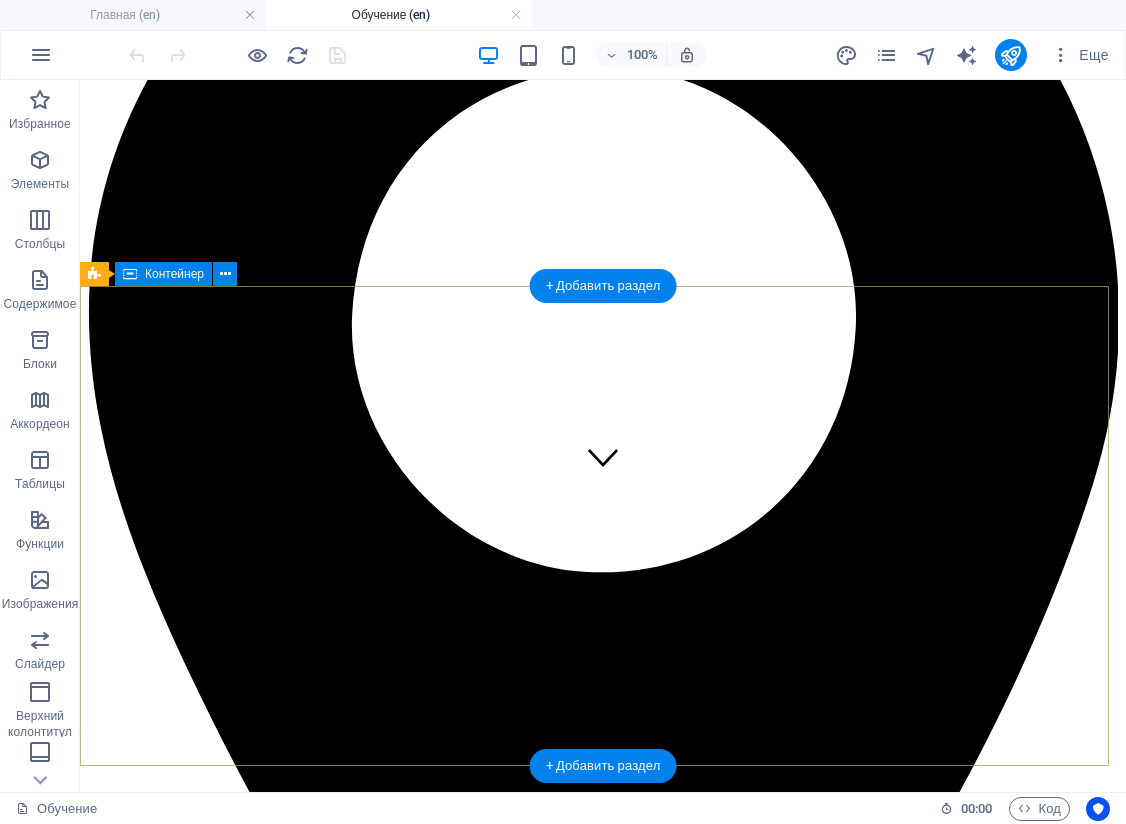 scroll, scrollTop: 0, scrollLeft: 0, axis: both 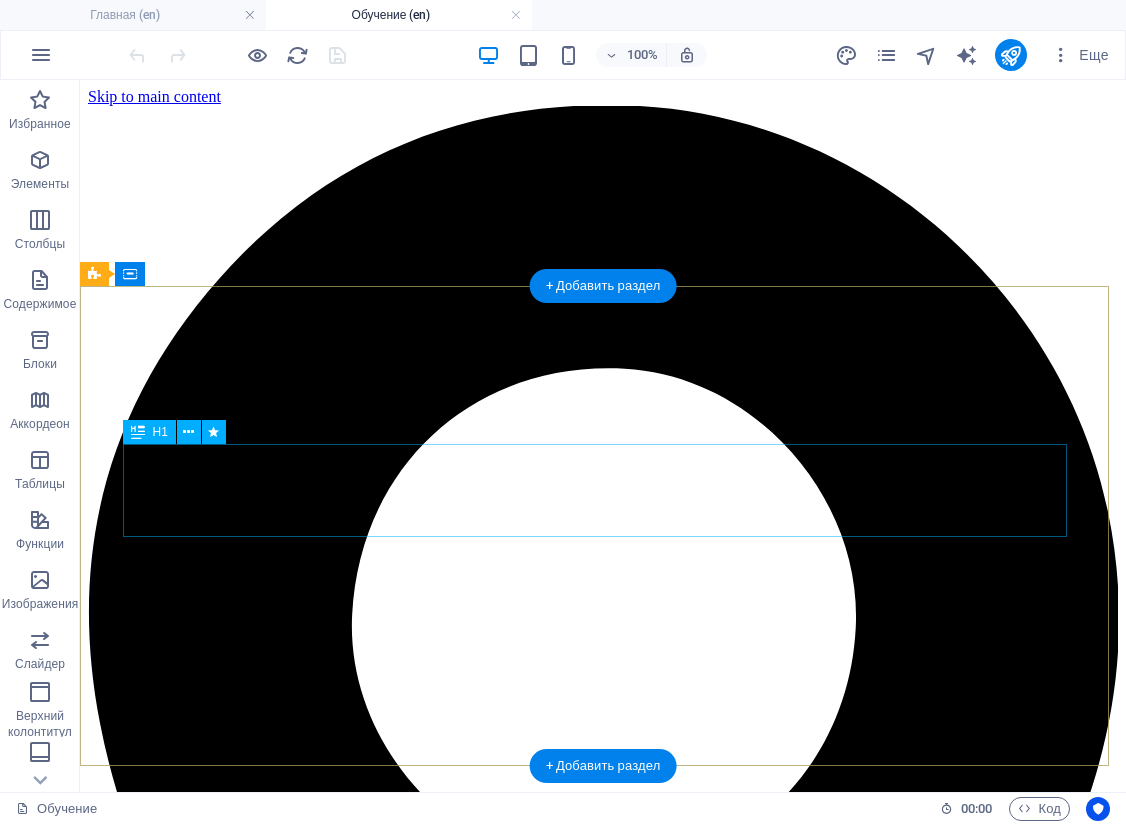 click on "Services" at bounding box center [603, 10490] 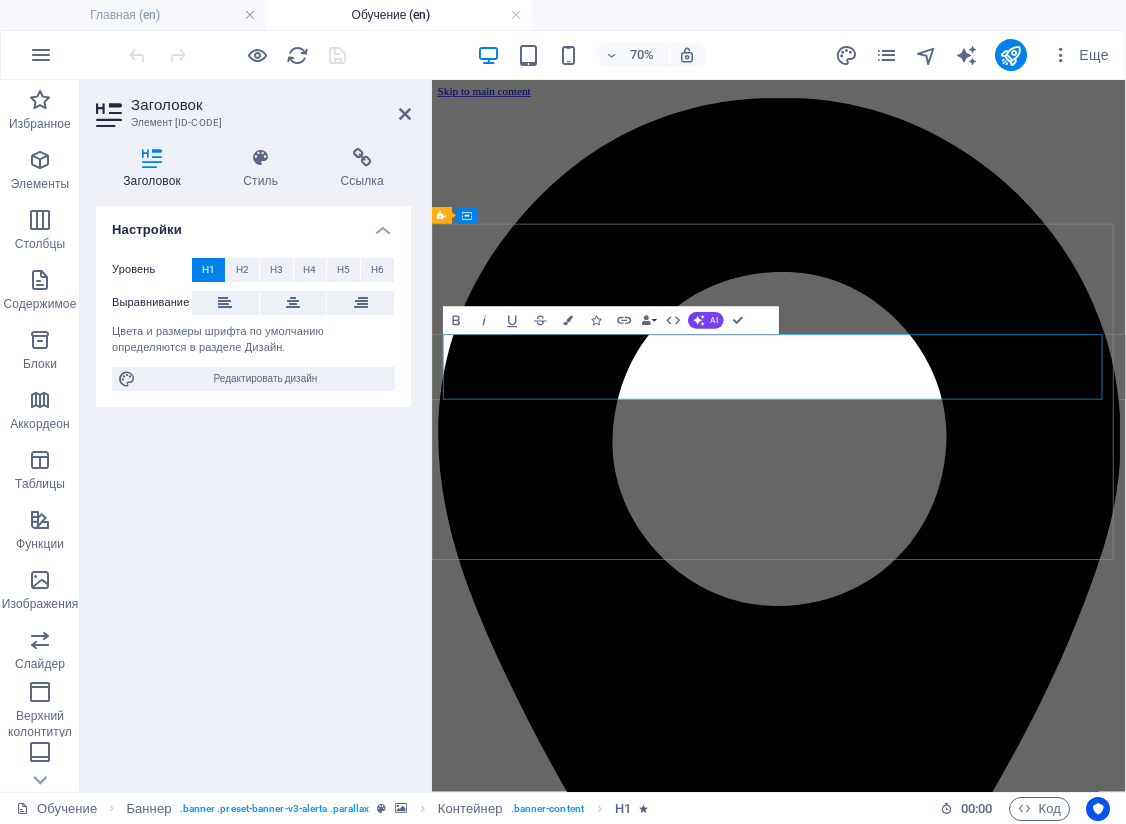 click on "Services" at bounding box center (927, 9991) 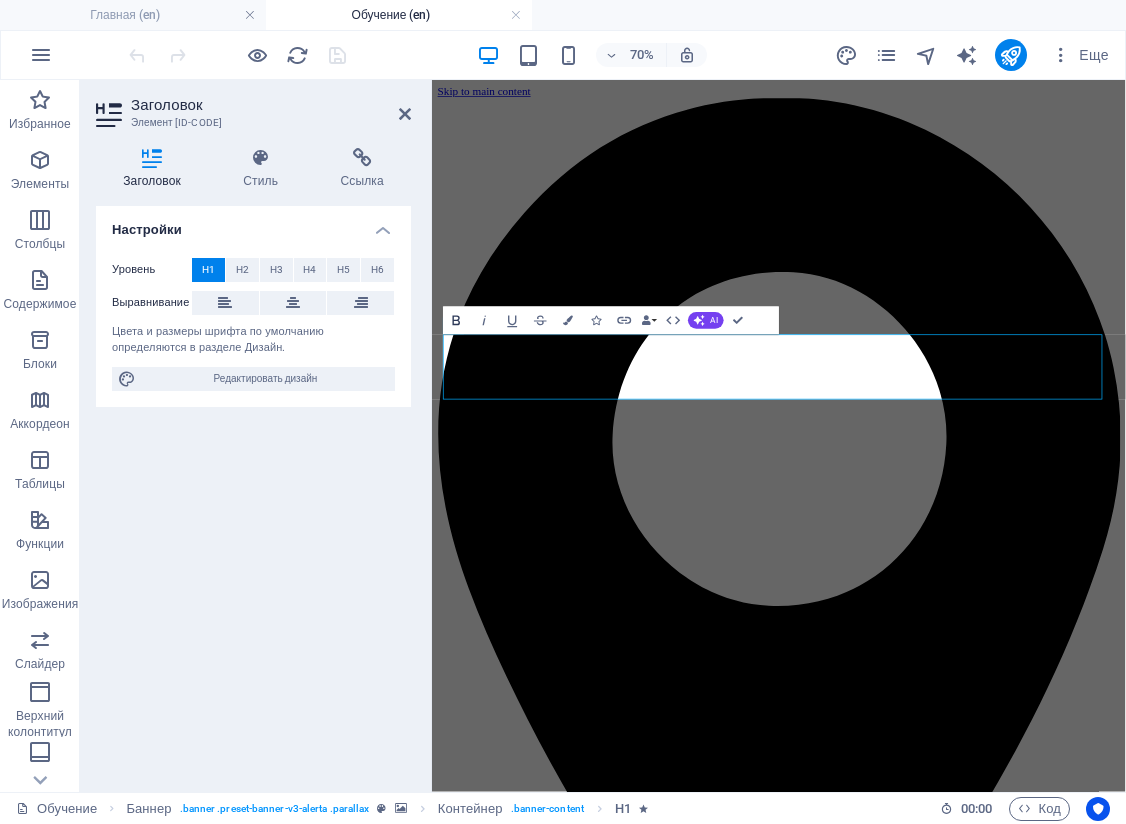click 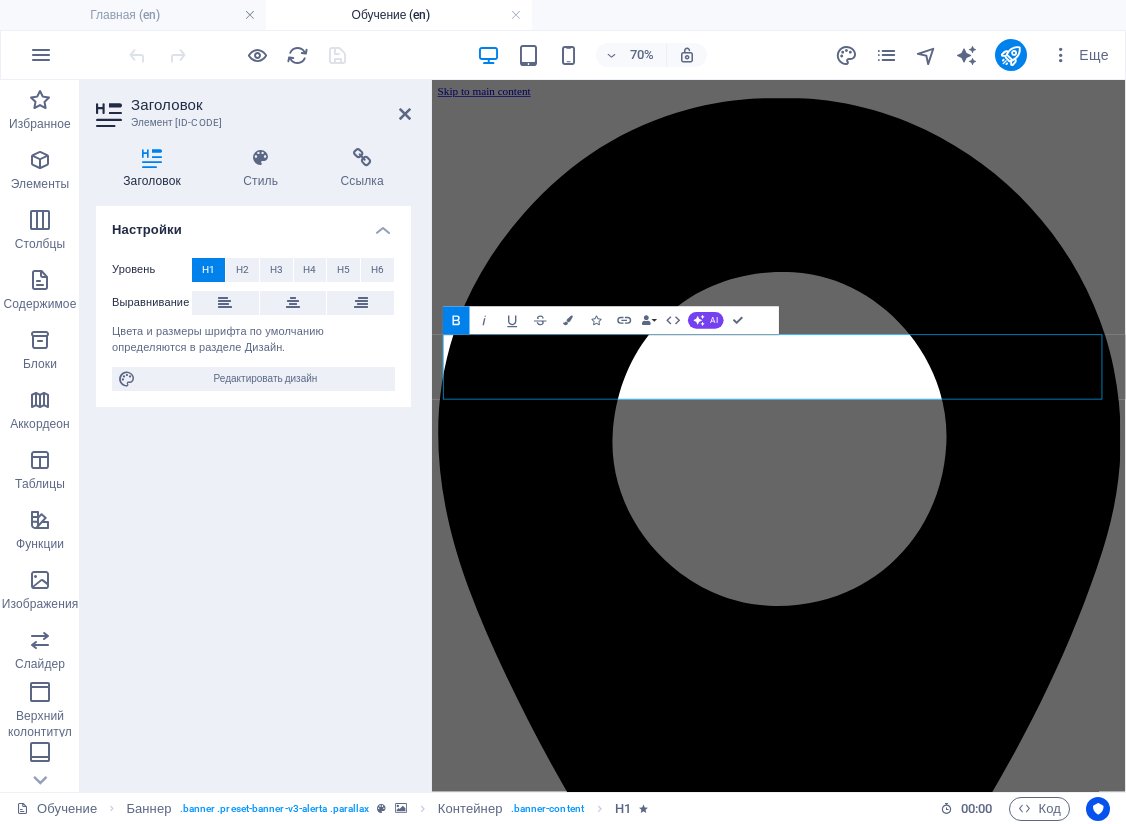 click on "Настройки Уровень H1 H2 H3 H4 H5 H6 Выравнивание Цвета и размеры шрифта по умолчанию определяются в разделе Дизайн. Редактировать дизайн" at bounding box center (253, 491) 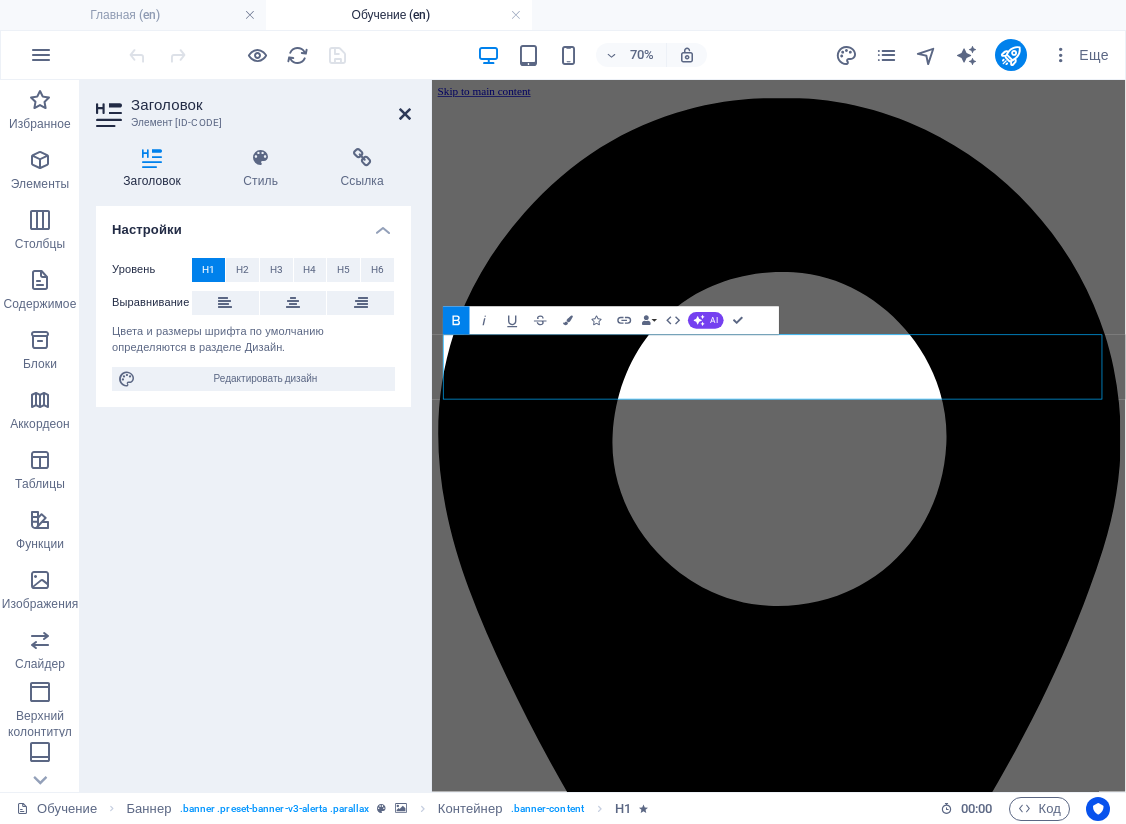 click at bounding box center (405, 114) 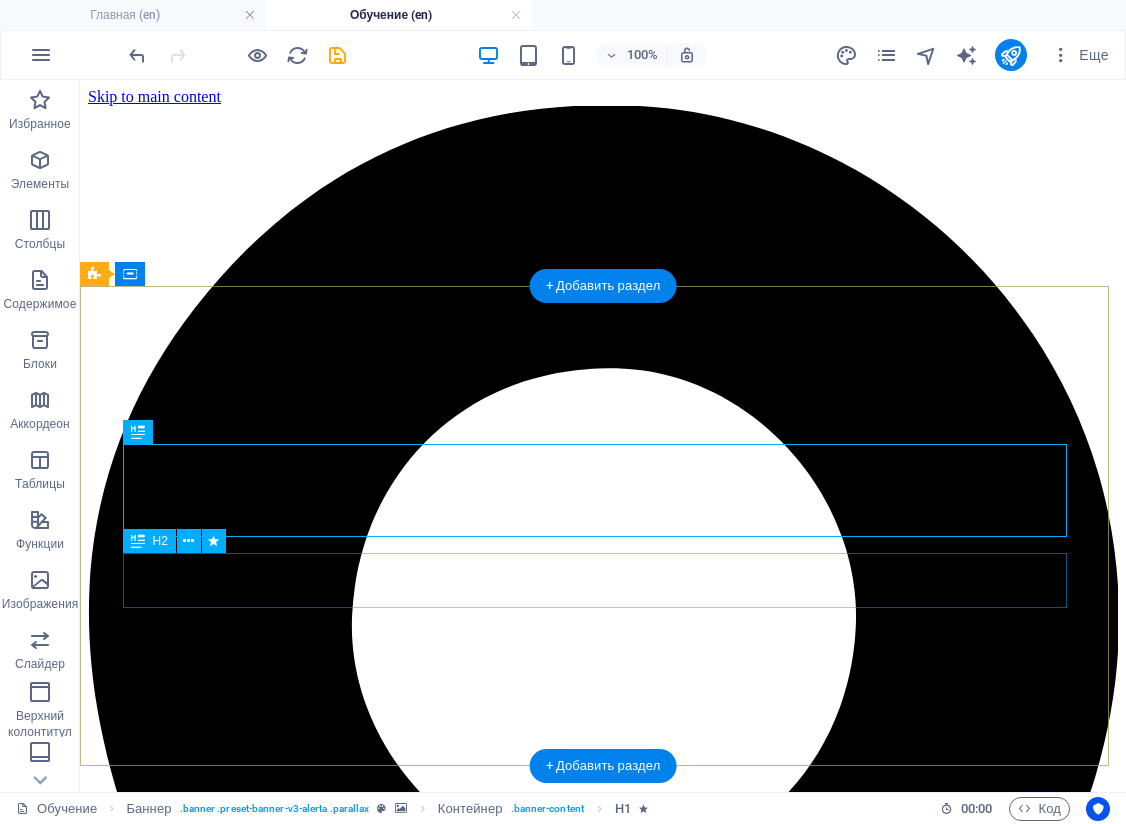 click on "For Corporate & Private" at bounding box center (603, 10792) 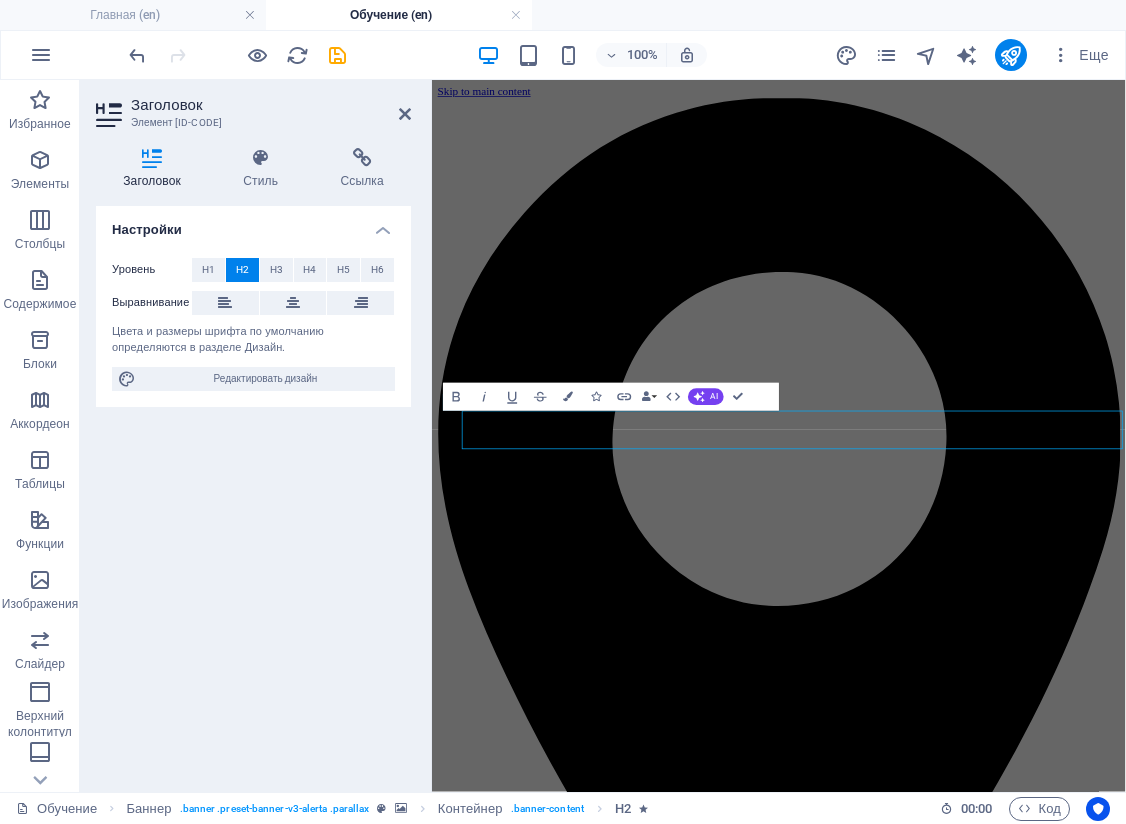 click on "For Corporate & Private" at bounding box center (927, 10294) 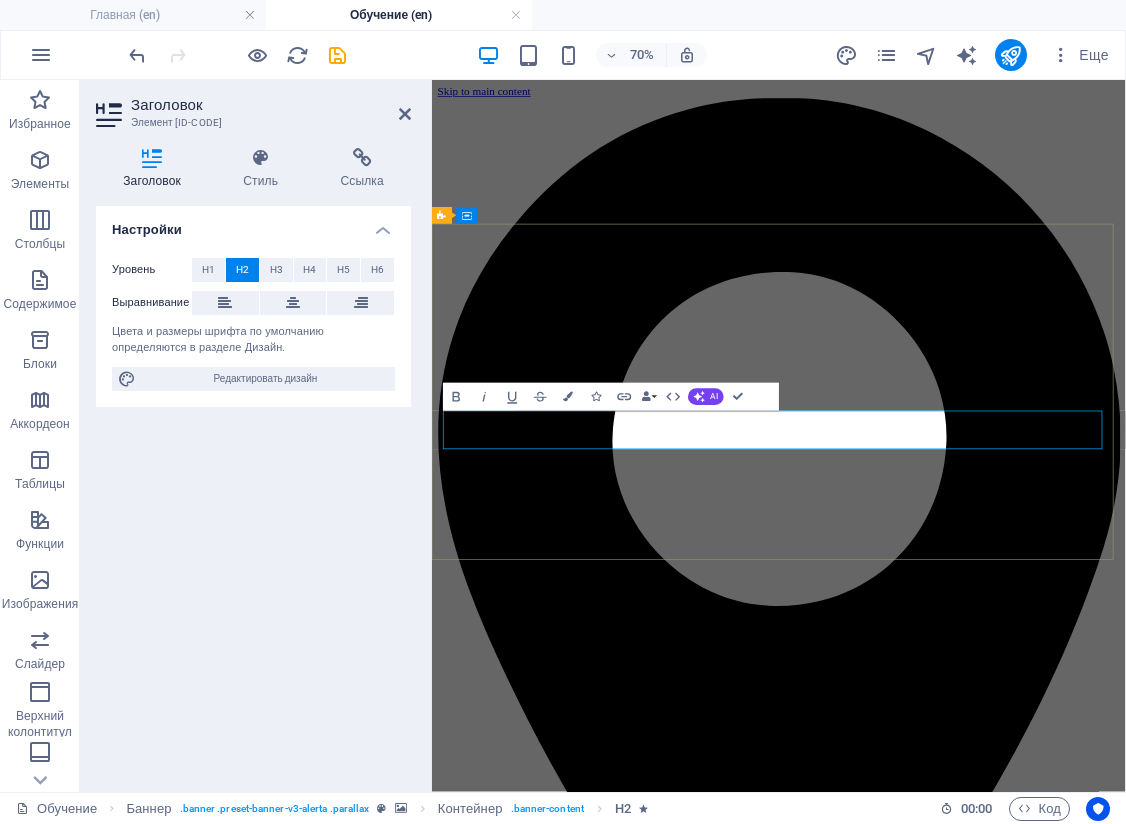 click on "For Corporate & Private" at bounding box center [927, 10294] 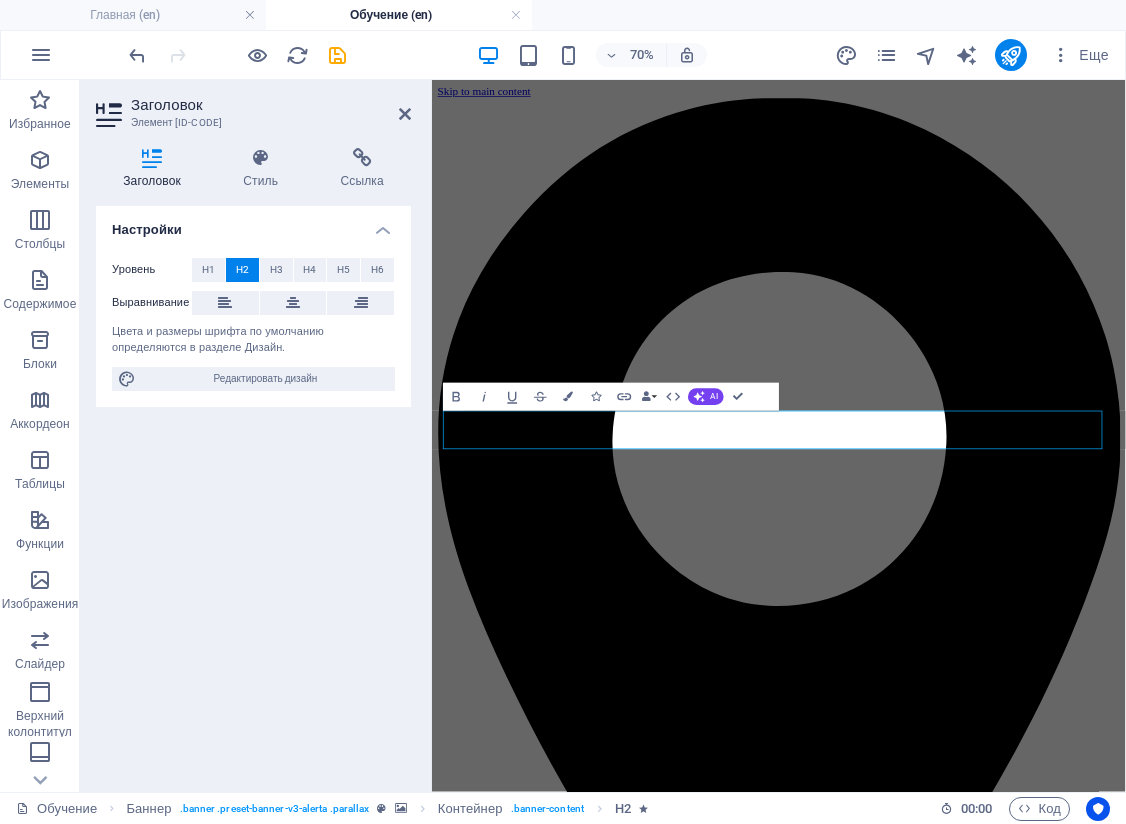 type 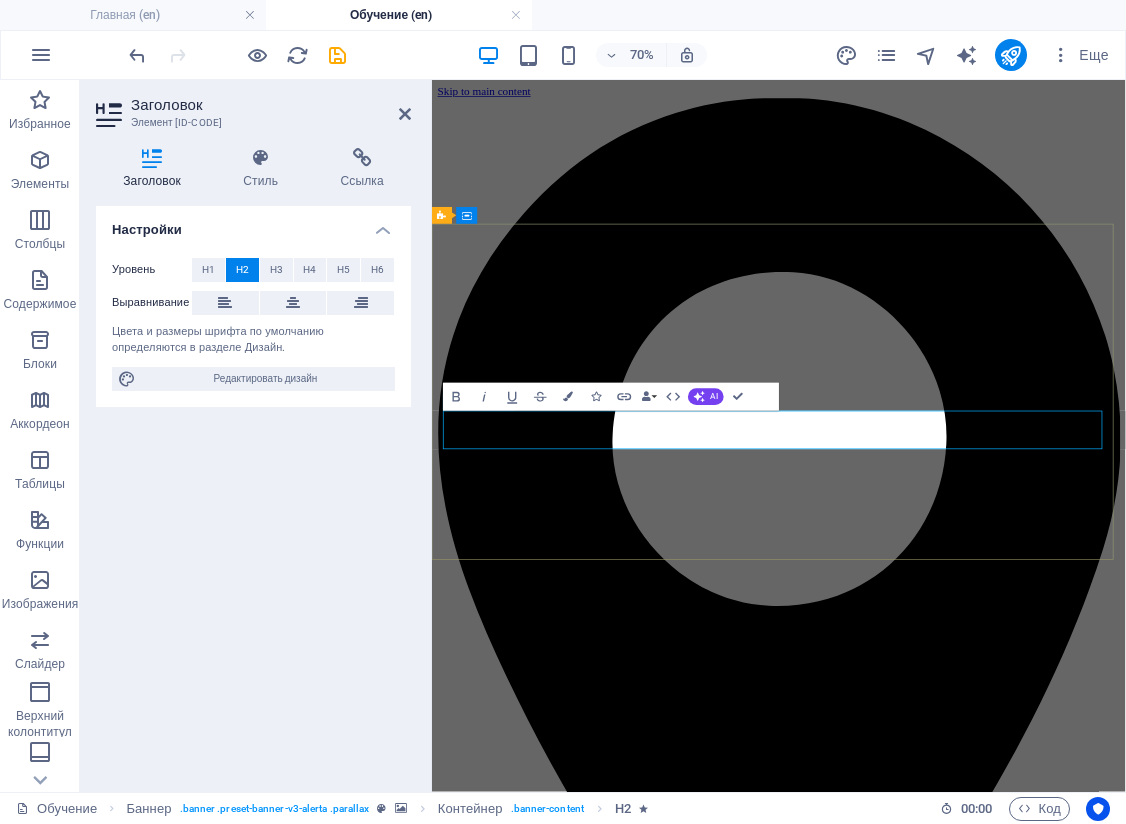 click on "FТОРГОВЫМ СТРАТЕГИЯМ" at bounding box center [927, 10294] 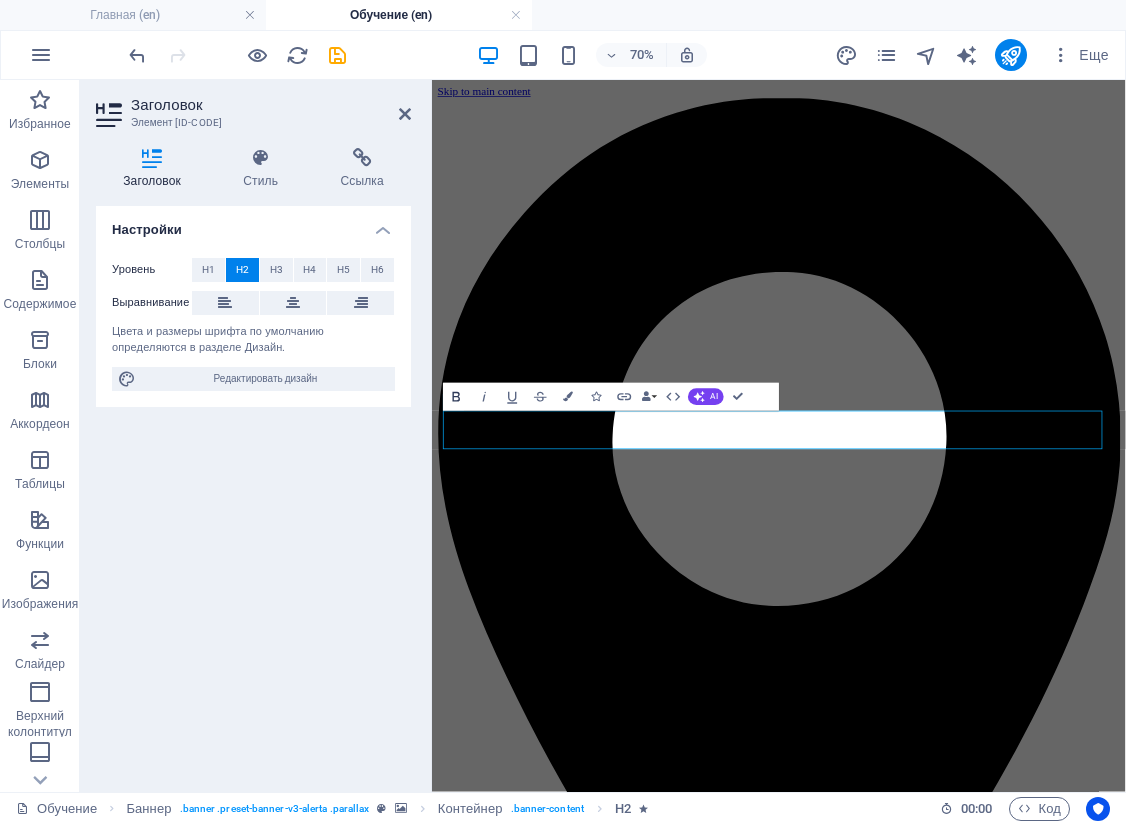 click 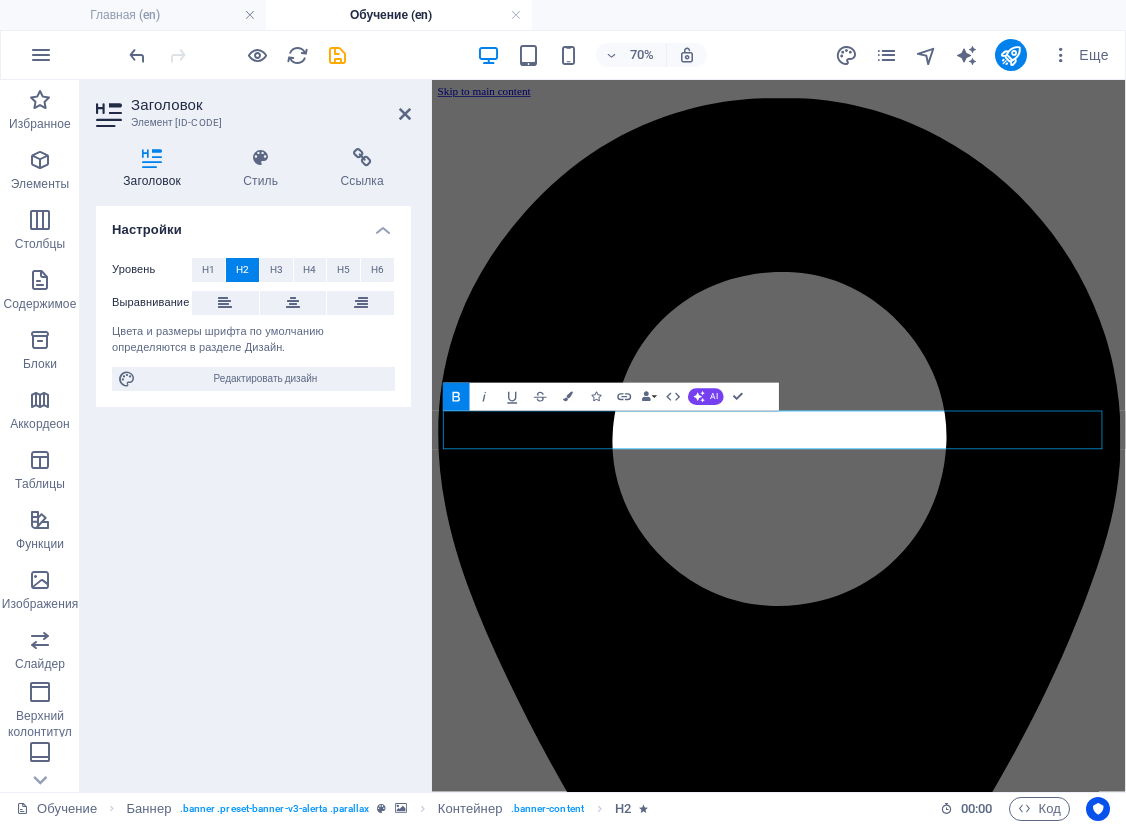 click on "Настройки Уровень H1 H2 H3 H4 H5 H6 Выравнивание Цвета и размеры шрифта по умолчанию определяются в разделе Дизайн. Редактировать дизайн" at bounding box center [253, 491] 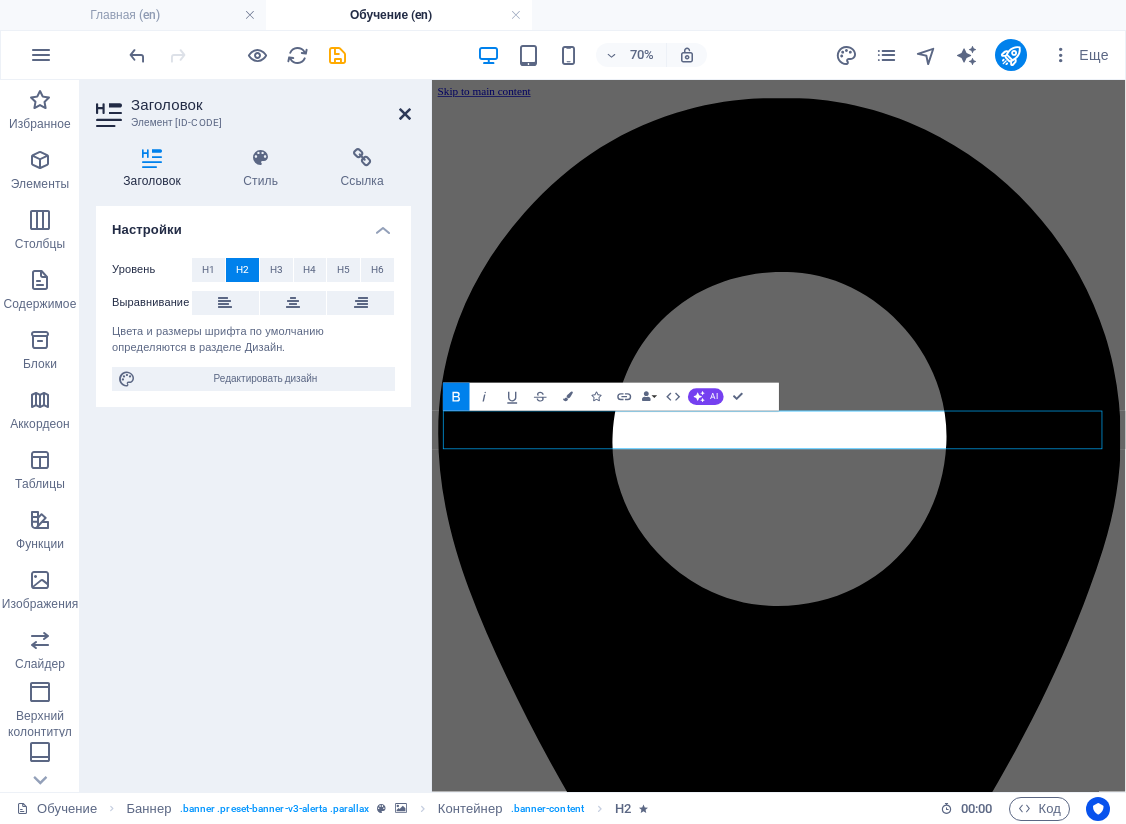 click at bounding box center (405, 114) 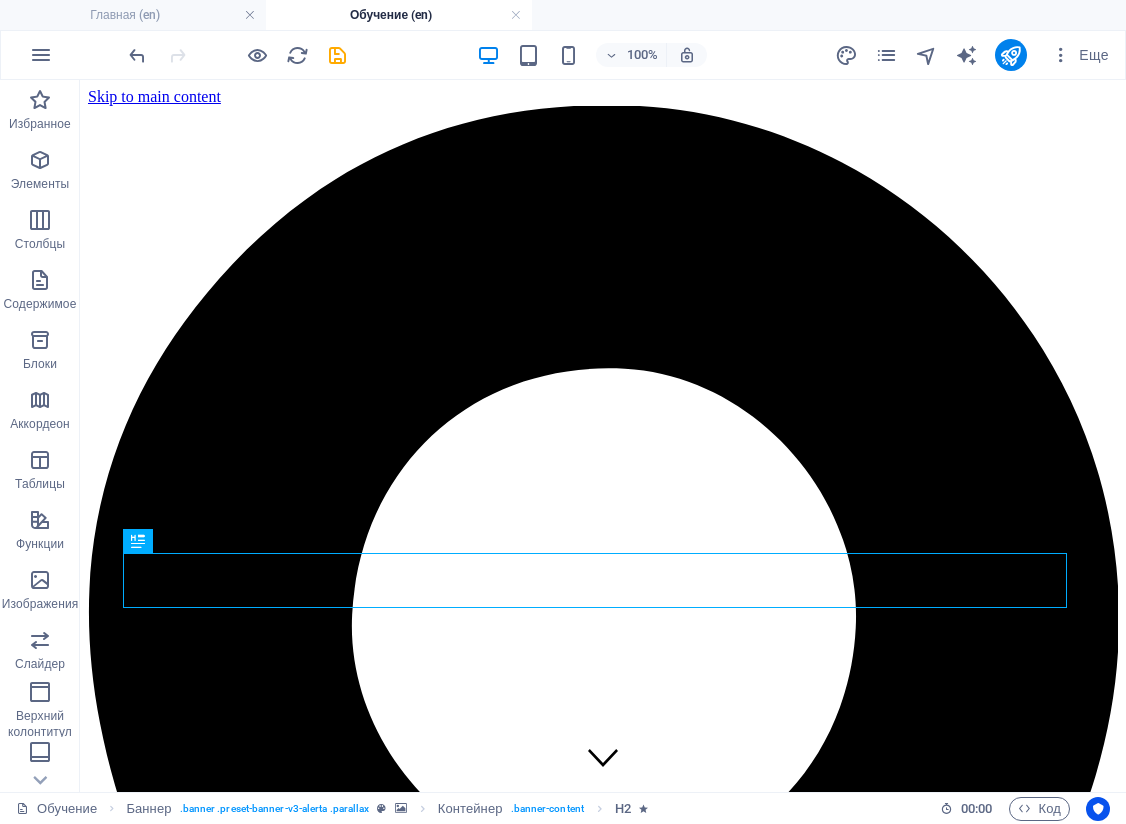drag, startPoint x: 388, startPoint y: 58, endPoint x: 368, endPoint y: 54, distance: 20.396078 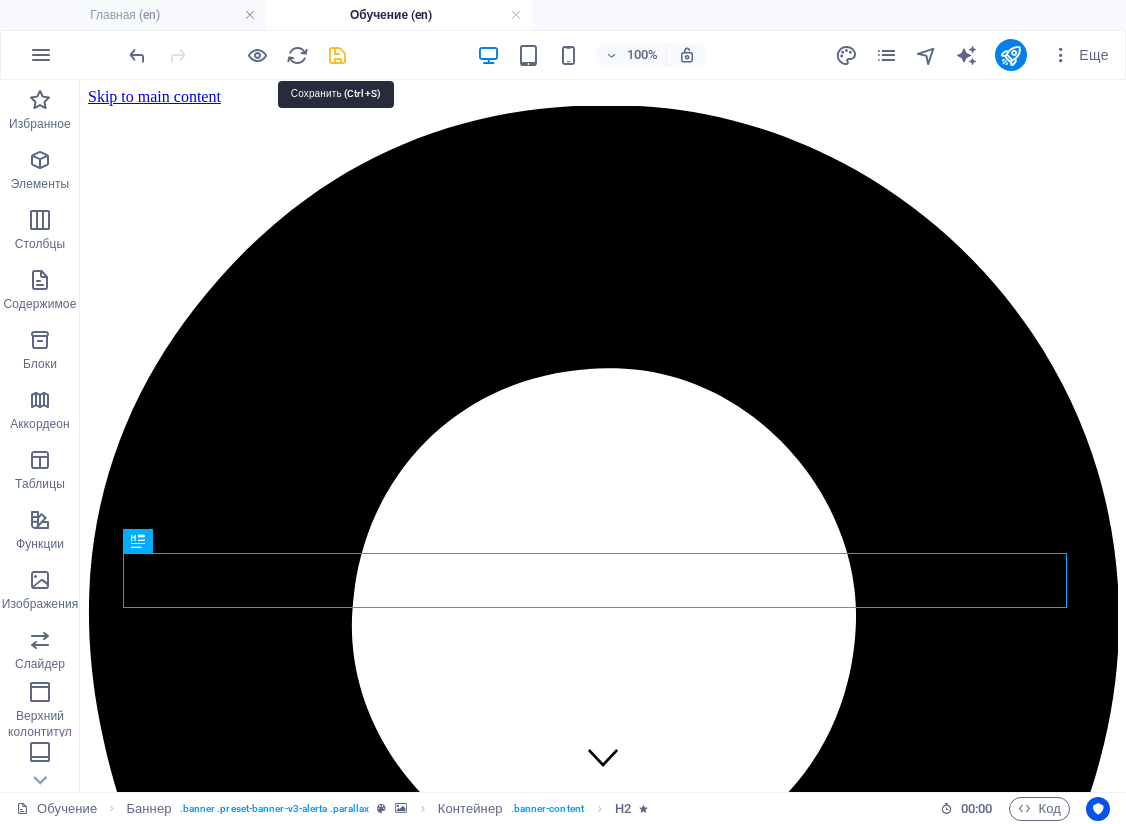 click at bounding box center [337, 55] 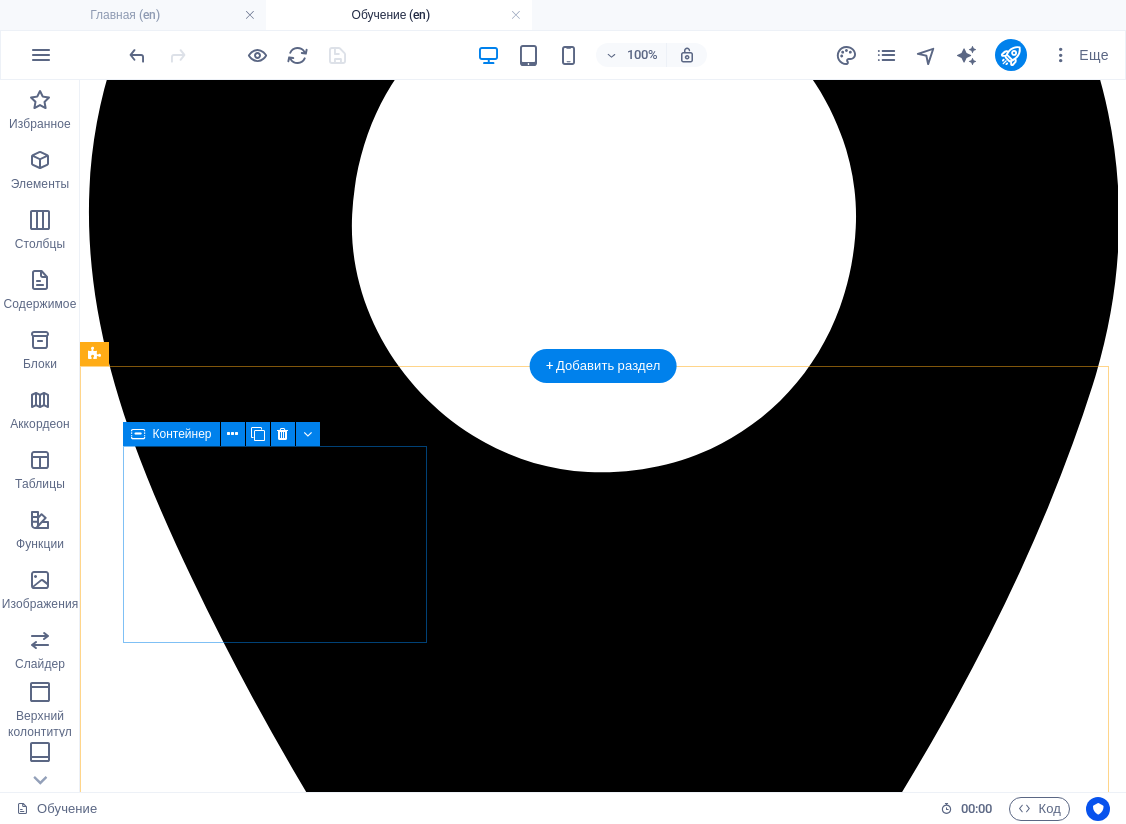 scroll, scrollTop: 500, scrollLeft: 0, axis: vertical 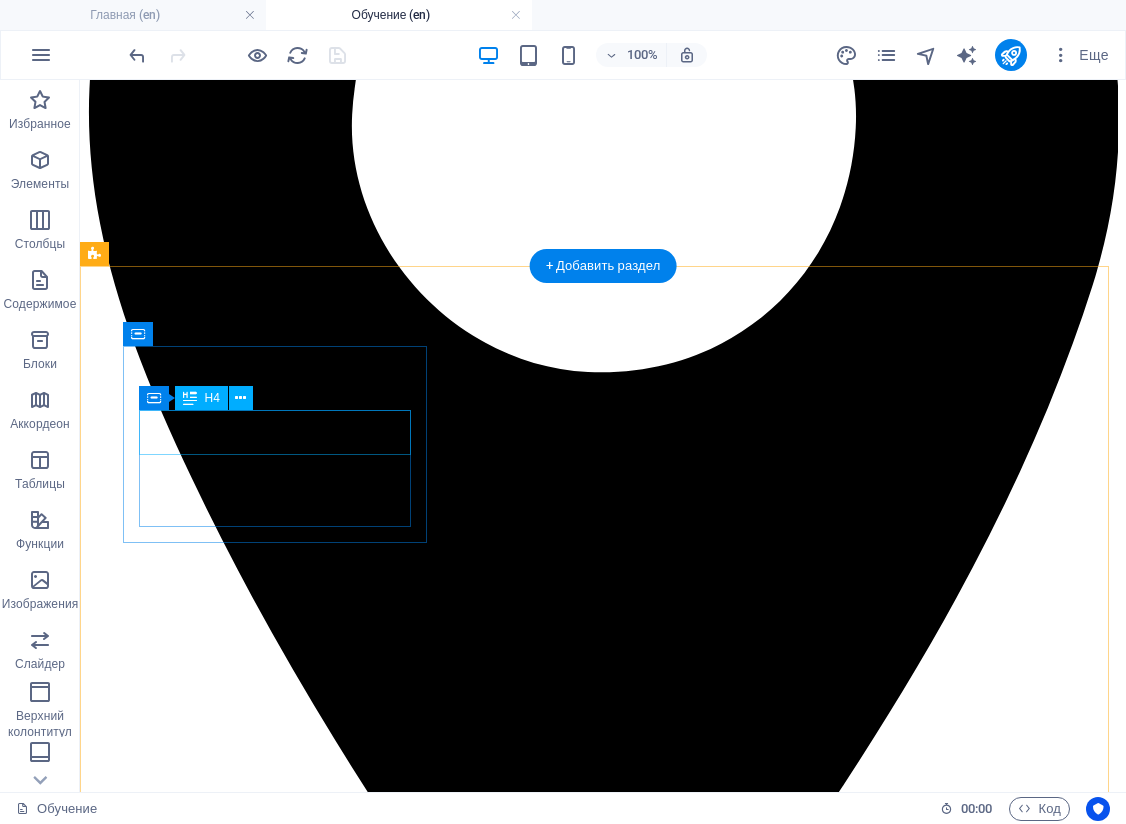 click on "Family investigation" at bounding box center [603, 10809] 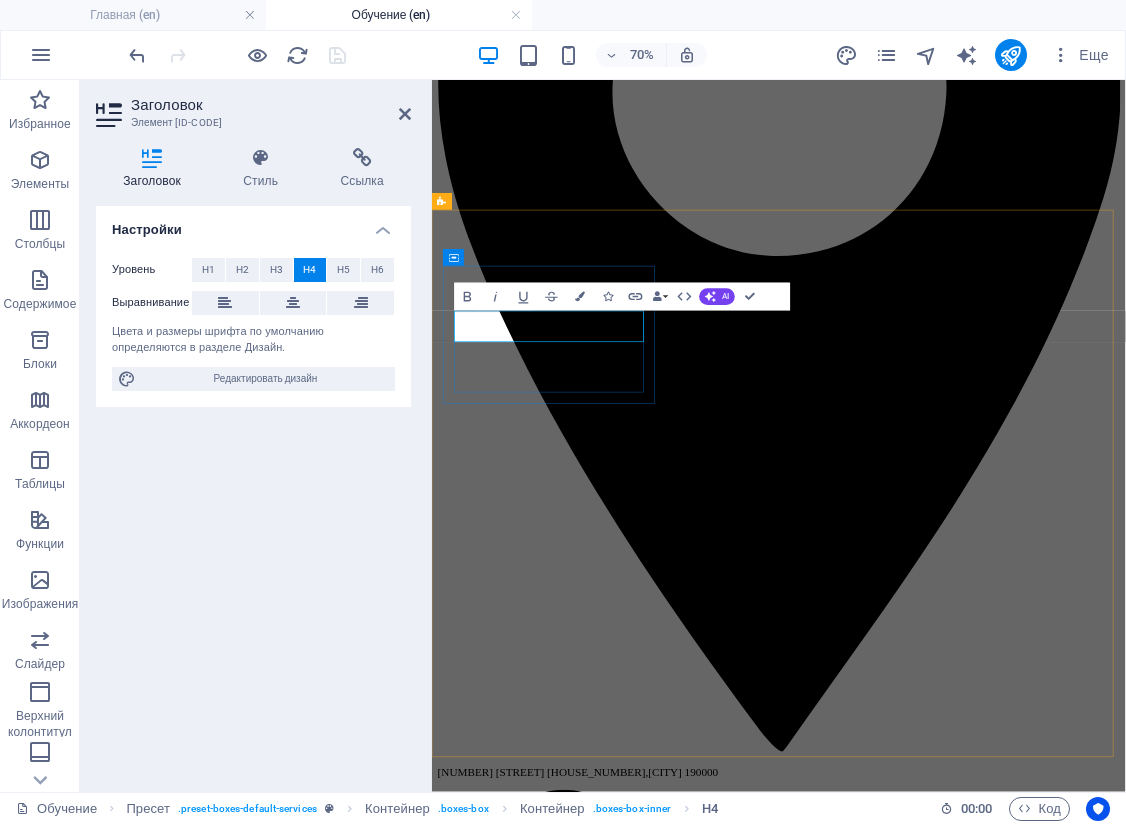 click on "Family investigation" at bounding box center [927, 10314] 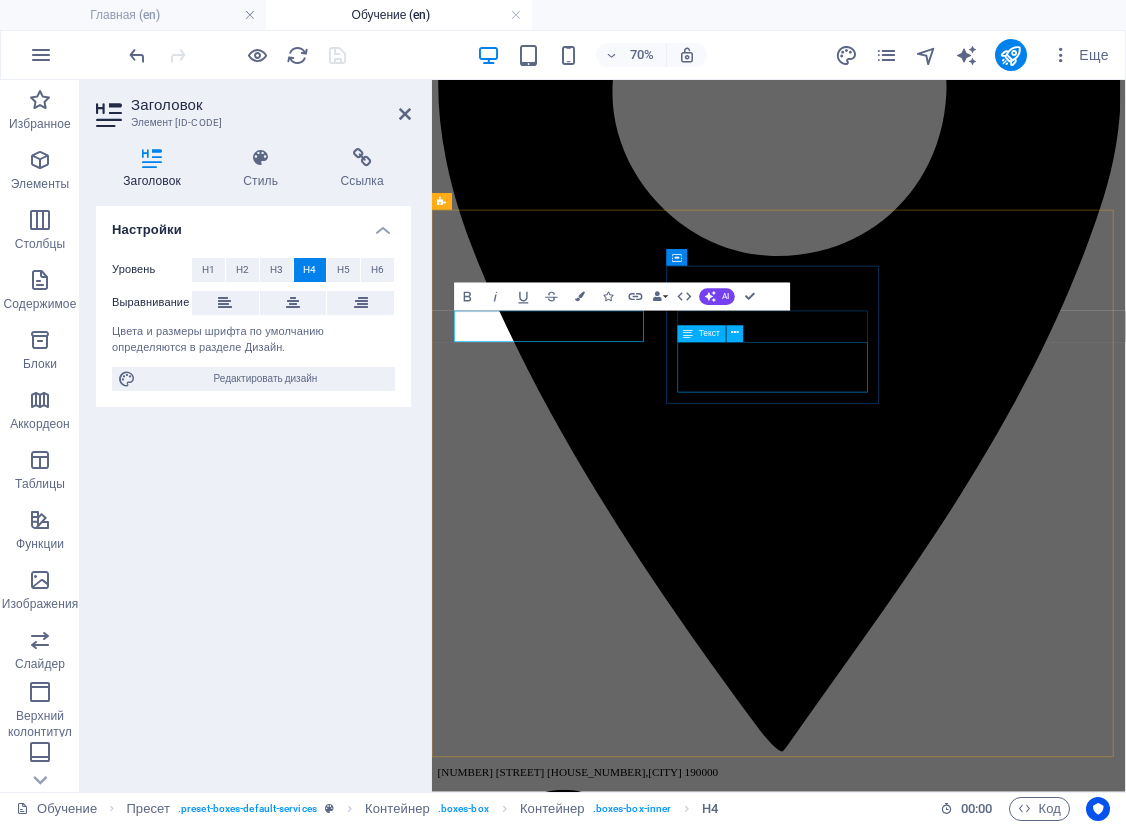 type 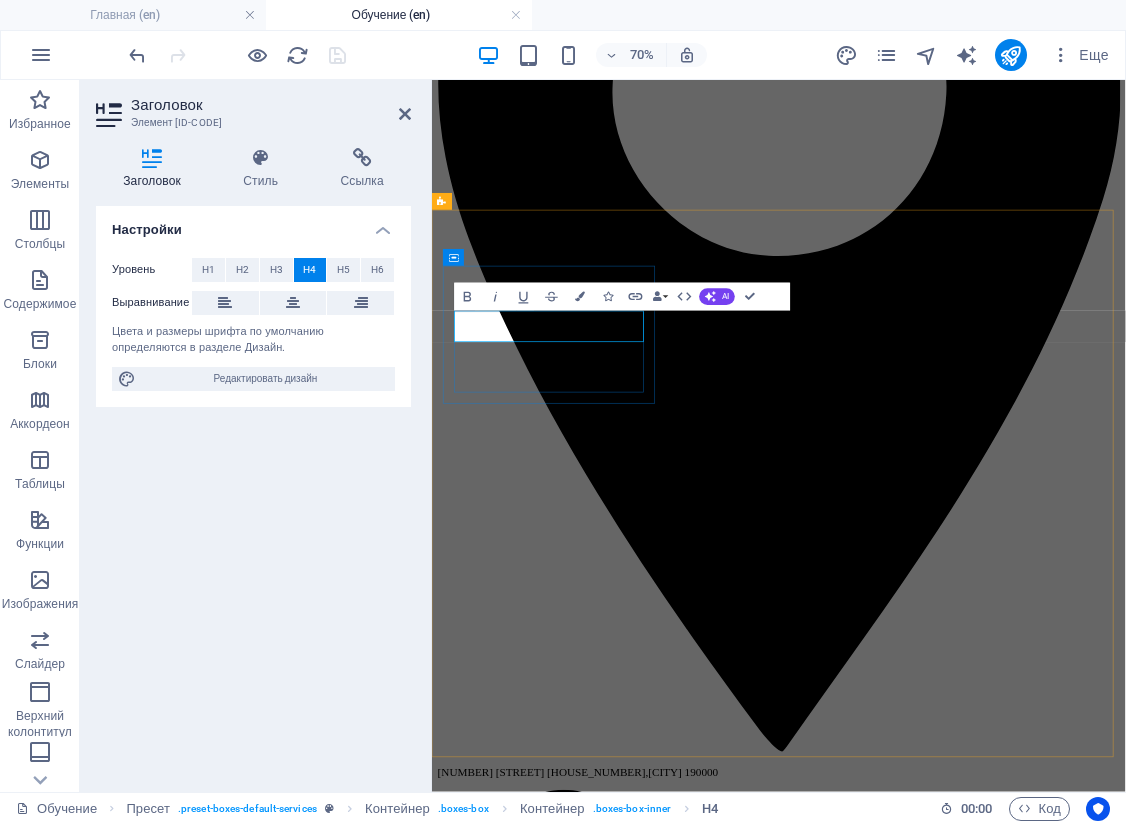drag, startPoint x: 557, startPoint y: 429, endPoint x: 831, endPoint y: 452, distance: 274.96362 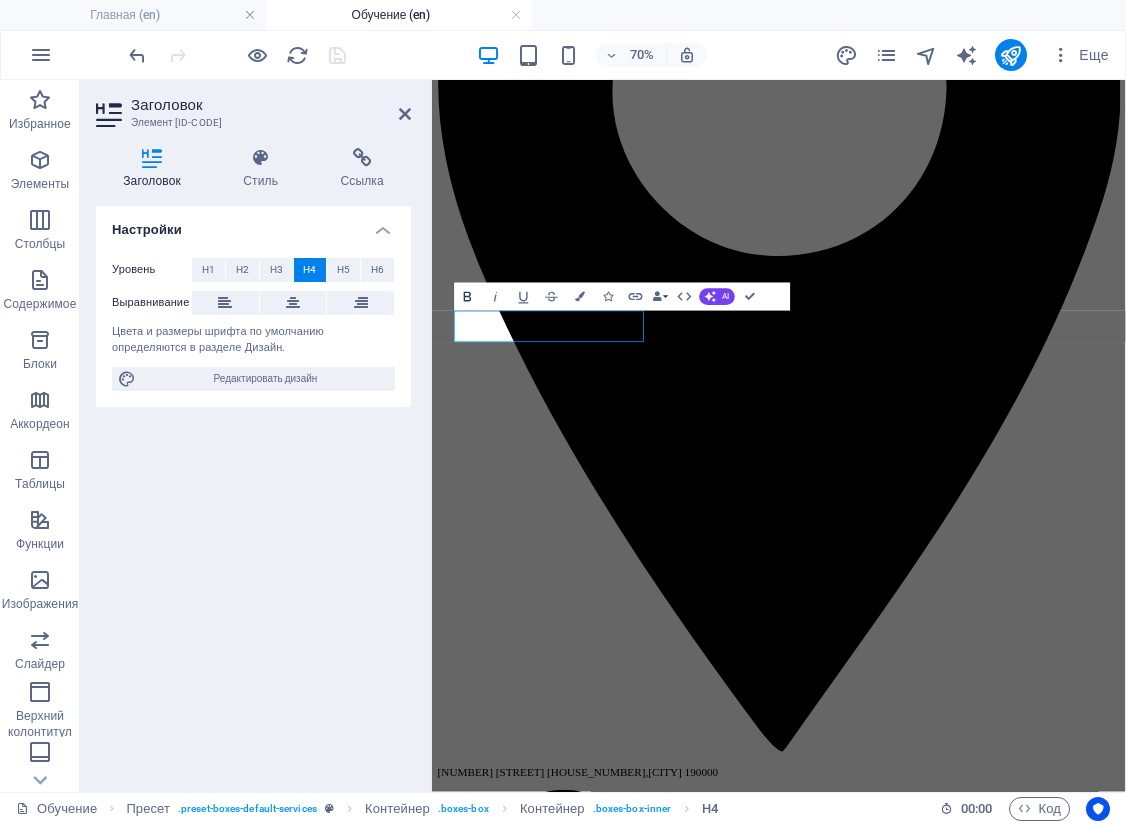 click 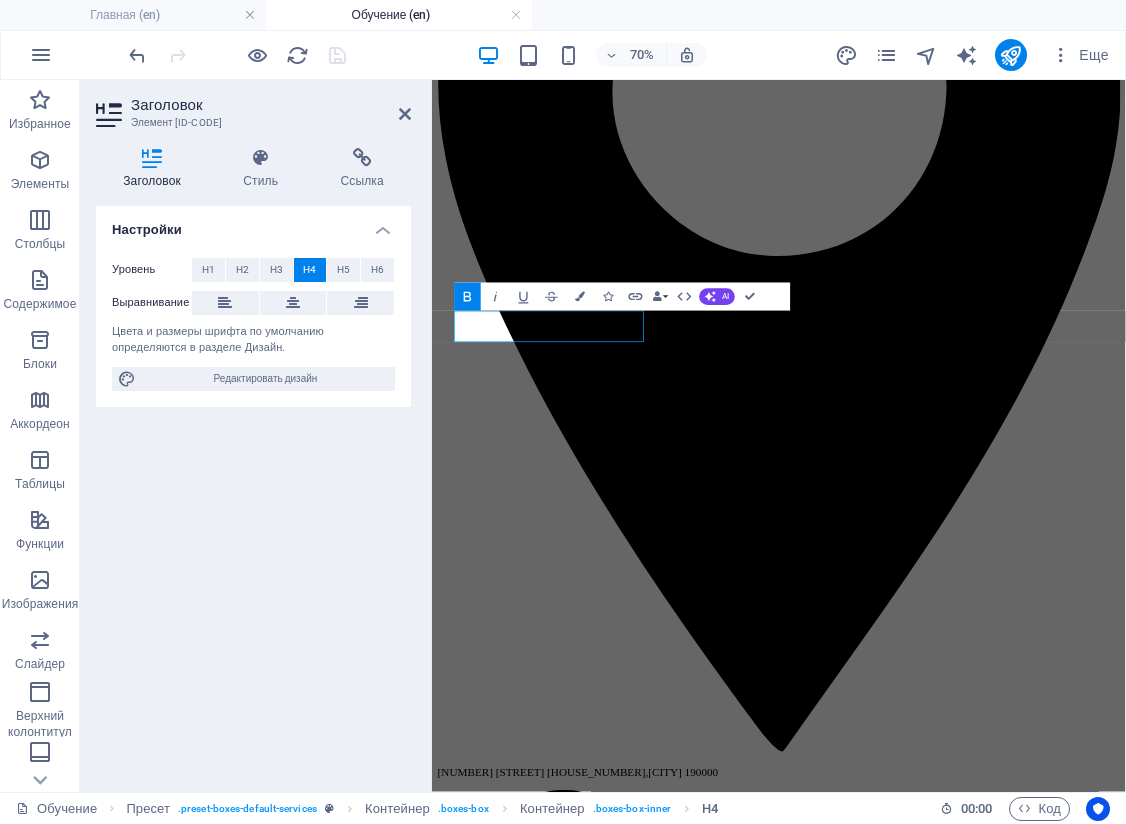 click on "Настройки Уровень H1 H2 H3 H4 H5 H6 Выравнивание Цвета и размеры шрифта по умолчанию определяются в разделе Дизайн. Редактировать дизайн" at bounding box center [253, 491] 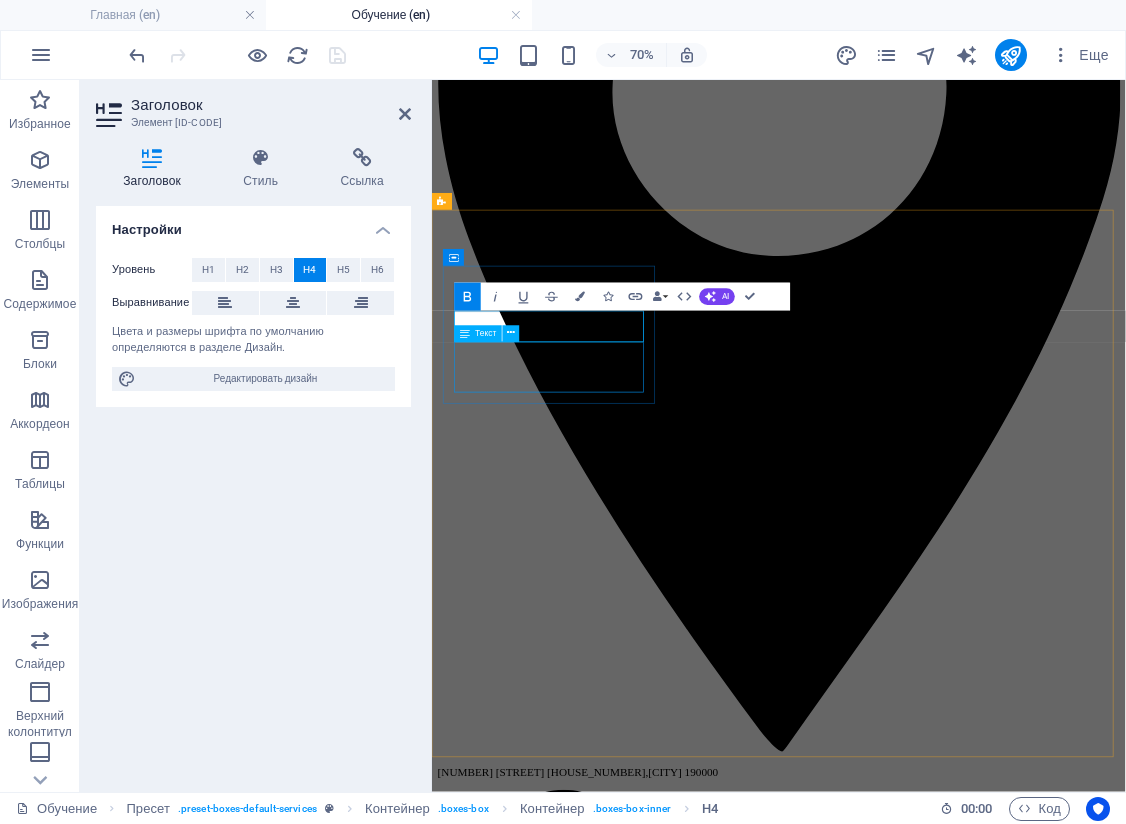 click on "Lorem ipsum dolor sit amet, consectetur adipisicing elit. Veritatis, dolorem!" at bounding box center [927, 10528] 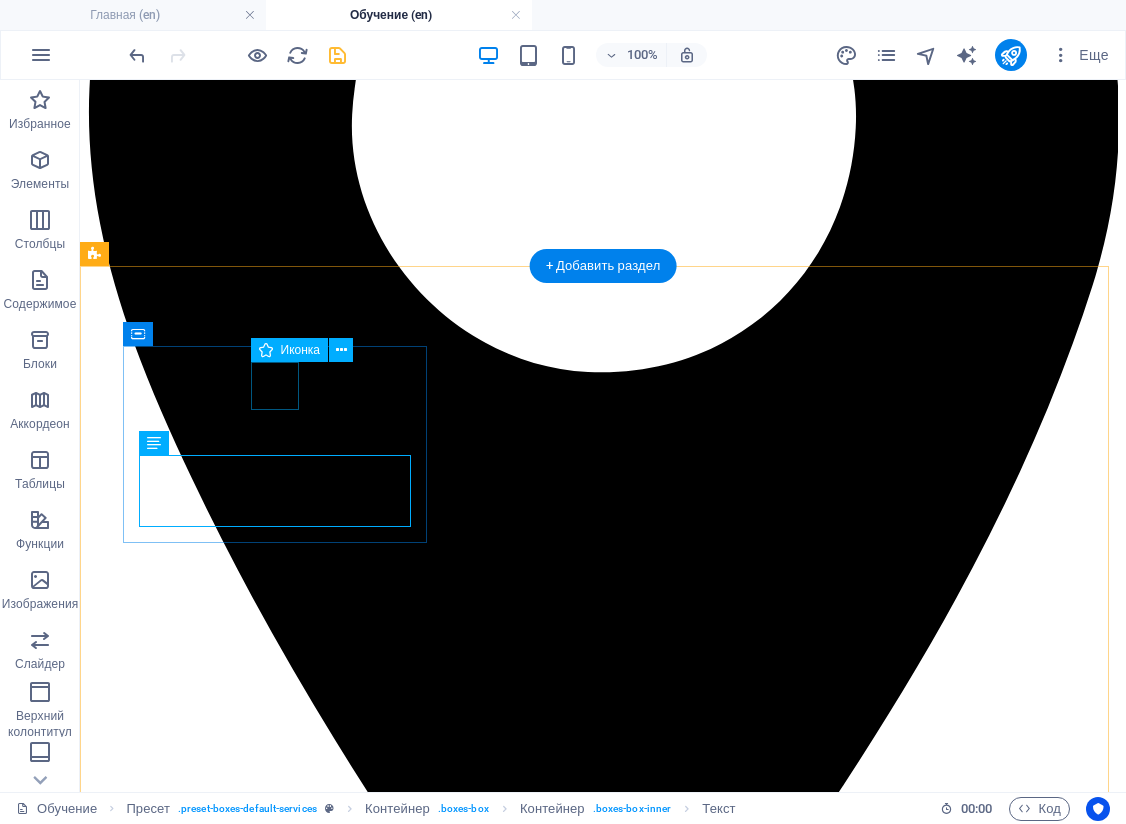 click at bounding box center [603, 10446] 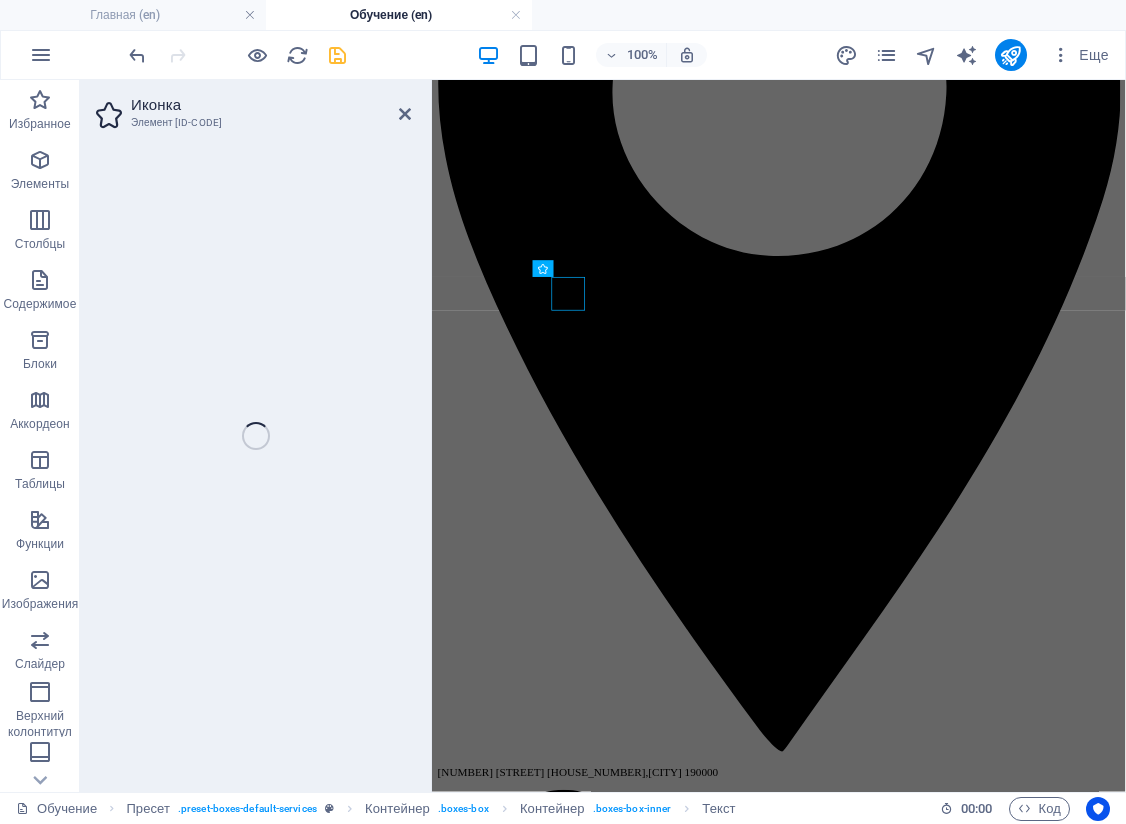 select on "xMidYMid" 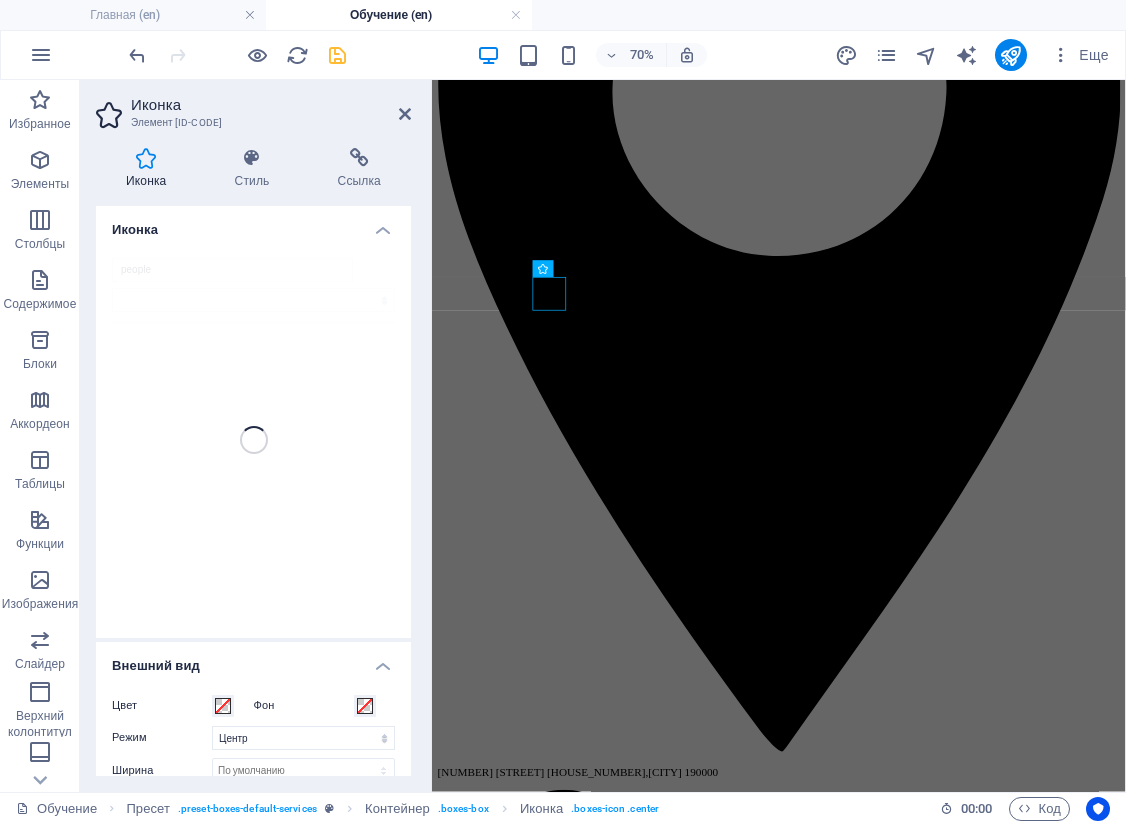 click on "Иконка Элемент #ed-[ID]" at bounding box center [253, 106] 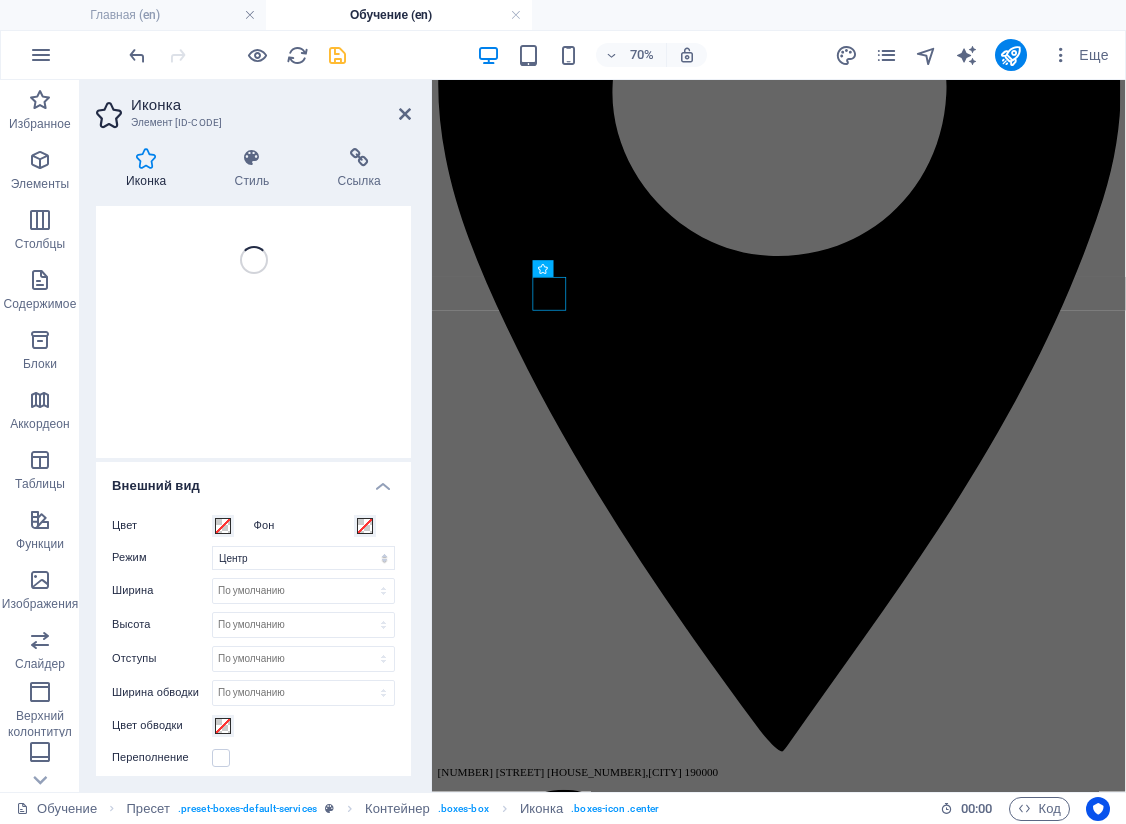 scroll, scrollTop: 0, scrollLeft: 0, axis: both 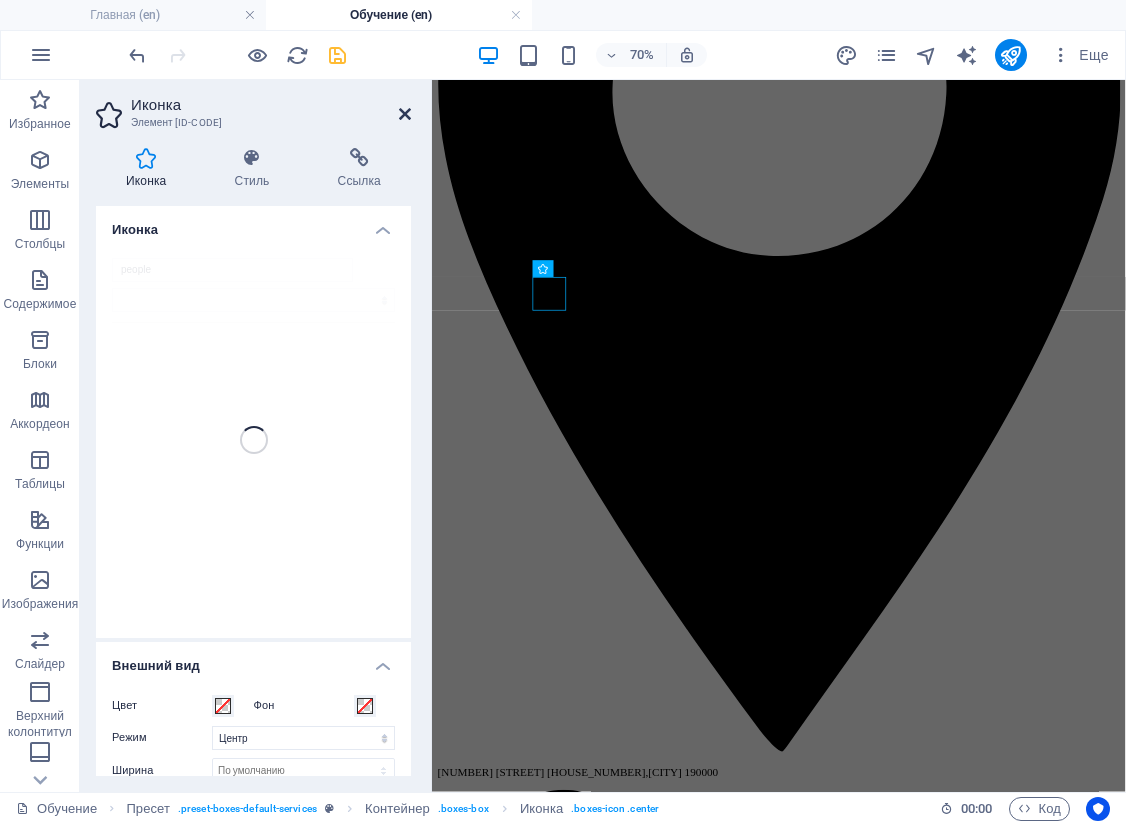 click at bounding box center (405, 114) 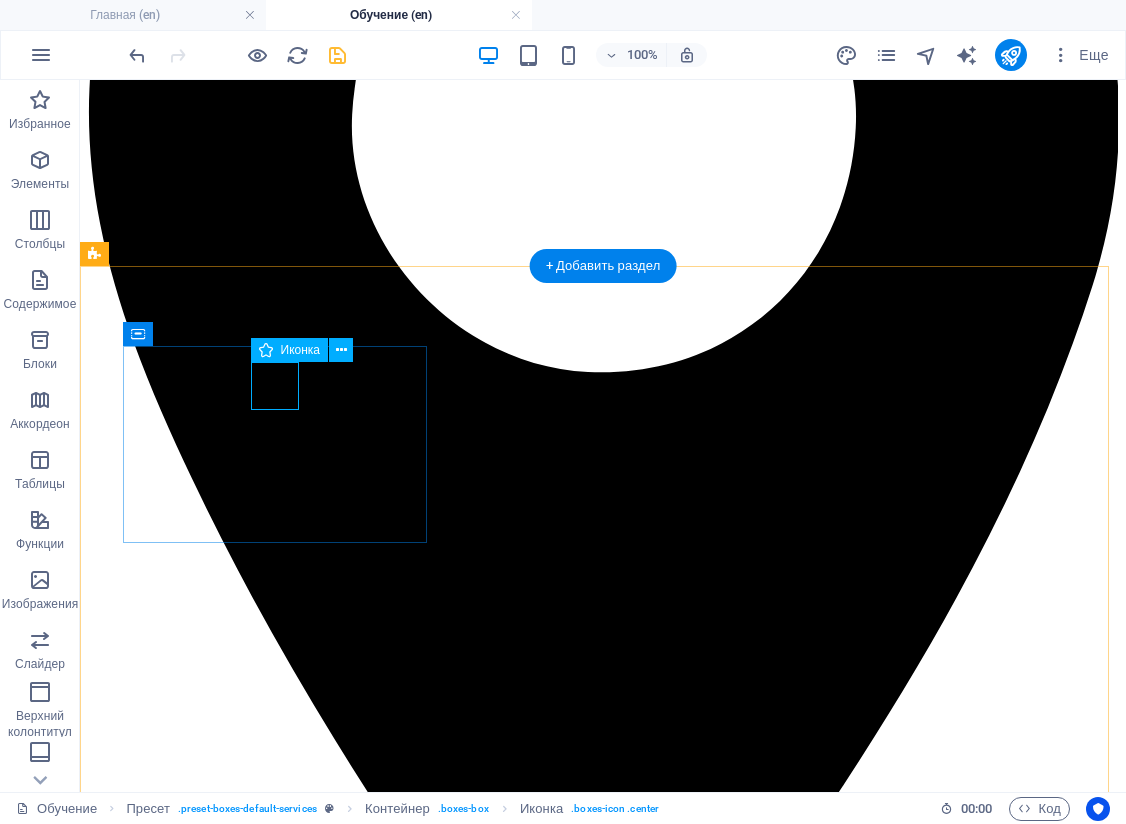 click at bounding box center [603, 10446] 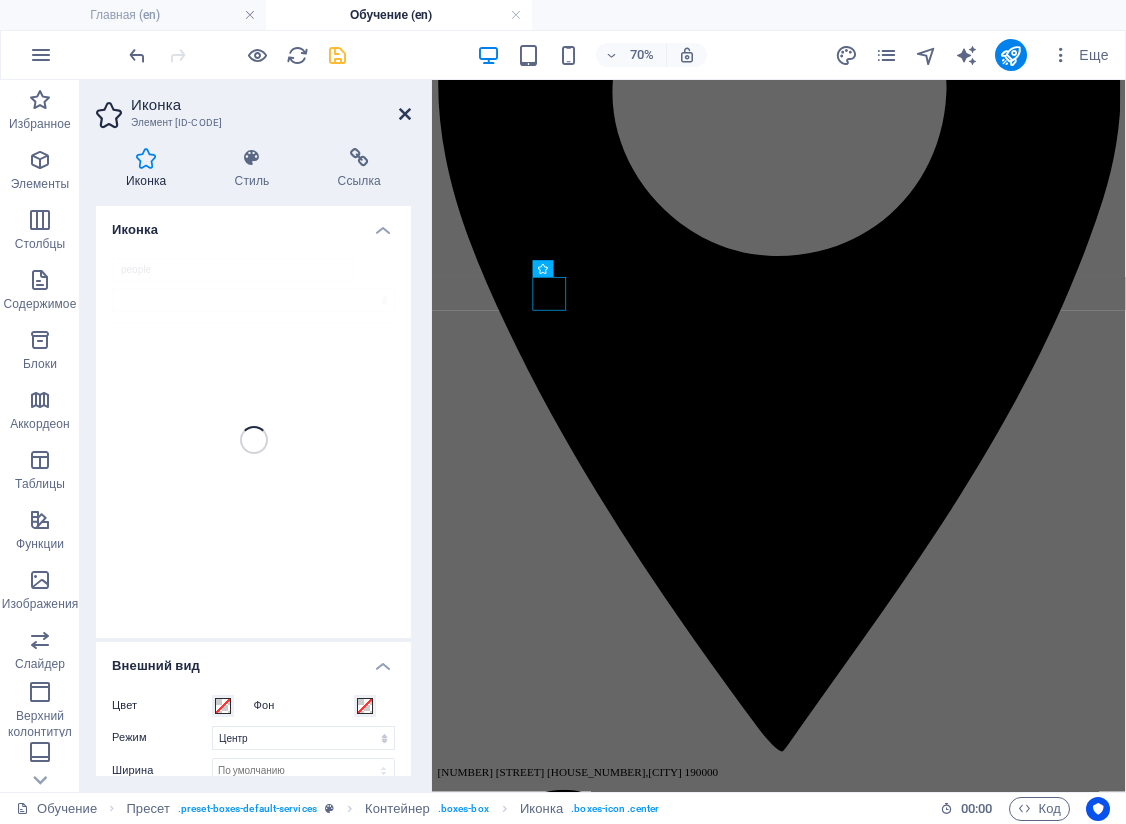 click at bounding box center (405, 114) 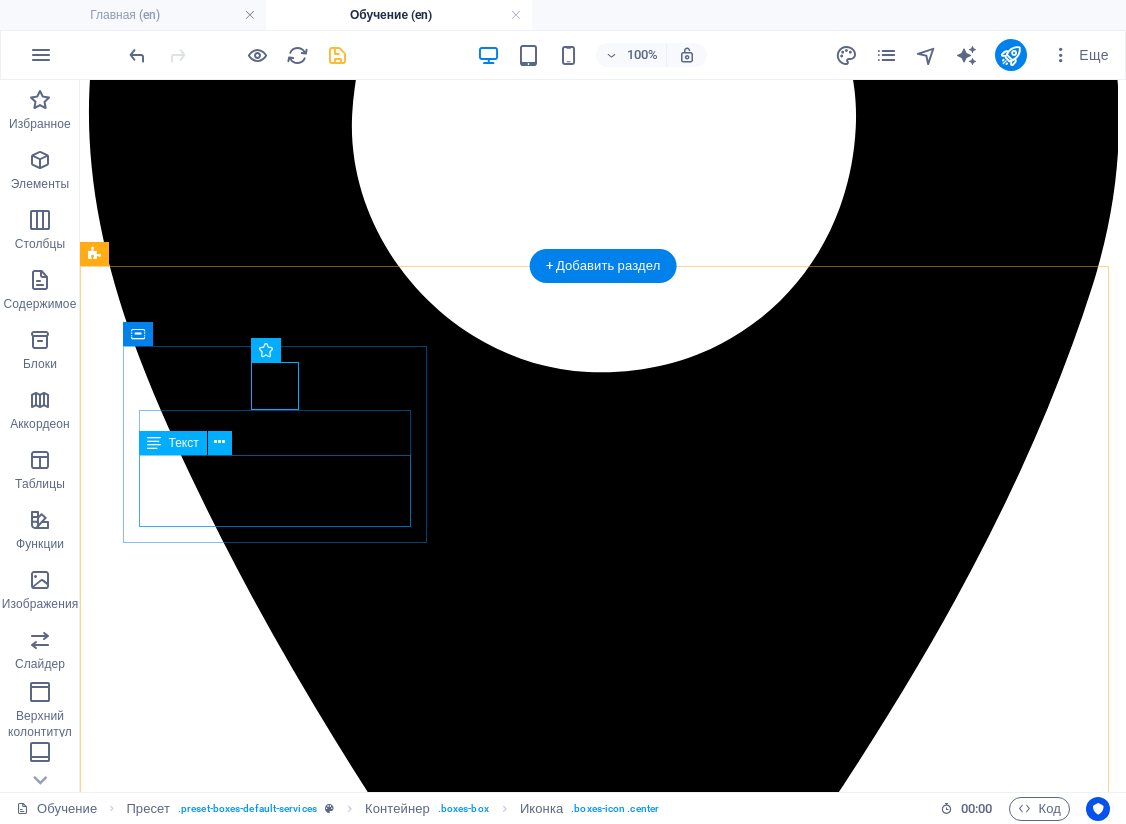 click on "Lorem ipsum dolor sit amet, consectetur adipisicing elit. Veritatis, dolorem!" at bounding box center (603, 10848) 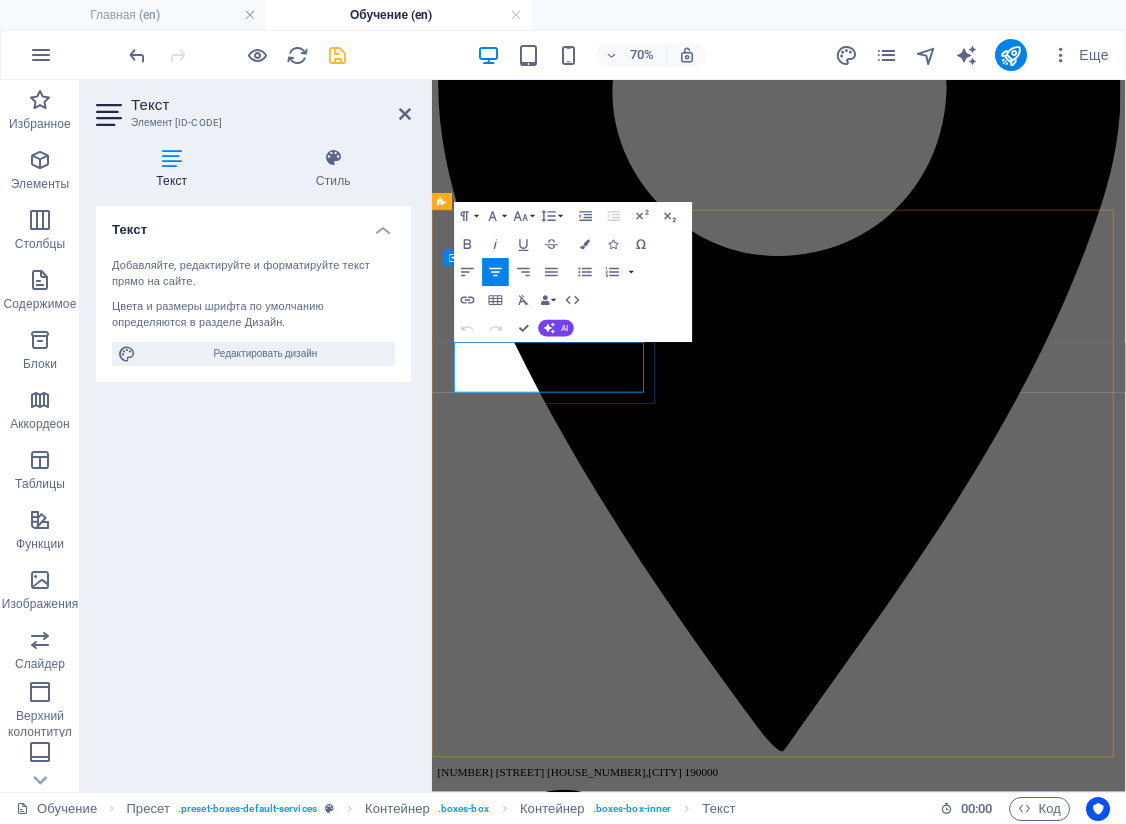 click on "Lorem ipsum dolor sit amet, consectetur adipisicing elit. Veritatis, dolorem!" at bounding box center (927, 10353) 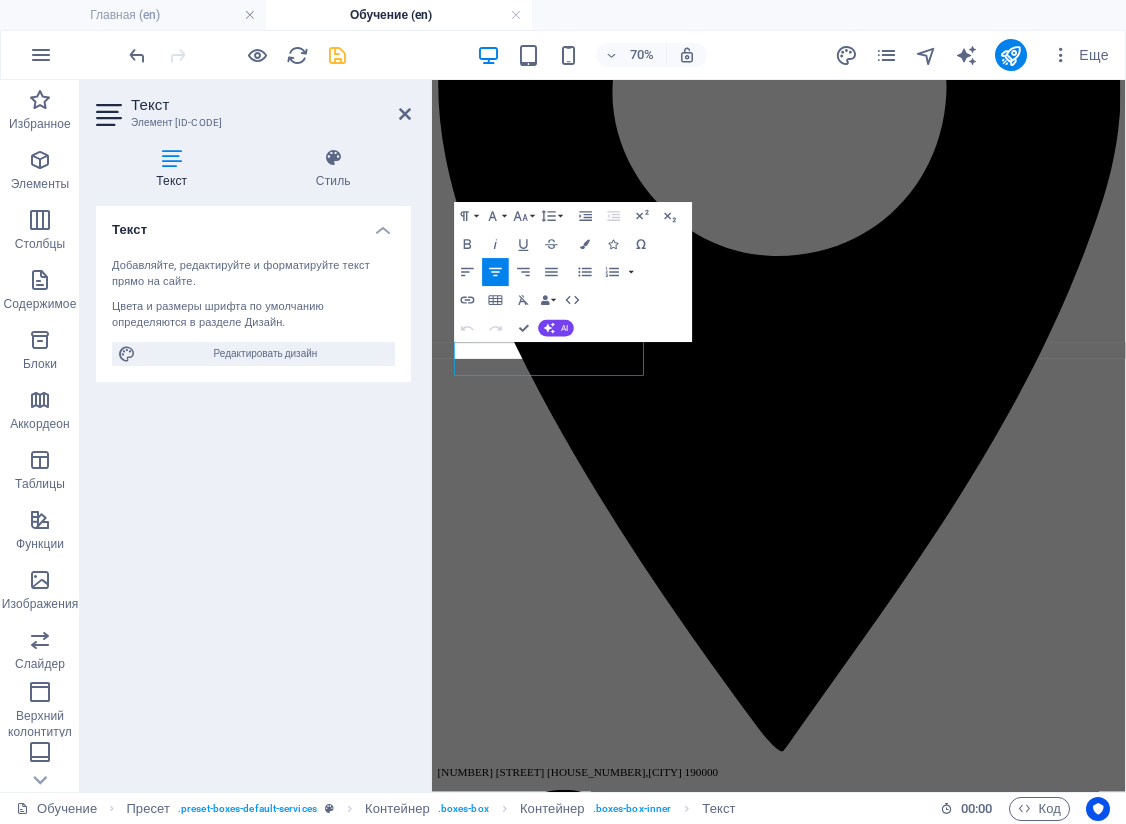 scroll, scrollTop: 524, scrollLeft: 0, axis: vertical 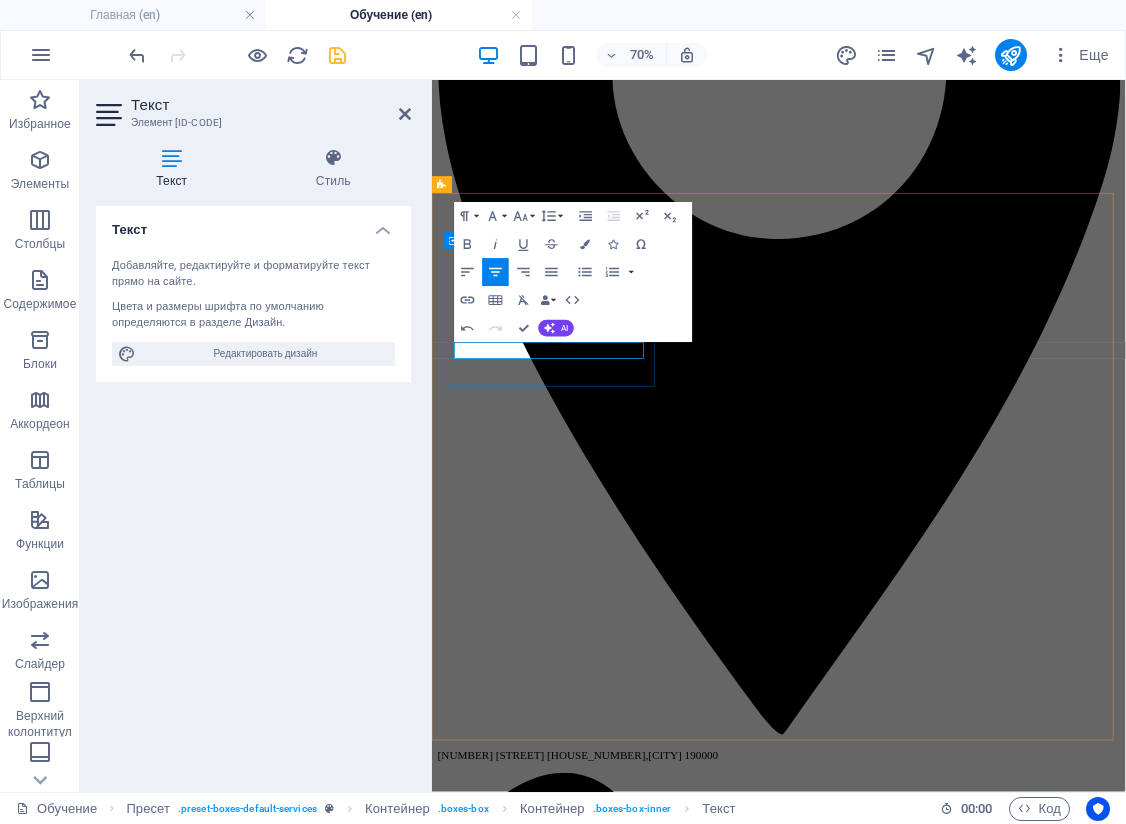 type 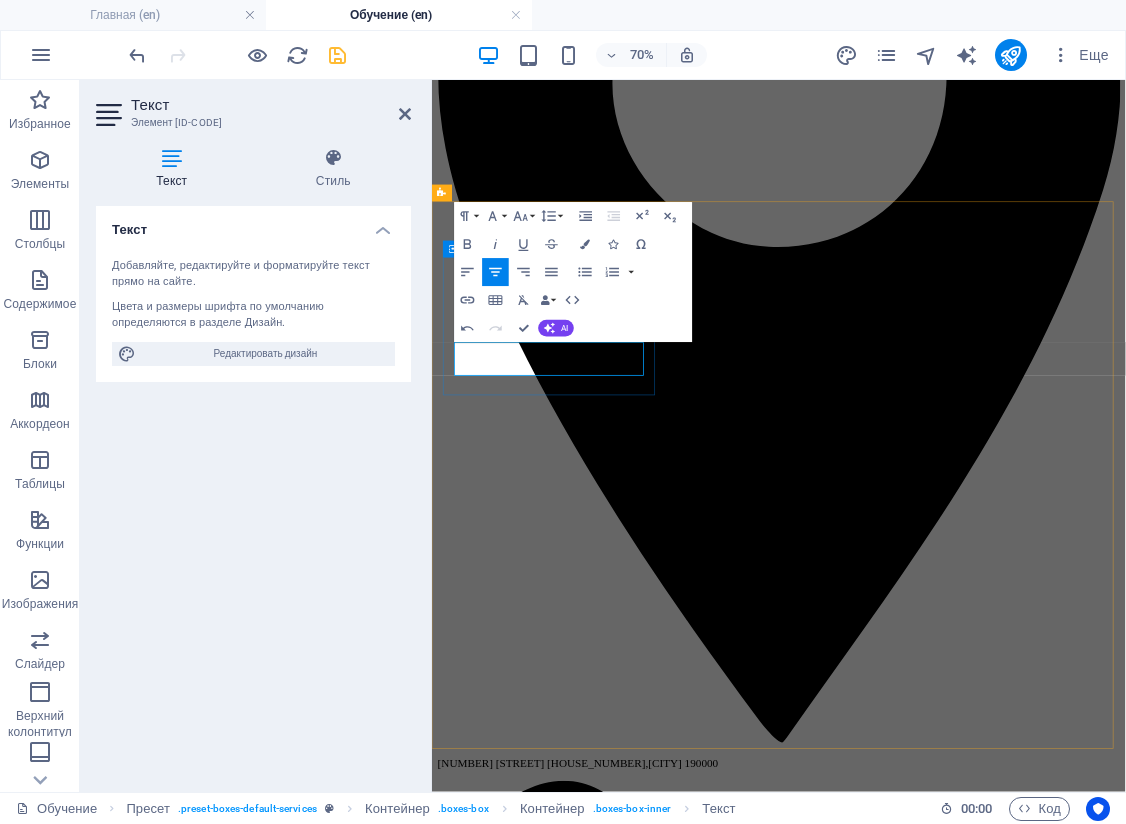 scroll, scrollTop: 500, scrollLeft: 0, axis: vertical 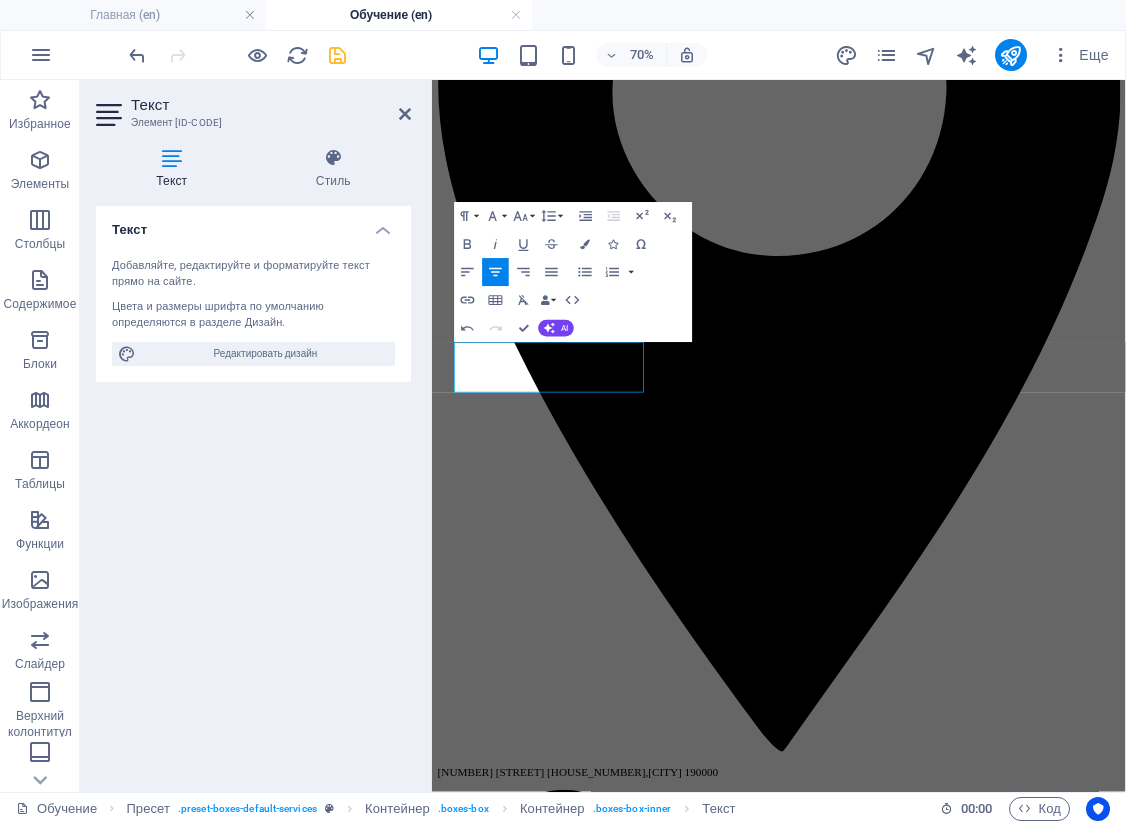 click on "Текст Добавляйте, редактируйте и форматируйте текст прямо на сайте. Цвета и размеры шрифта по умолчанию определяются в разделе Дизайн. Редактировать дизайн Выравнивание Выровнено по левому краю По центру Выровнено по правому краю" at bounding box center (253, 491) 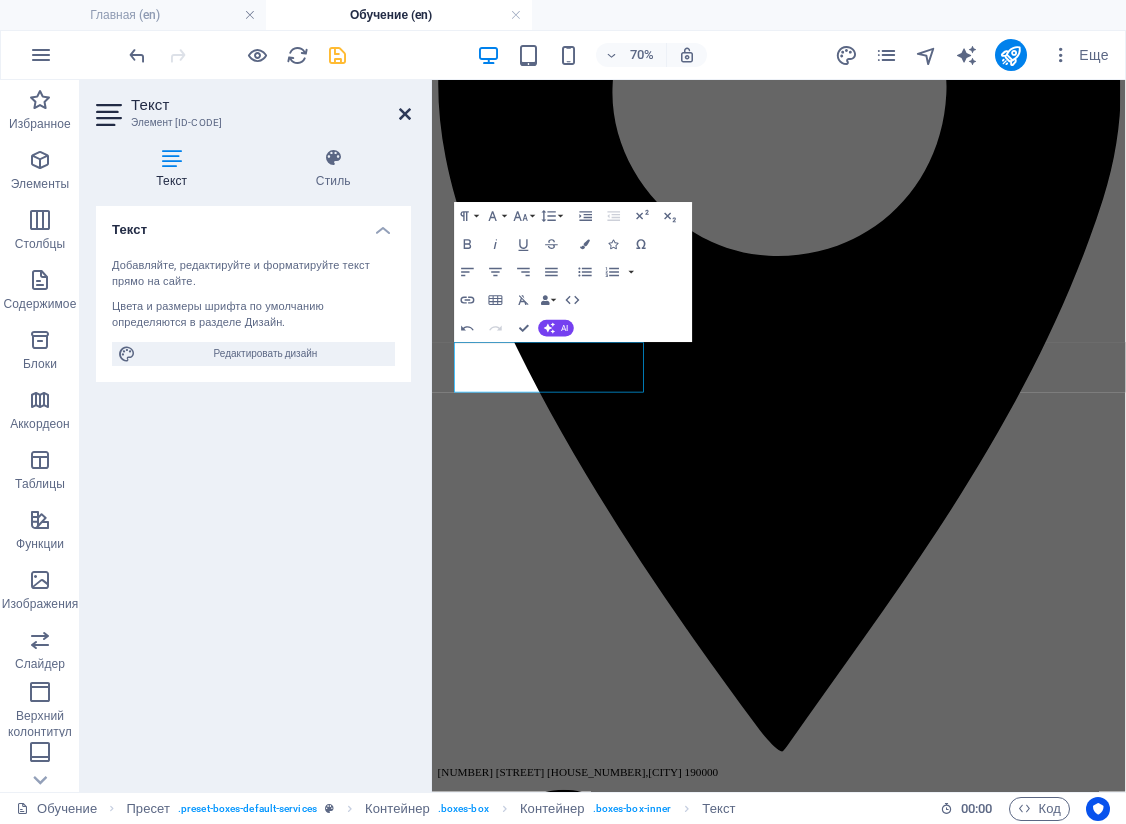 click at bounding box center [405, 114] 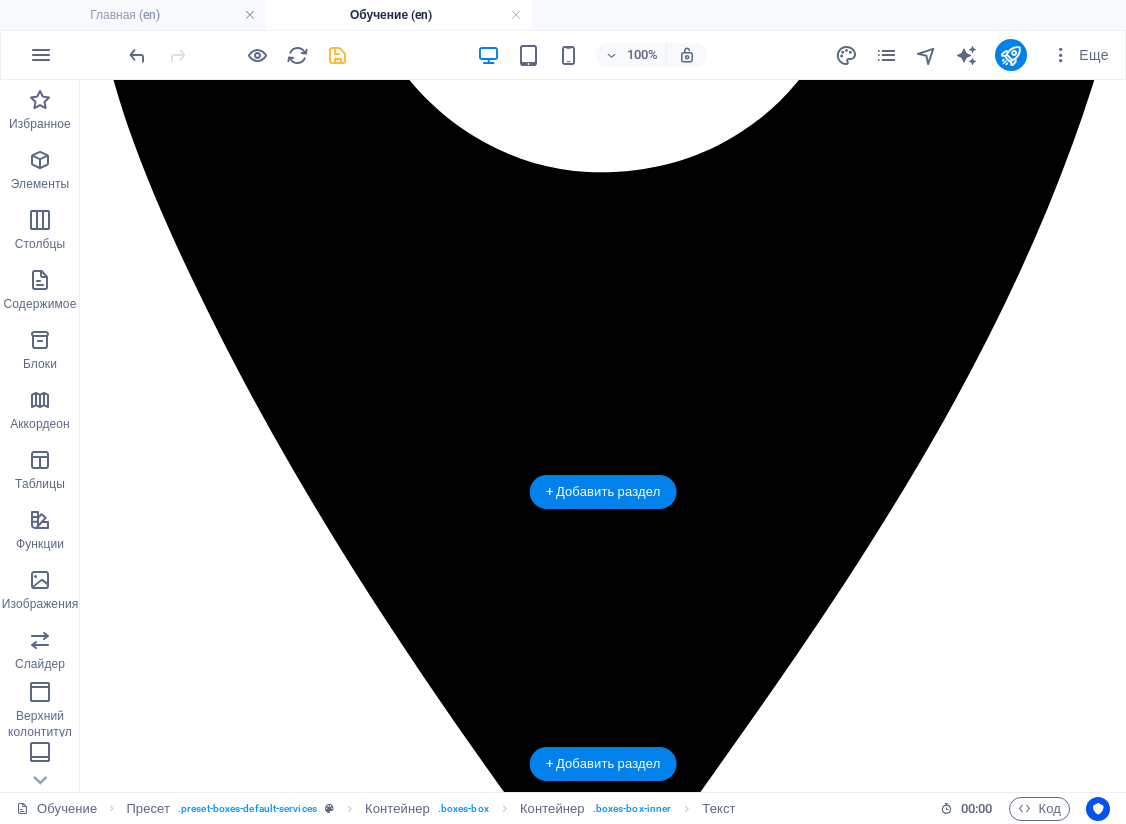 scroll, scrollTop: 900, scrollLeft: 0, axis: vertical 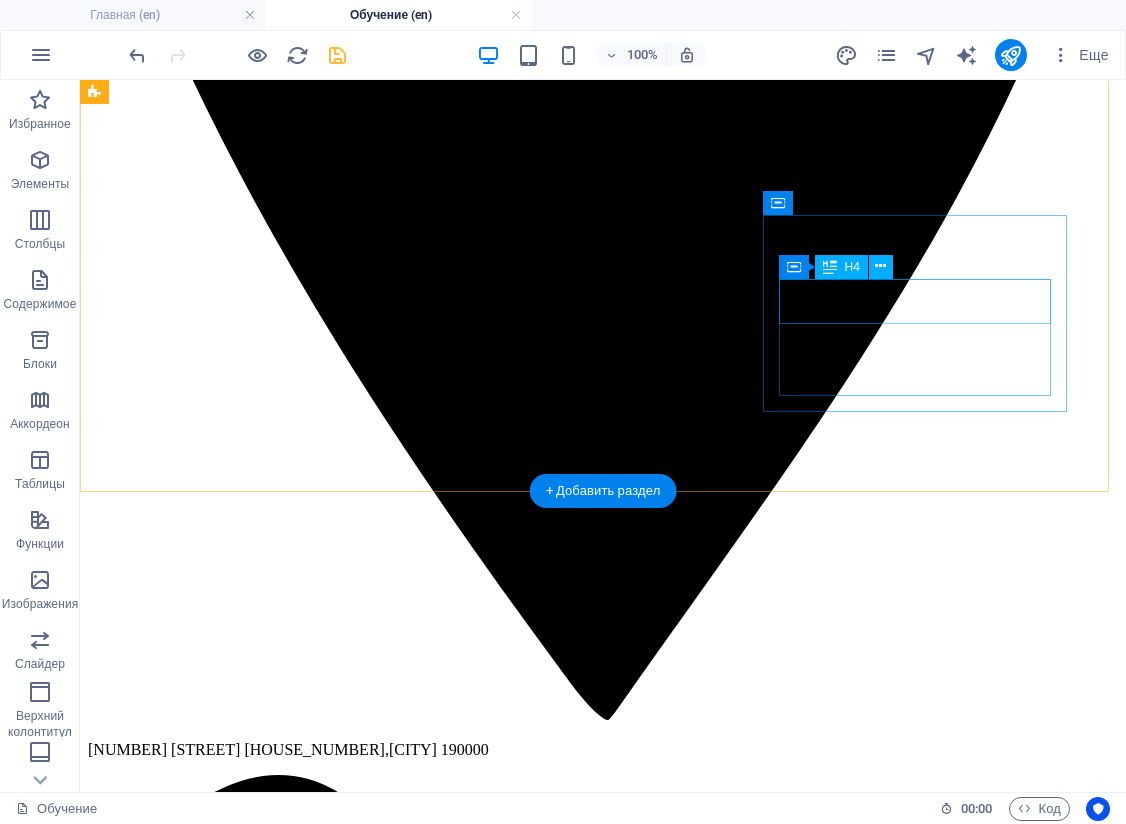 click on "Consulting" at bounding box center (603, 19041) 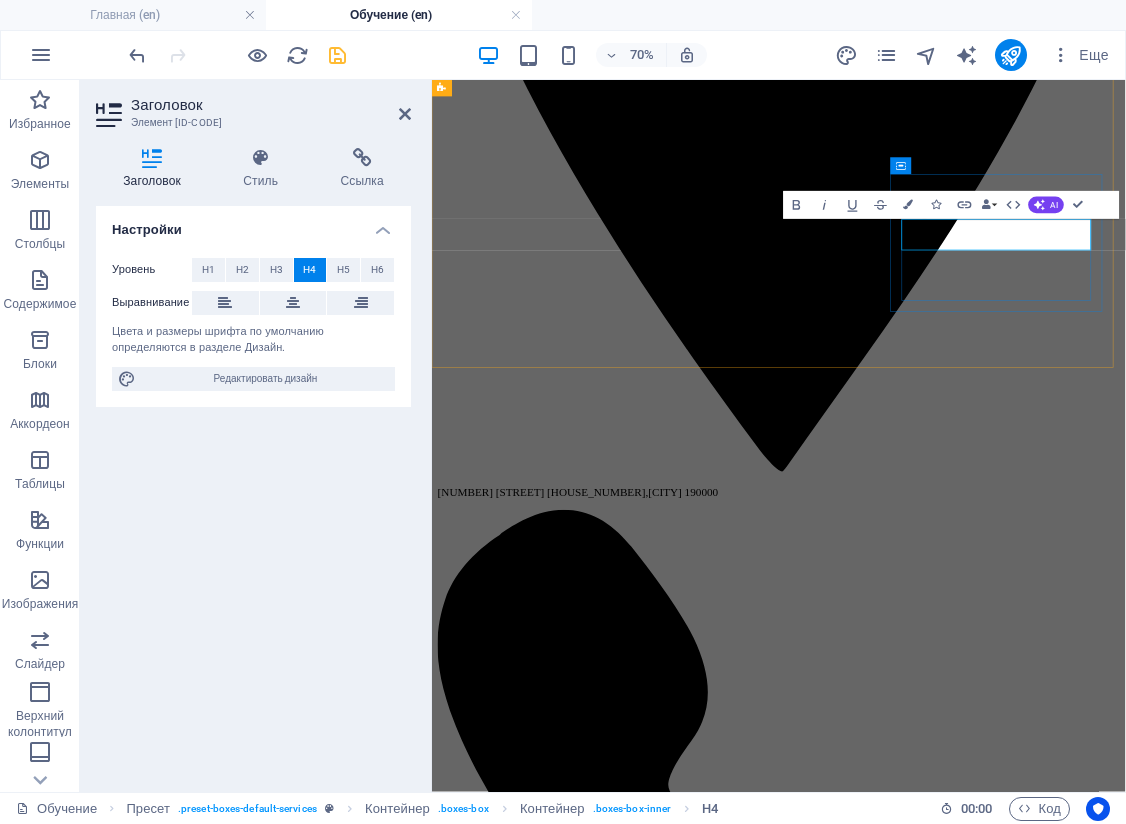 drag, startPoint x: 1263, startPoint y: 295, endPoint x: 1279, endPoint y: 298, distance: 16.27882 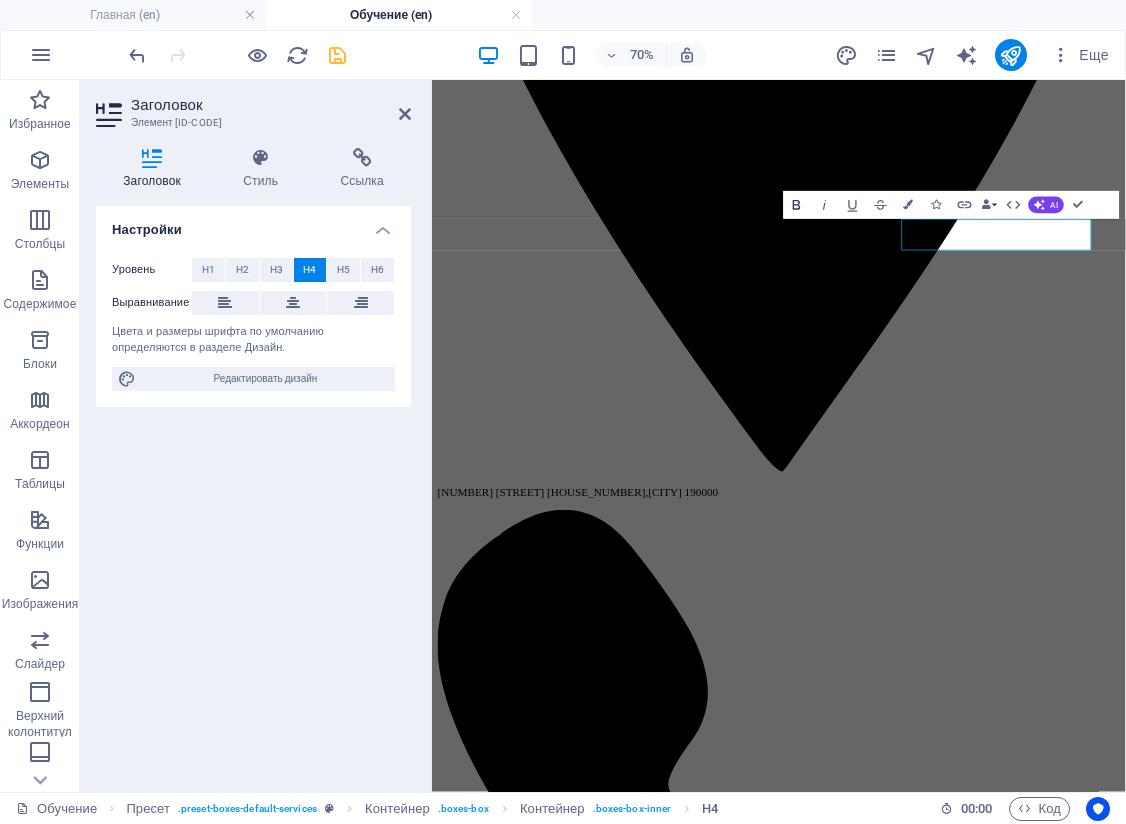 click 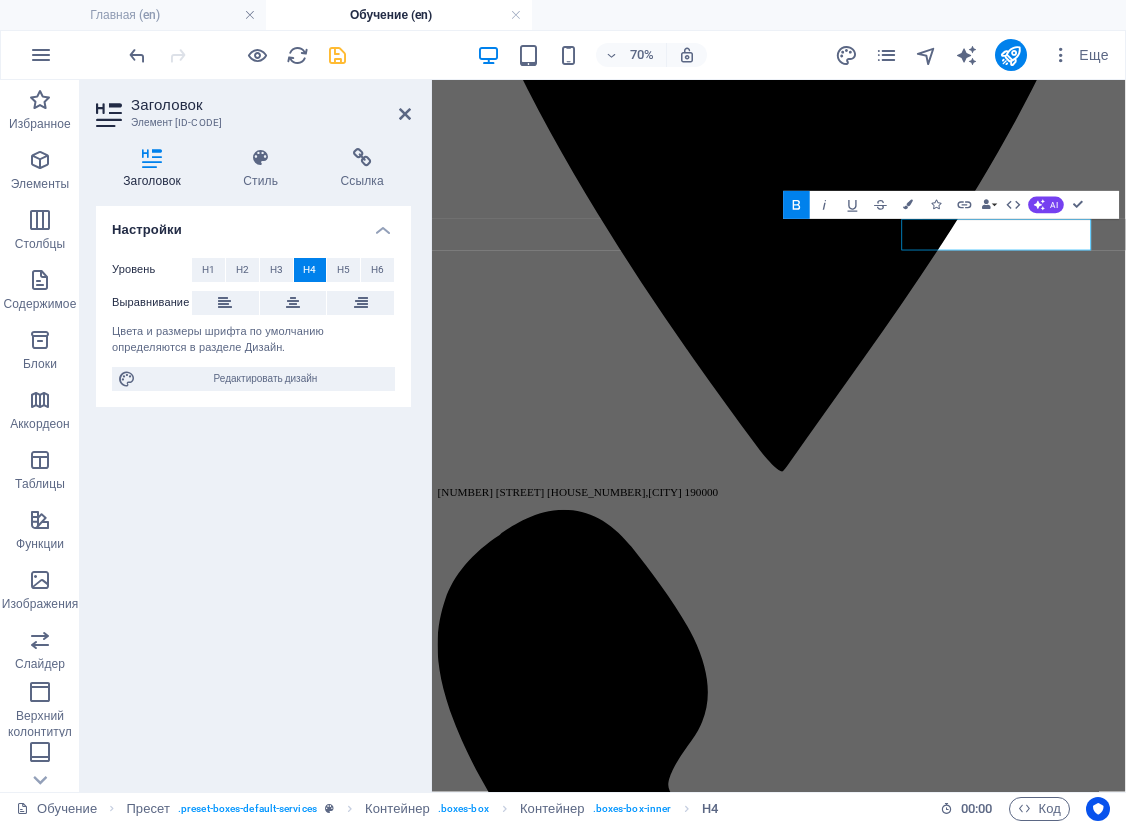 click on "Настройки Уровень H1 H2 H3 H4 H5 H6 Выравнивание Цвета и размеры шрифта по умолчанию определяются в разделе Дизайн. Редактировать дизайн" at bounding box center [253, 491] 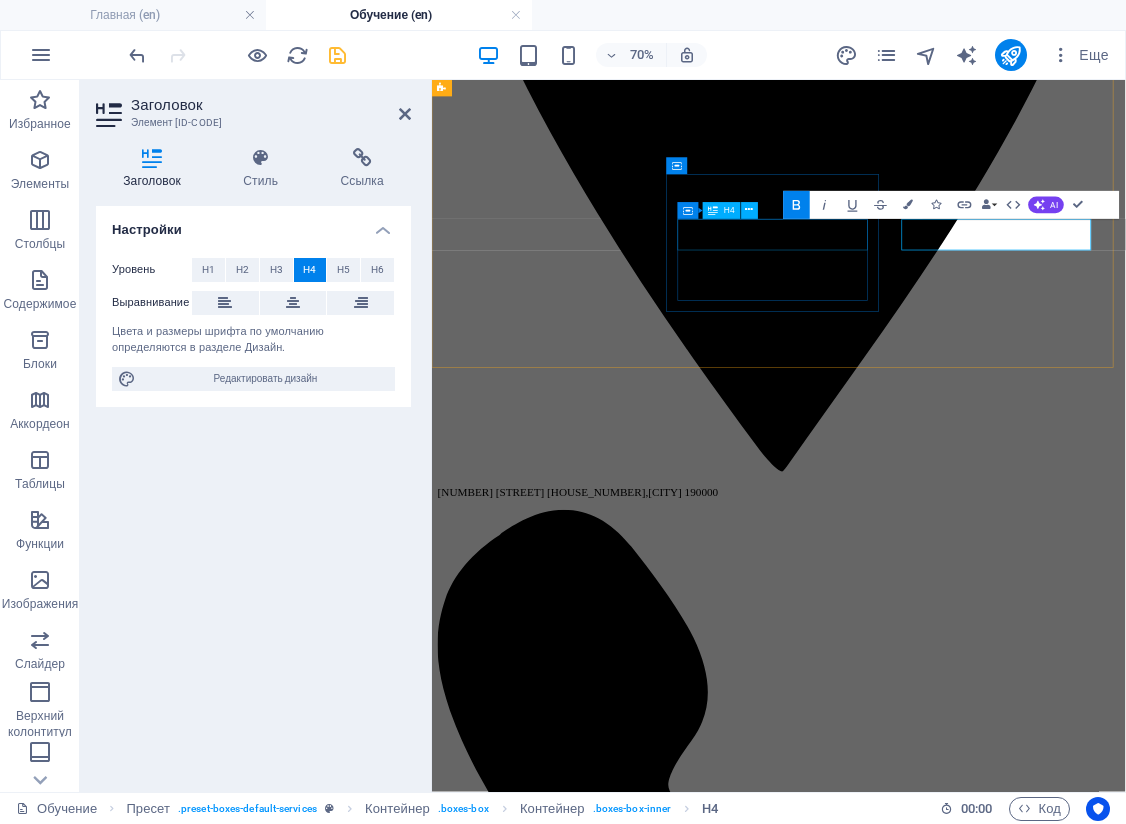 click on "insurance investigations" at bounding box center [927, 17446] 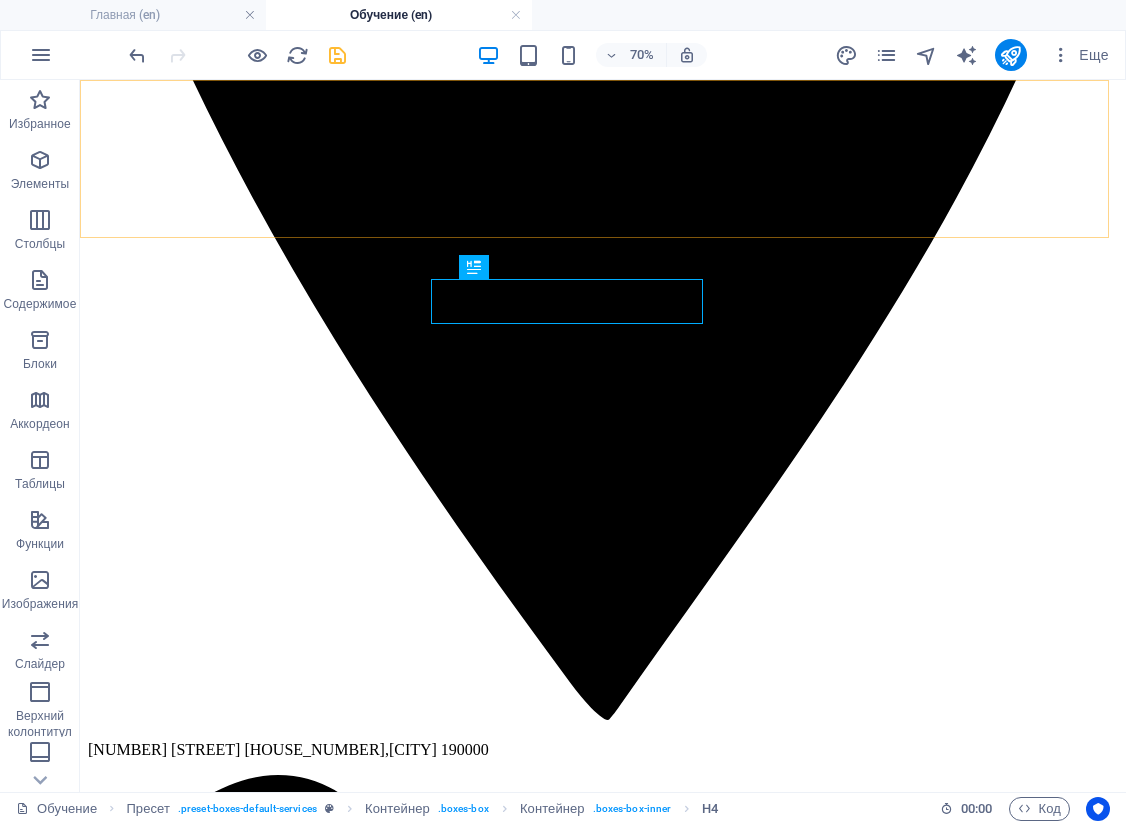 click on "Главная Обучение Проп Трейдинг Торговые условия Вакансии Контакты" at bounding box center [603, 8279] 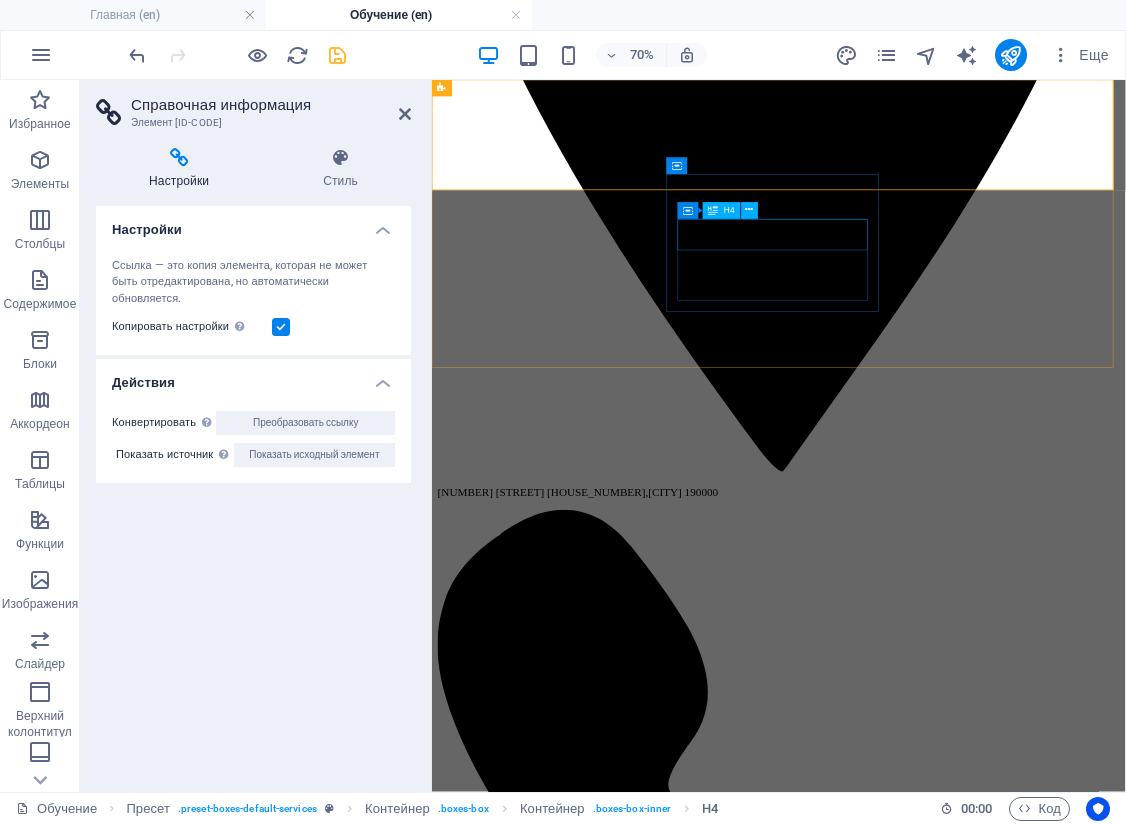 click on "[TRADING-TYPE]" at bounding box center [927, 18127] 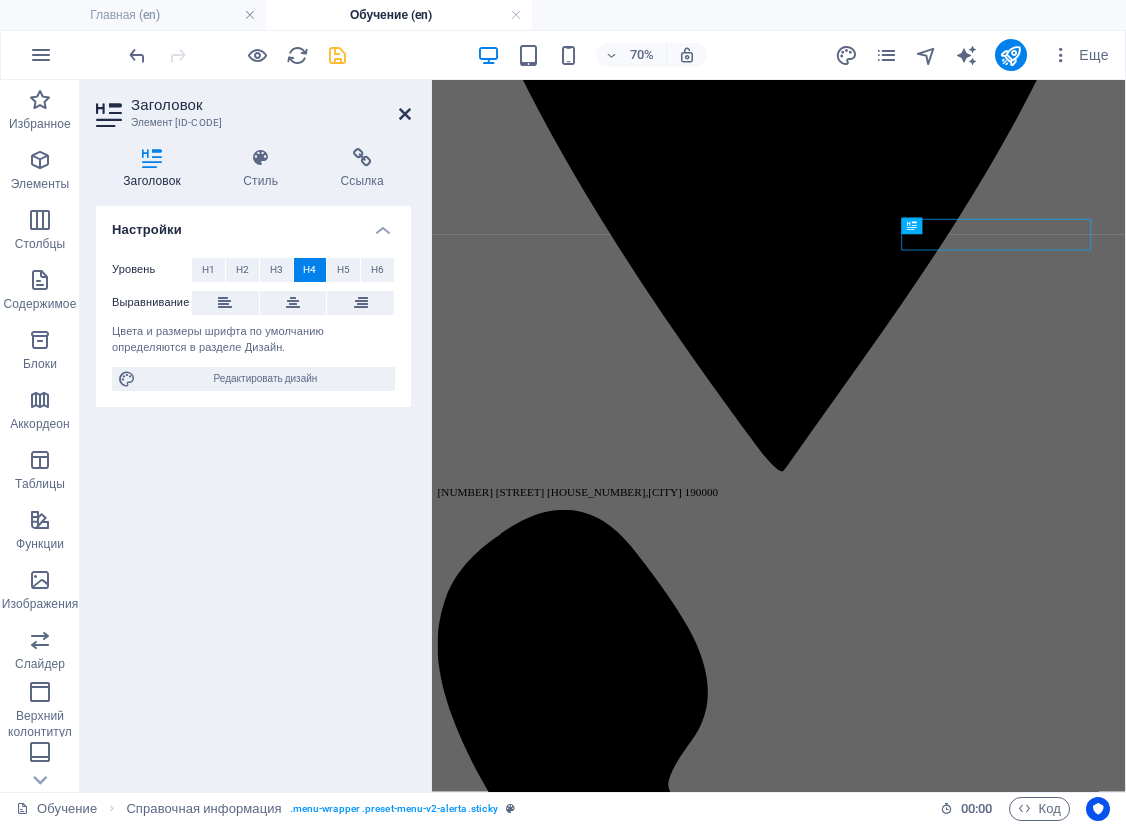 drag, startPoint x: 195, startPoint y: 208, endPoint x: 405, endPoint y: 114, distance: 230.07825 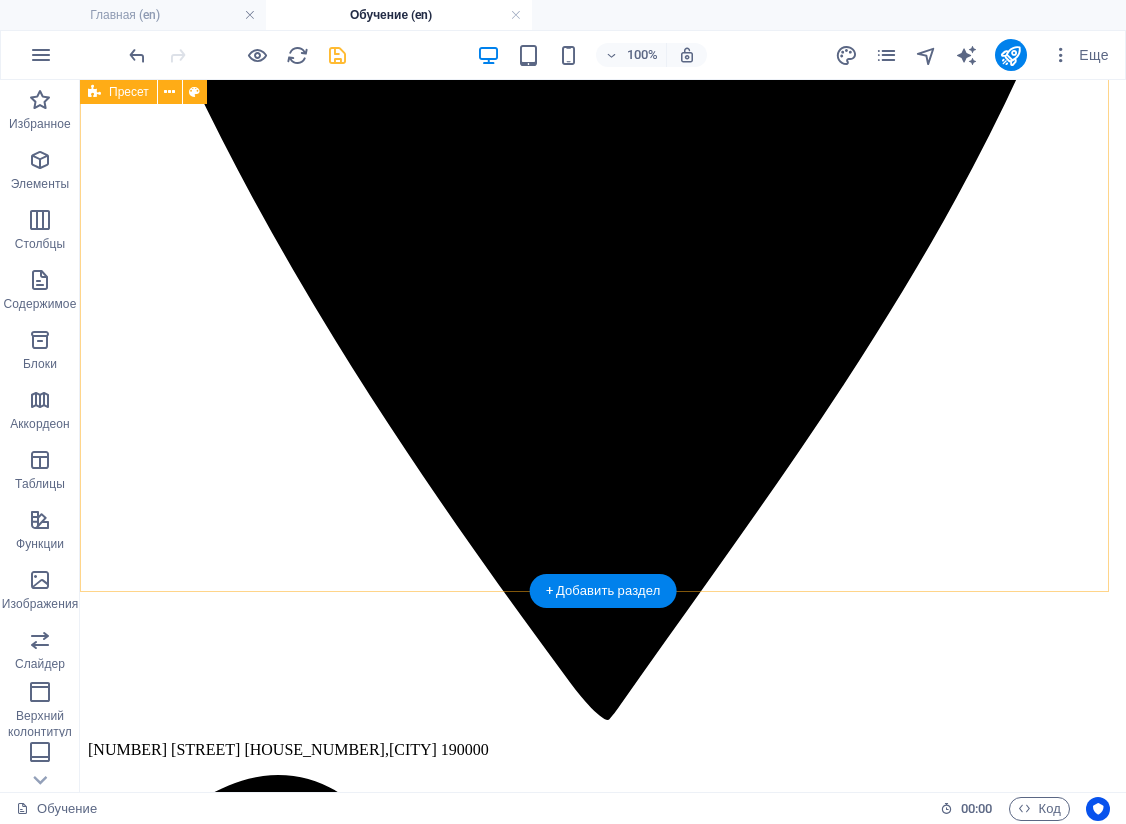 scroll, scrollTop: 800, scrollLeft: 0, axis: vertical 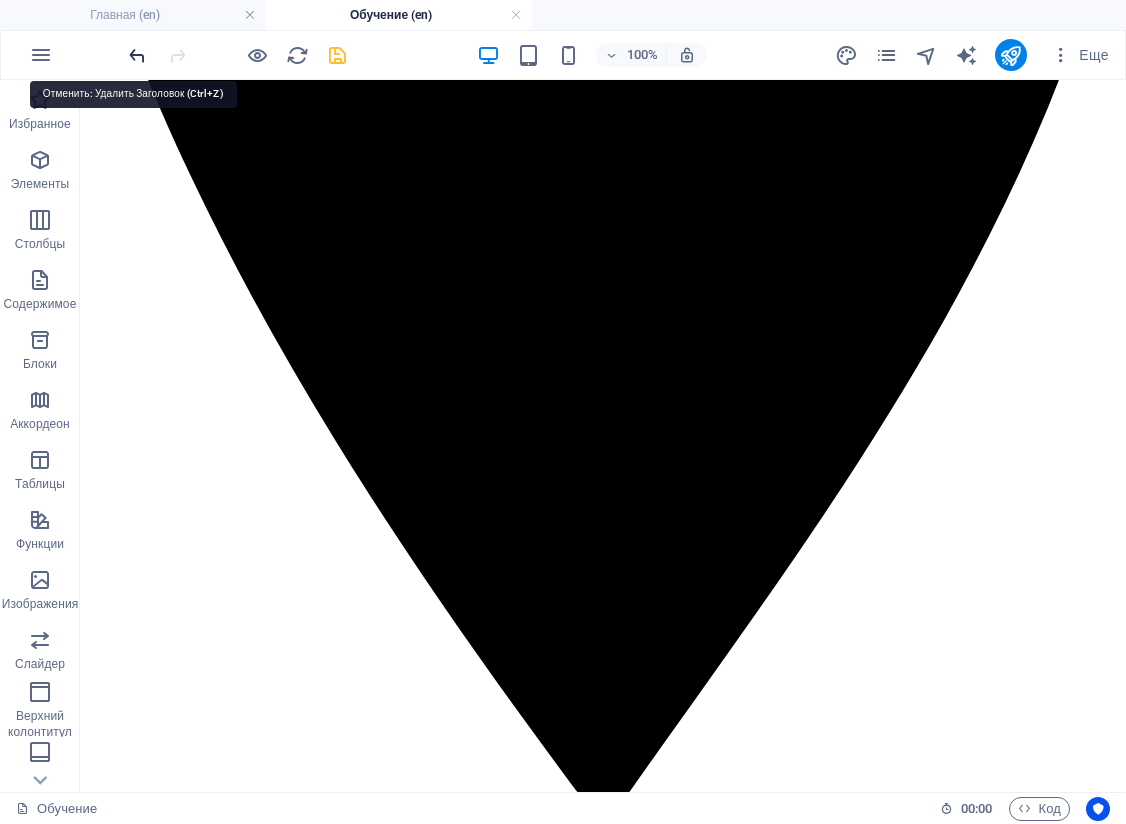 click at bounding box center (137, 55) 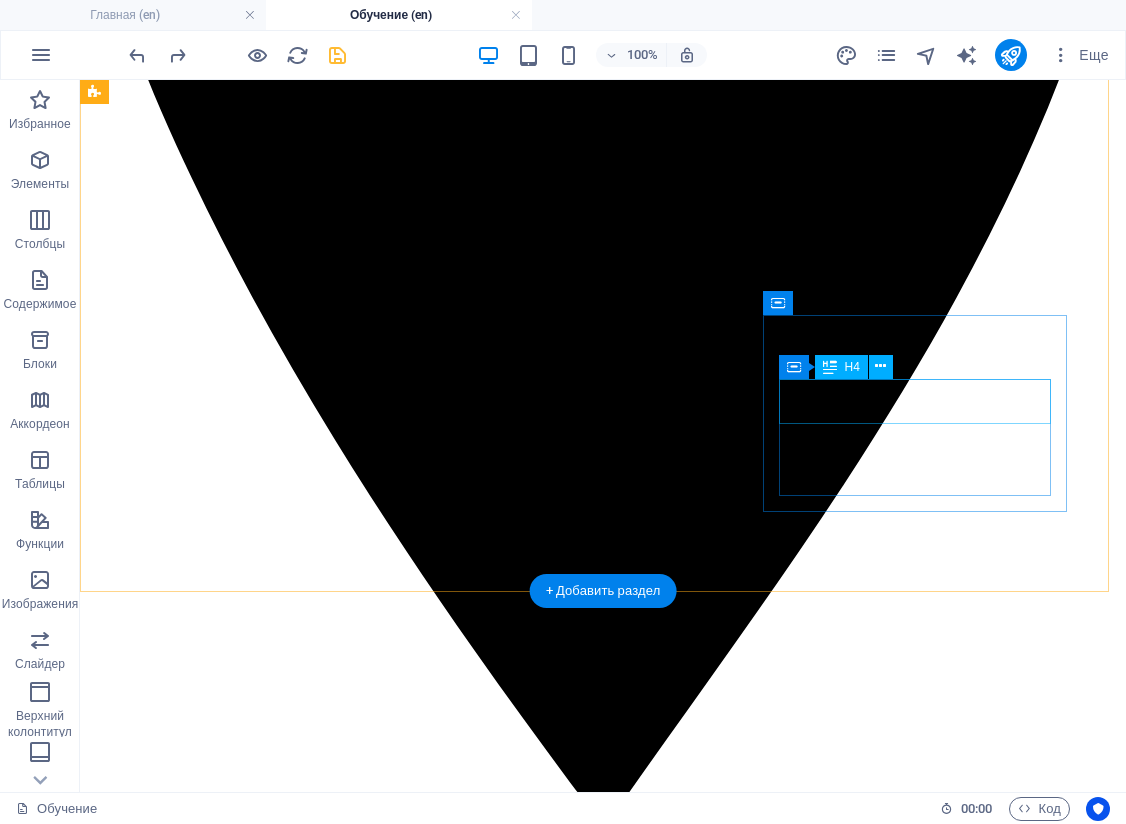 click on "[TRADING-TYPE]" at bounding box center [603, 19141] 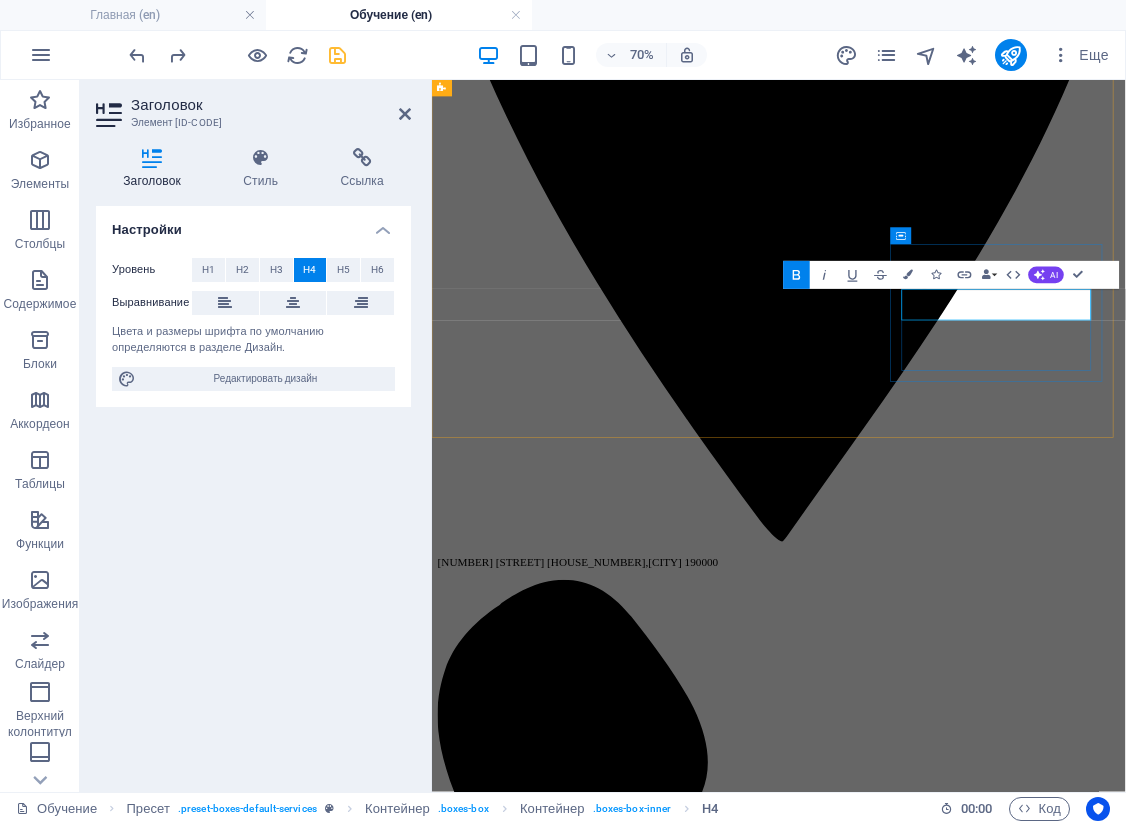 click on "ТОРГОВЛЯ" at bounding box center (484, 18226) 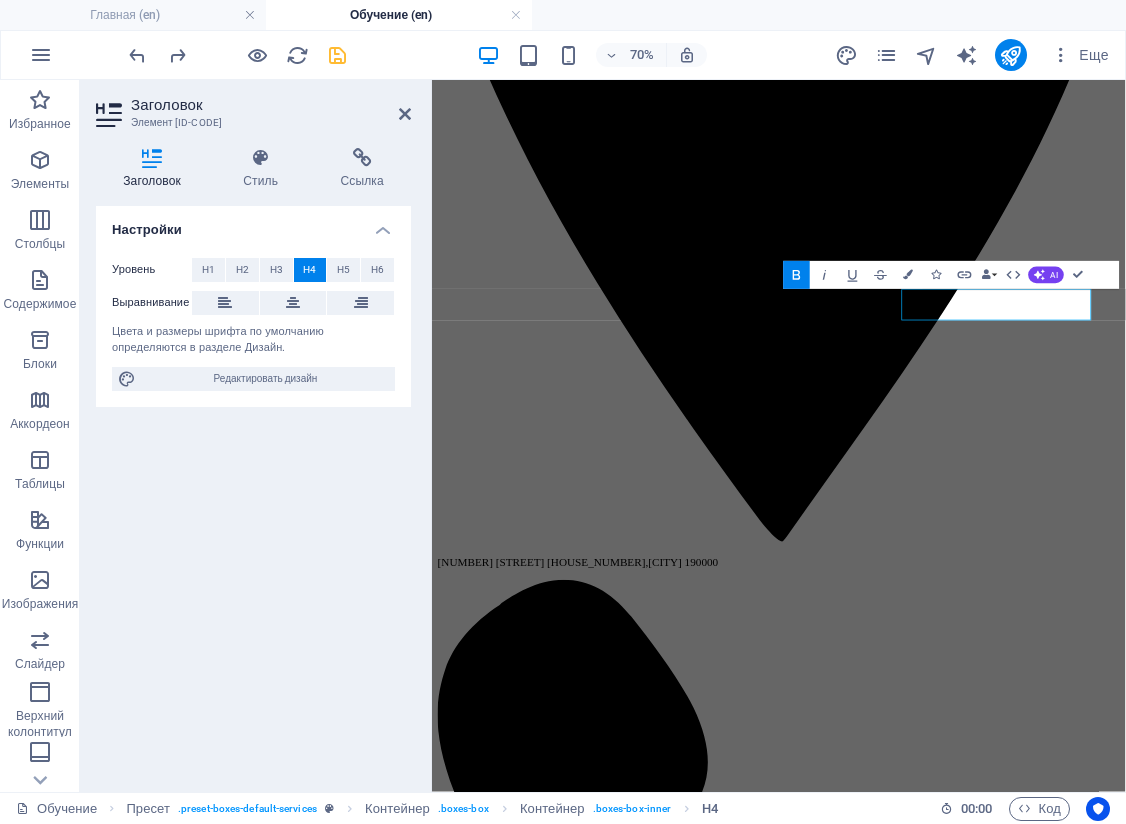 click on "Настройки Уровень H1 H2 H3 H4 H5 H6 Выравнивание Цвета и размеры шрифта по умолчанию определяются в разделе Дизайн. Редактировать дизайн" at bounding box center (253, 491) 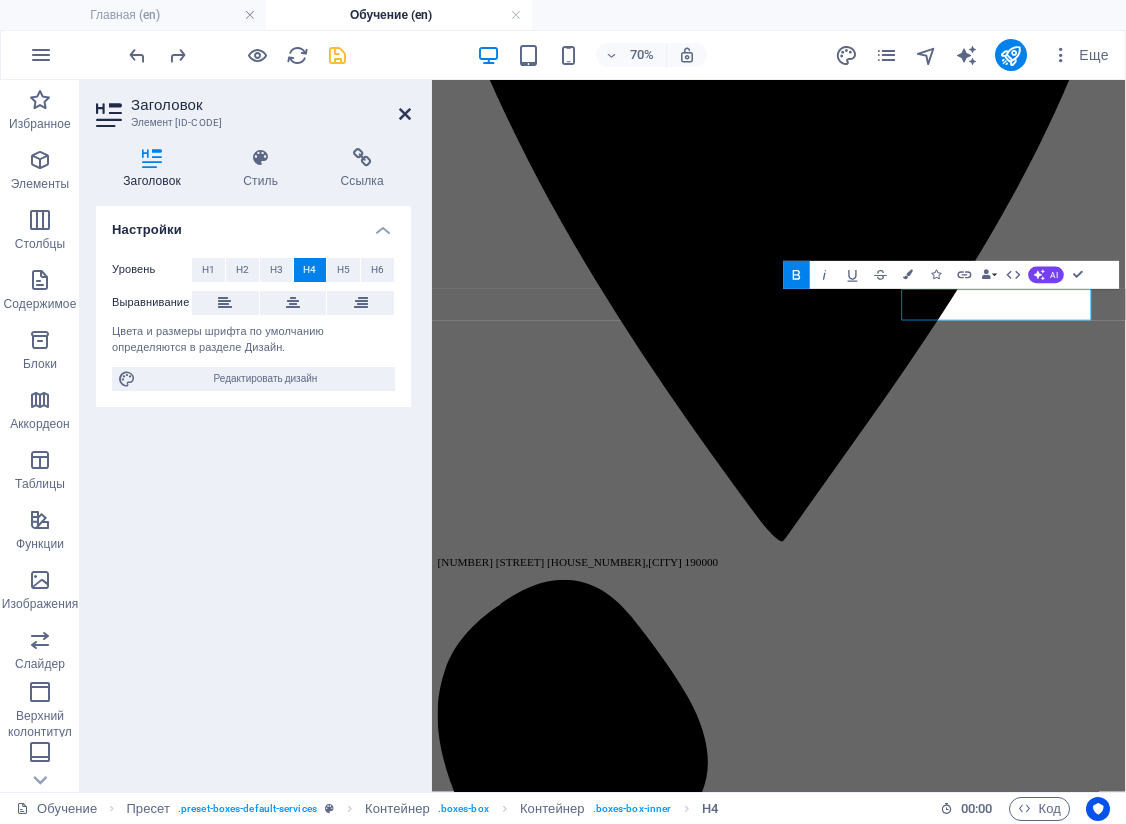 click at bounding box center [405, 114] 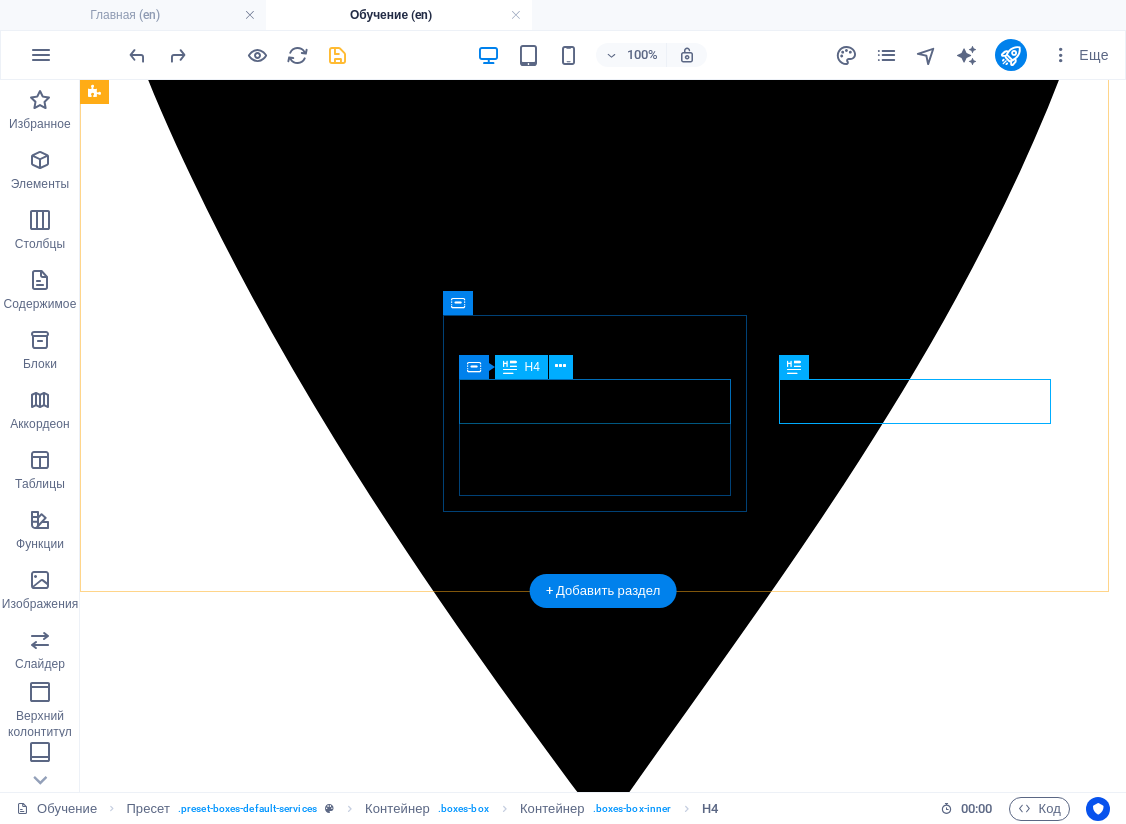 click on "insurance investigations" at bounding box center (603, 18456) 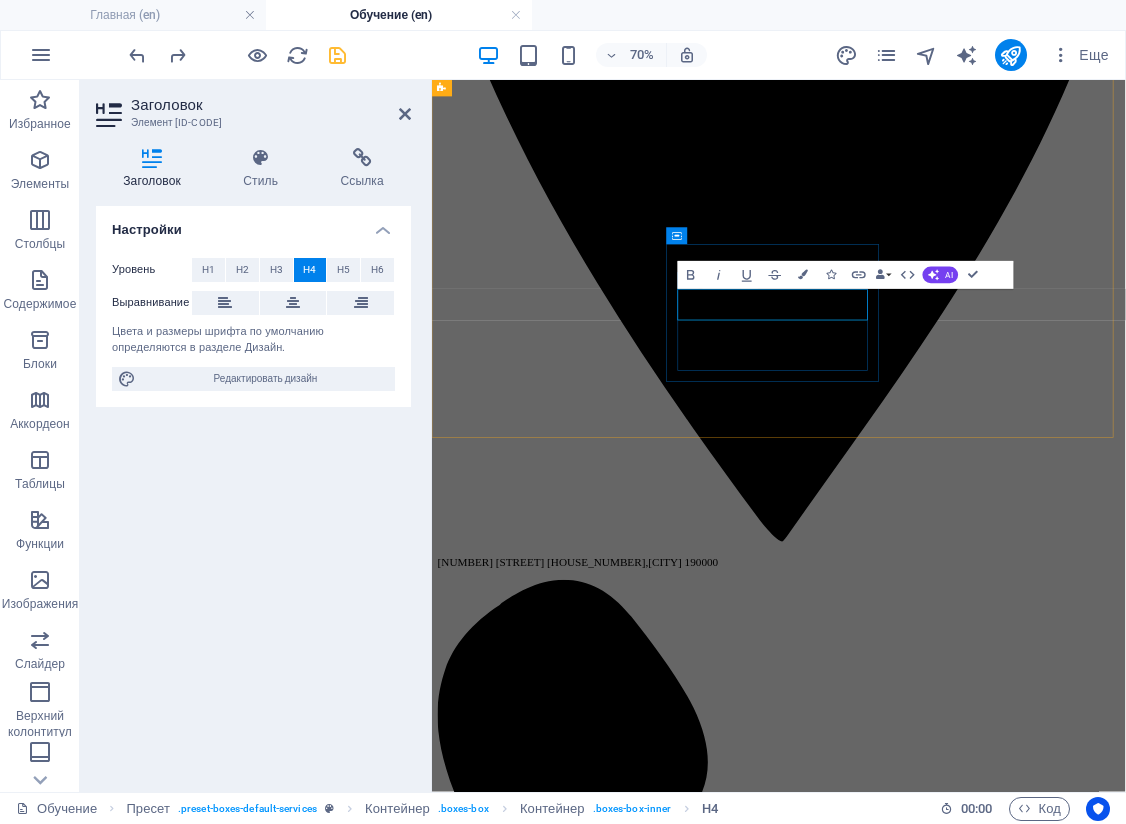 click on "insurance investigations" at bounding box center [927, 17546] 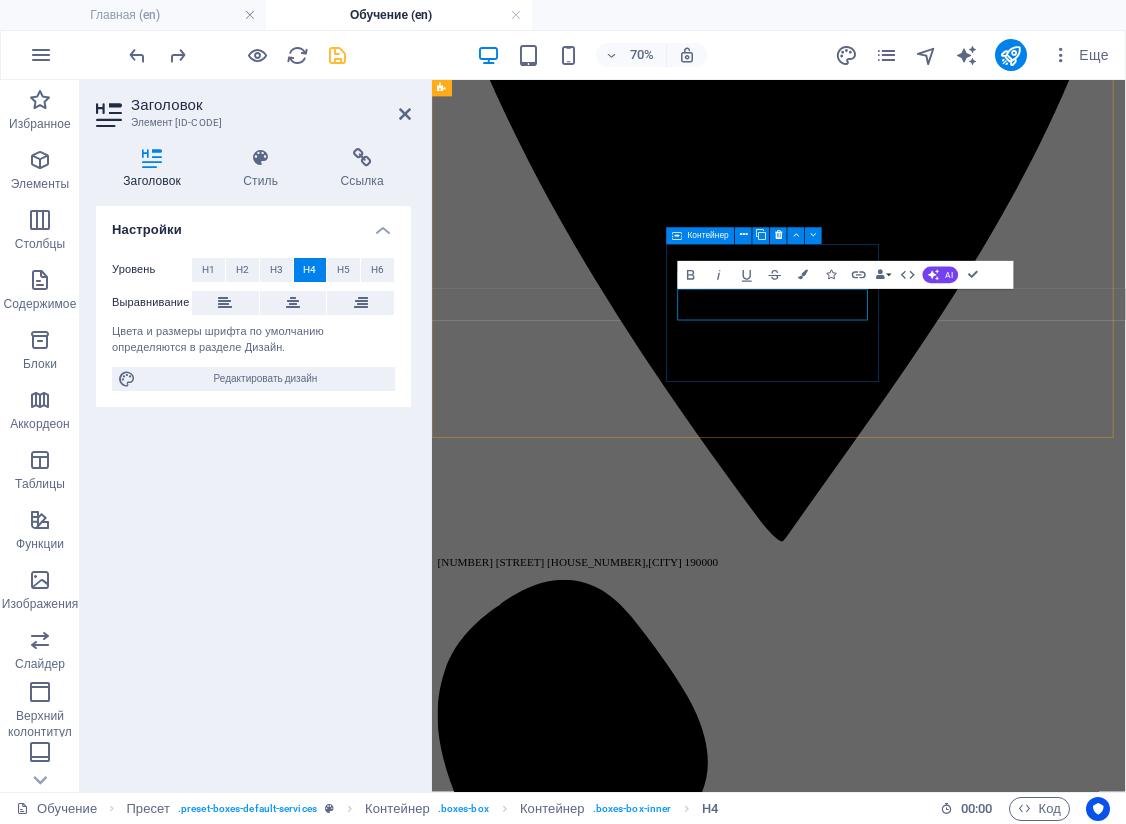 drag, startPoint x: 1043, startPoint y: 401, endPoint x: 779, endPoint y: 395, distance: 264.06818 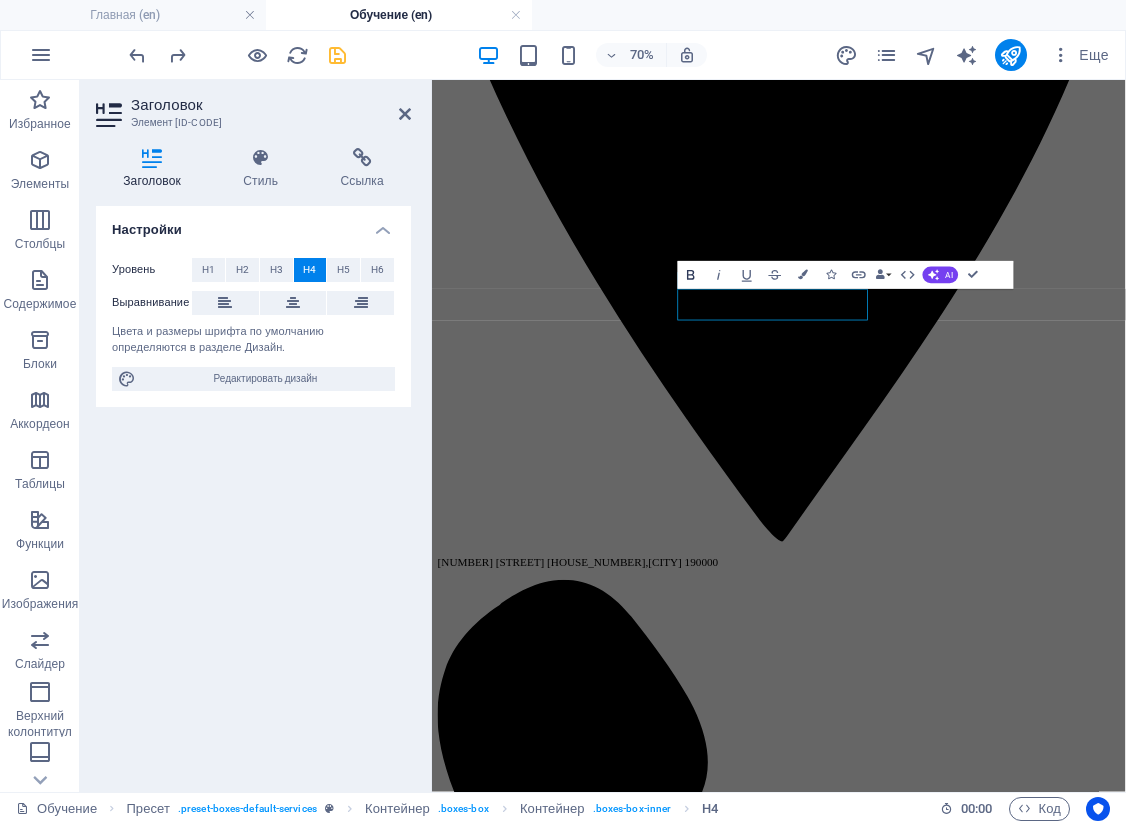 click 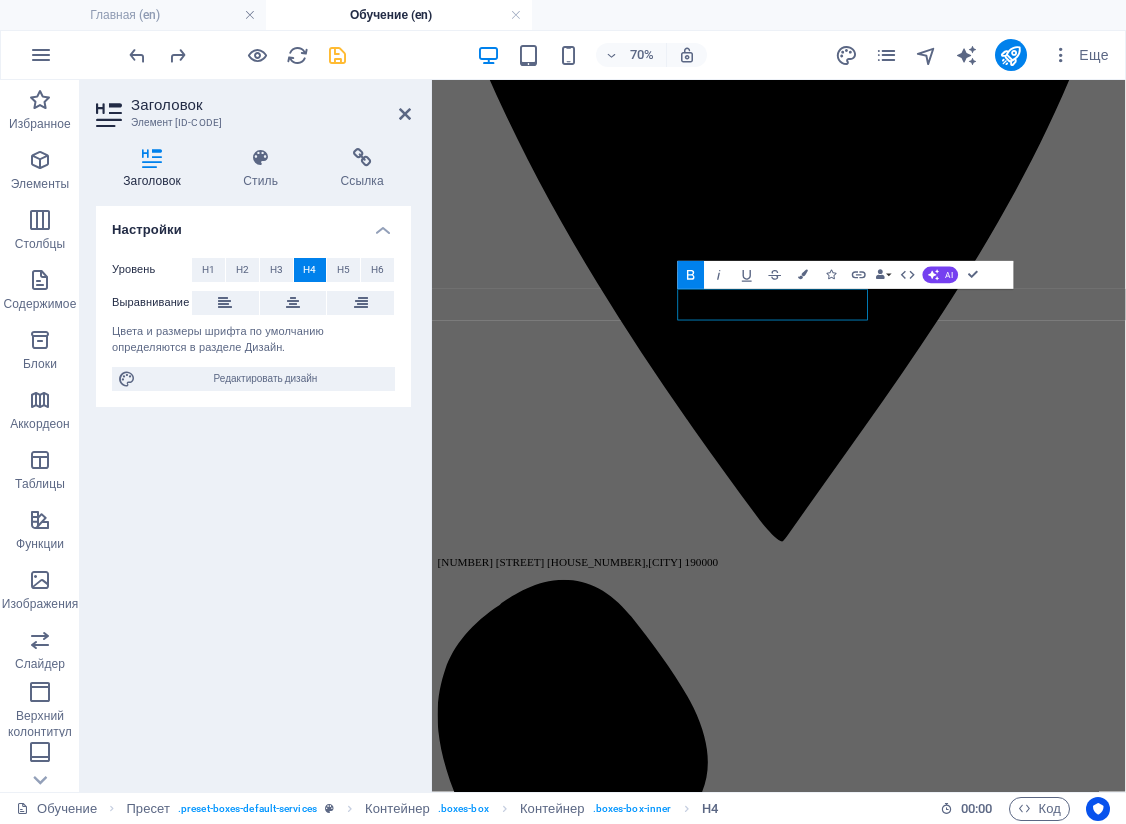 click on "Настройки Уровень H1 H2 H3 H4 H5 H6 Выравнивание Цвета и размеры шрифта по умолчанию определяются в разделе Дизайн. Редактировать дизайн" at bounding box center (253, 491) 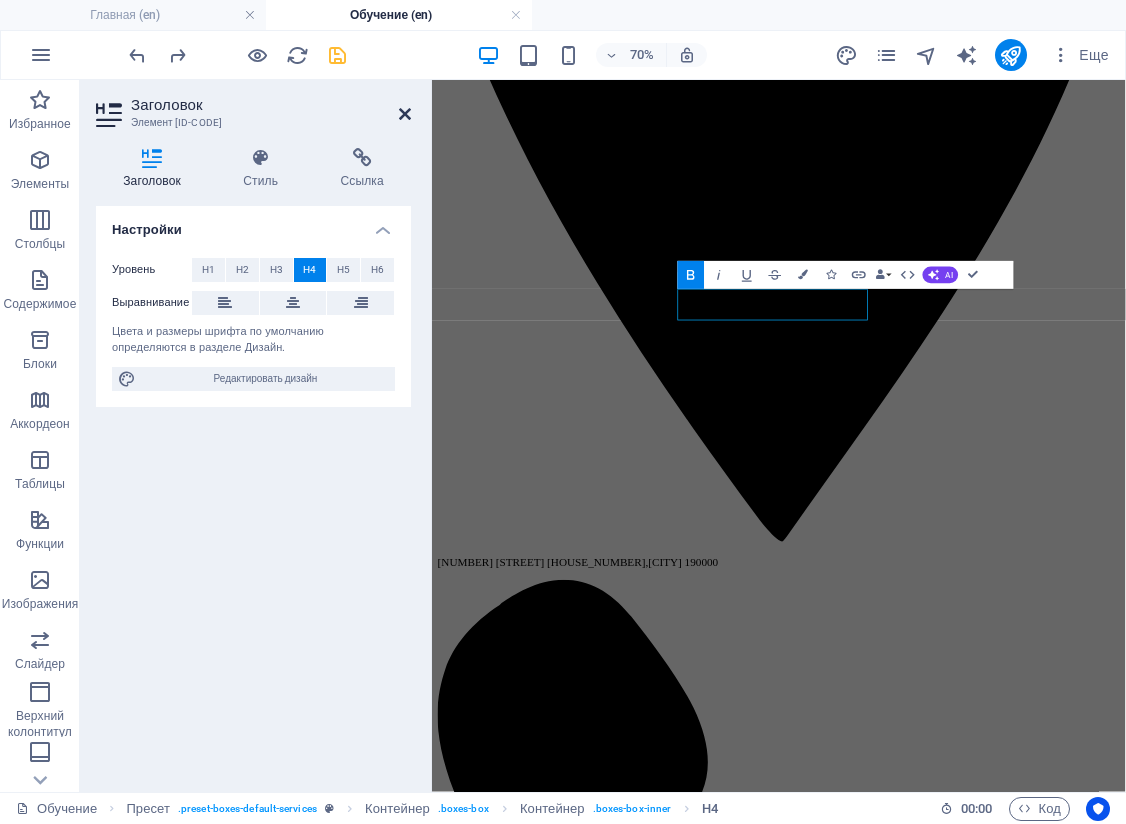 click at bounding box center (405, 114) 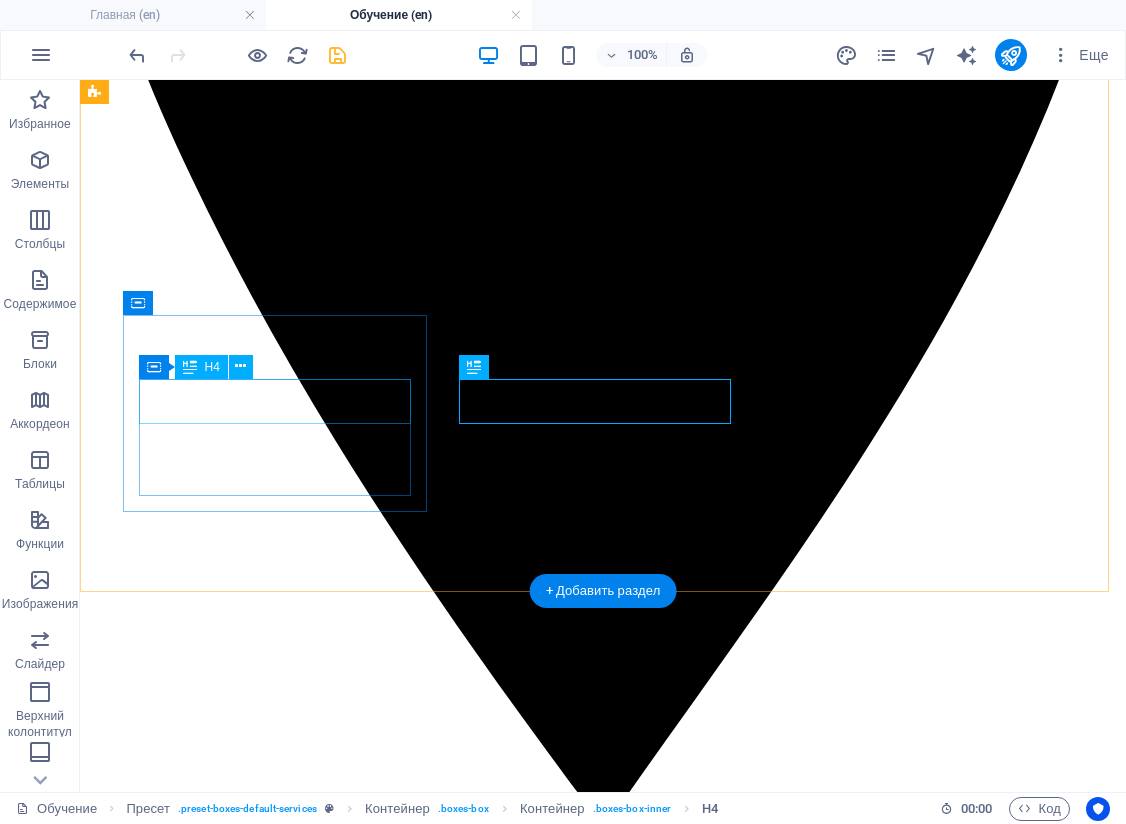 click on "Defensive Investigation" at bounding box center [603, 17756] 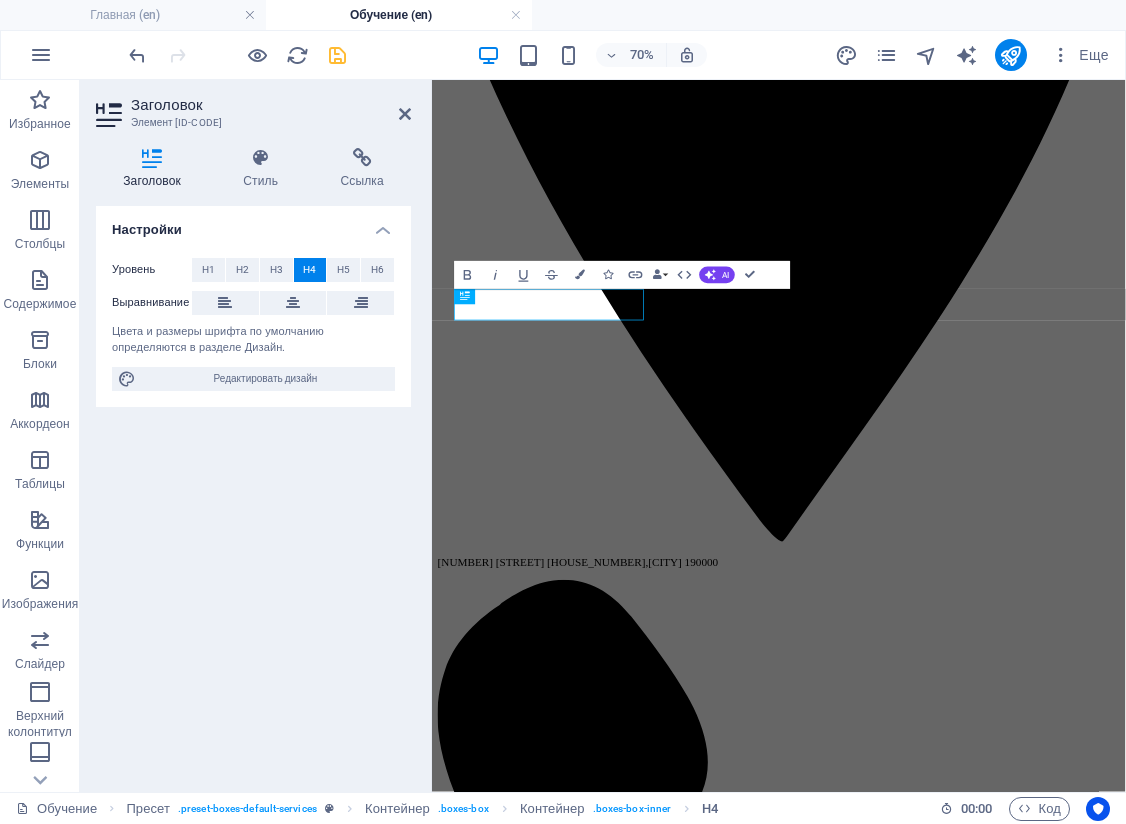 click on "Defensive Investigation" at bounding box center [927, 16879] 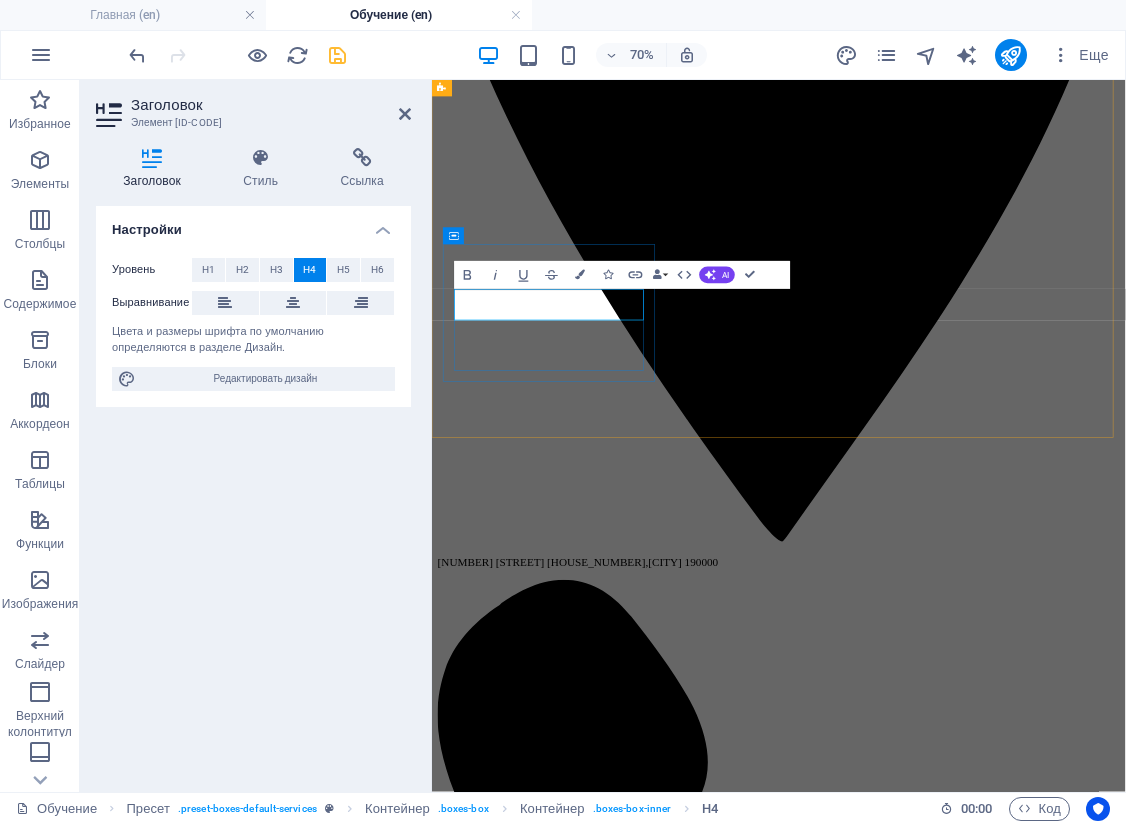 drag, startPoint x: 674, startPoint y: 397, endPoint x: 544, endPoint y: 398, distance: 130.00385 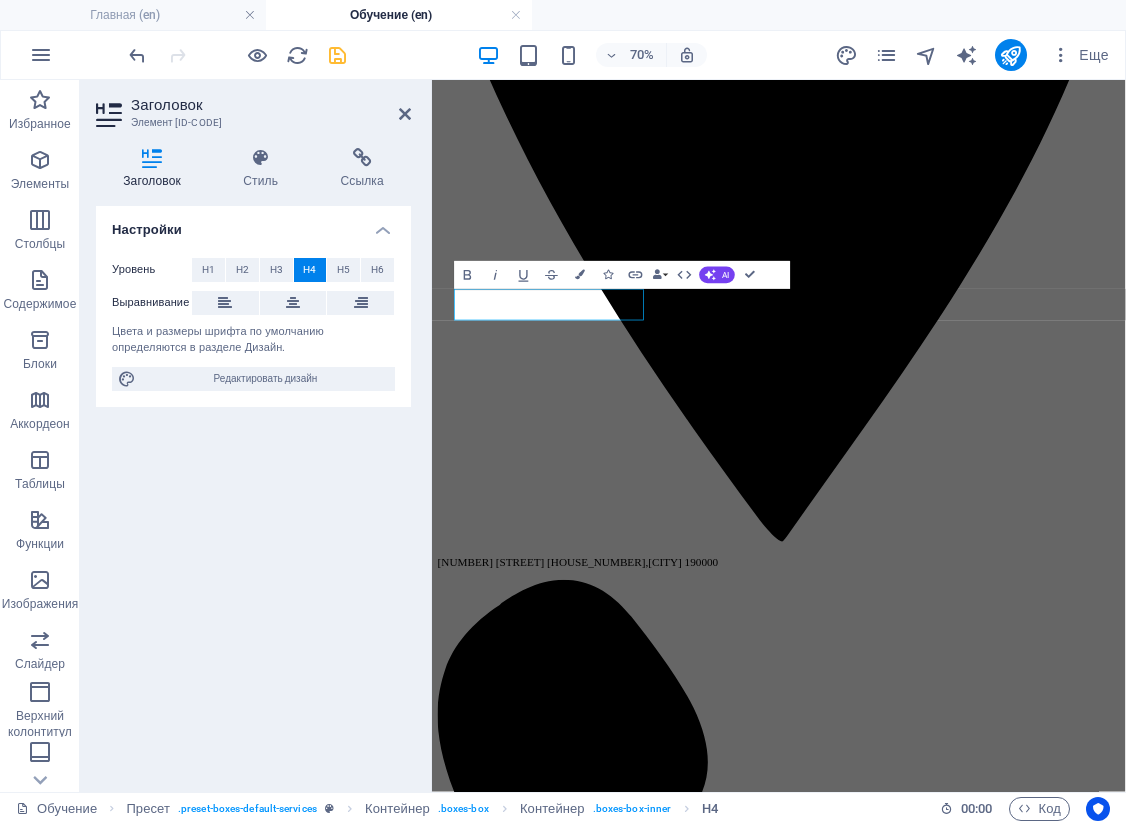 type 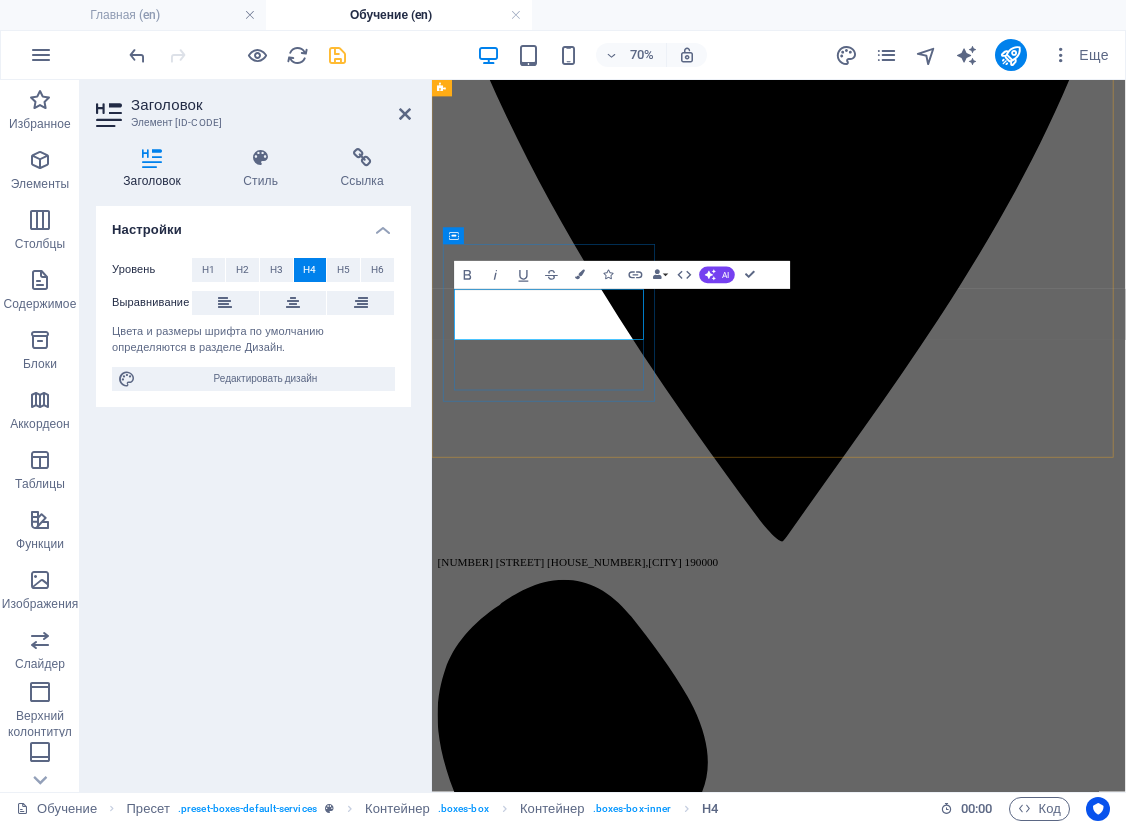 drag, startPoint x: 684, startPoint y: 429, endPoint x: 483, endPoint y: 381, distance: 206.65189 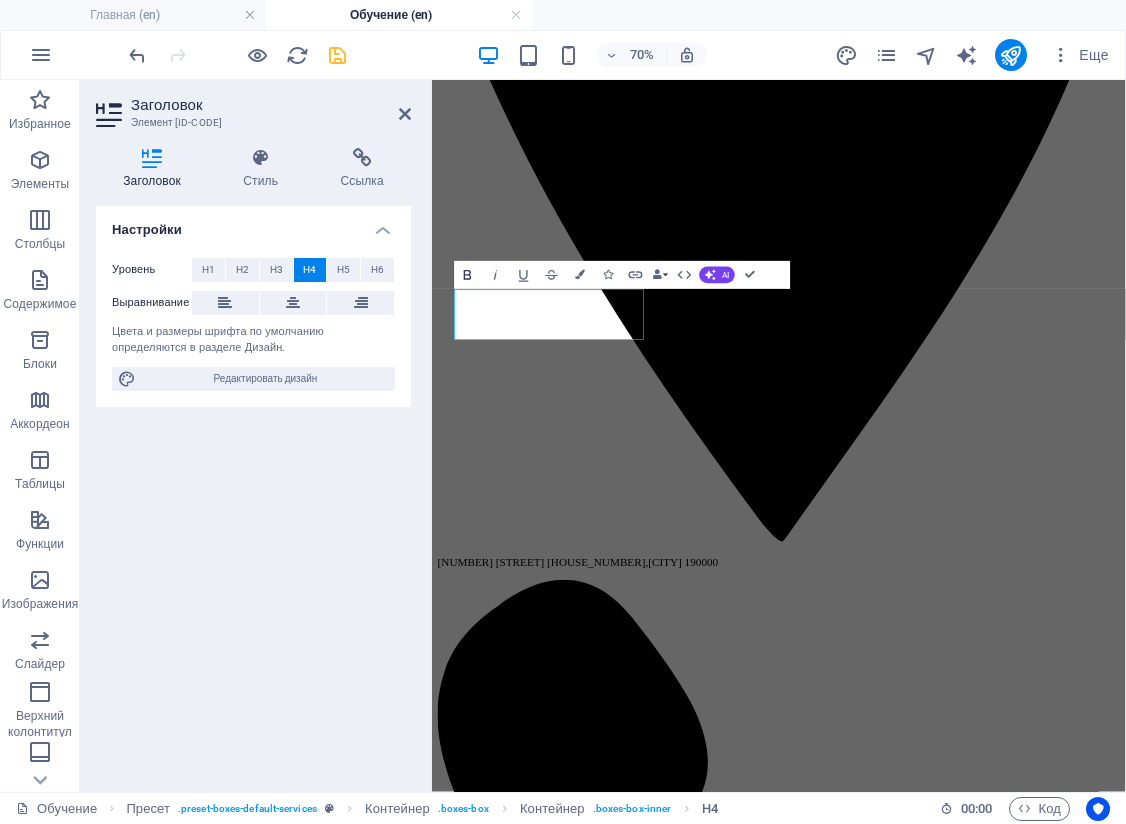 click 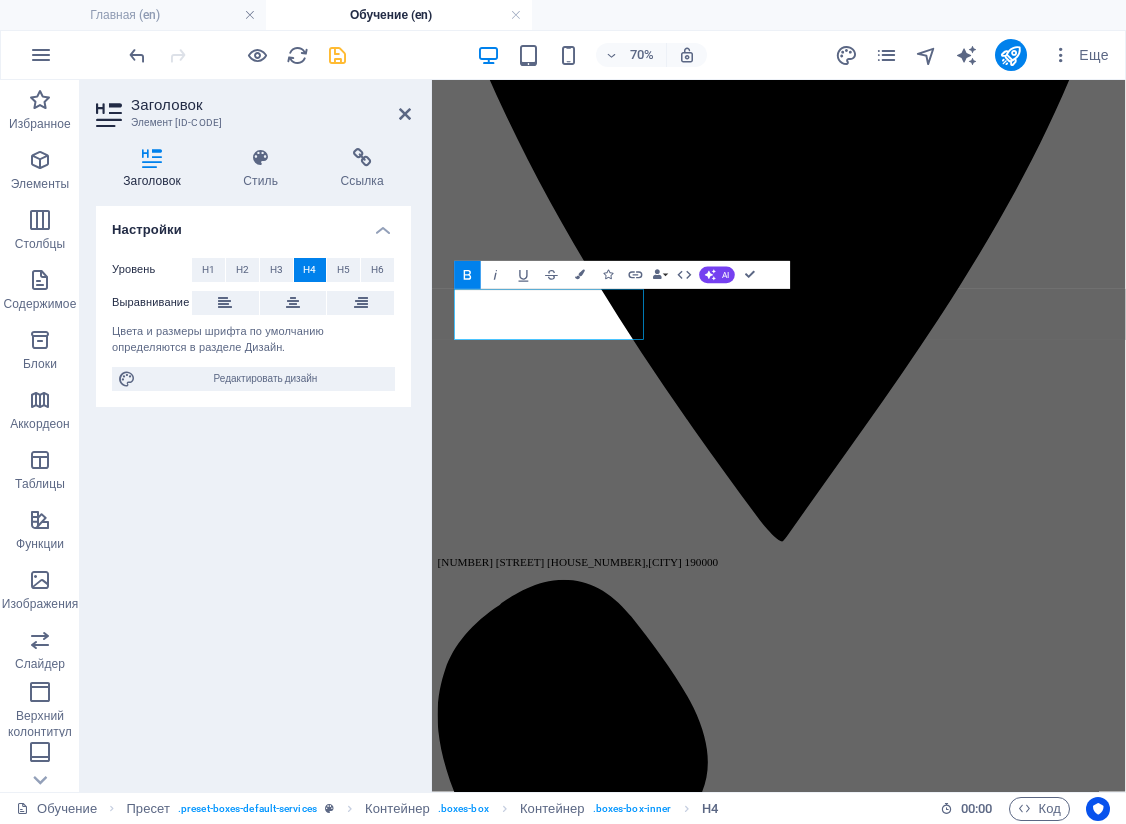 click on "Настройки Уровень H1 H2 H3 H4 H5 H6 Выравнивание Цвета и размеры шрифта по умолчанию определяются в разделе Дизайн. Редактировать дизайн" at bounding box center (253, 491) 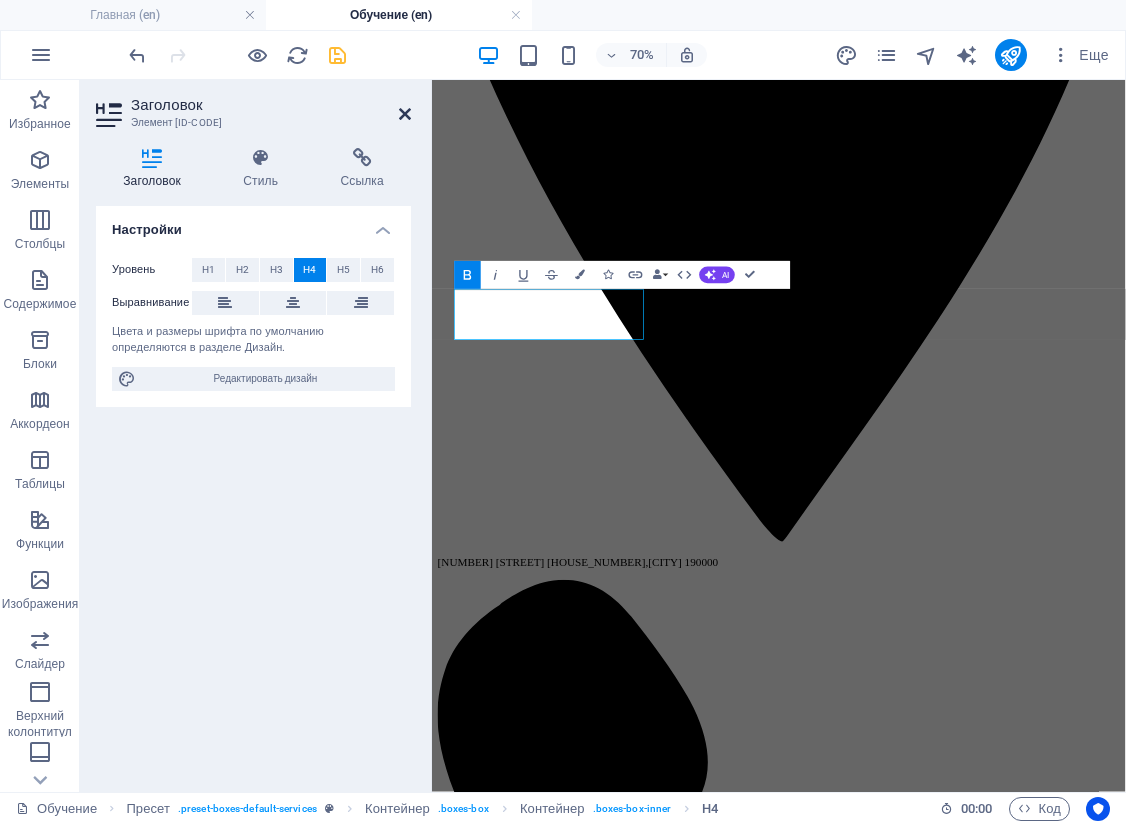 click at bounding box center [405, 114] 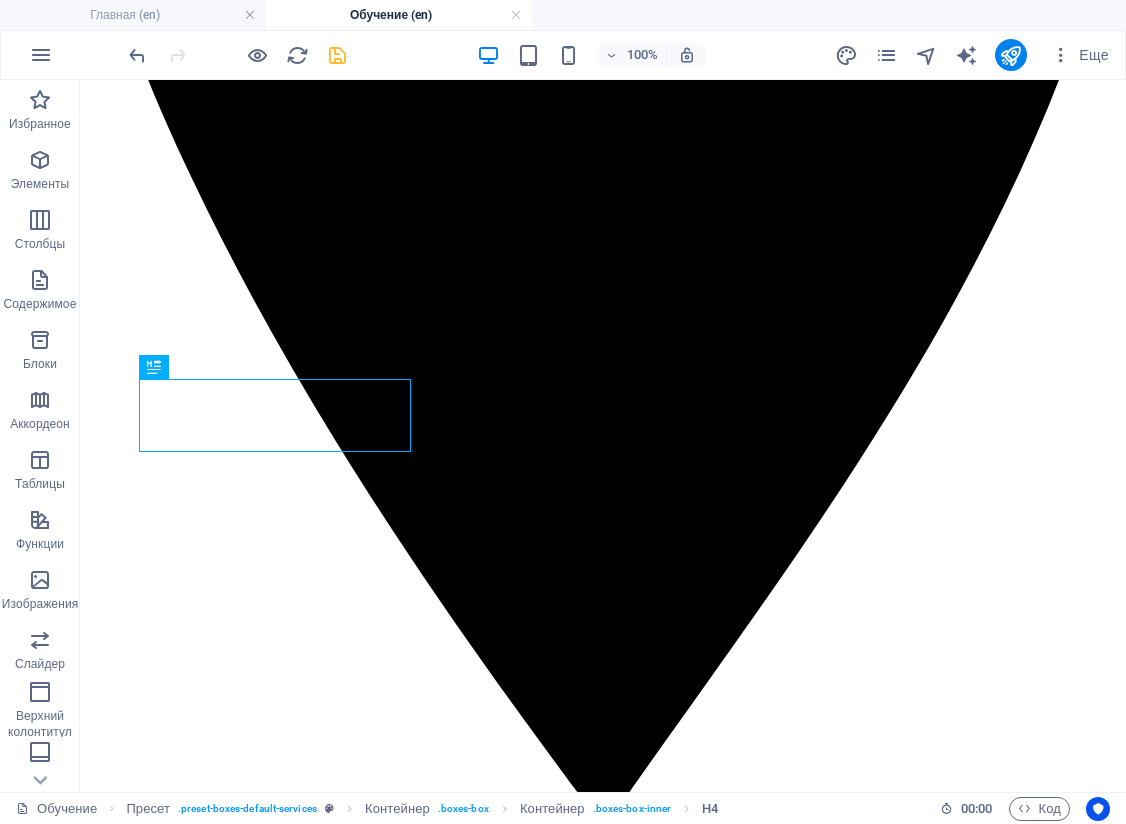 click on "100% Еще" at bounding box center (621, 55) 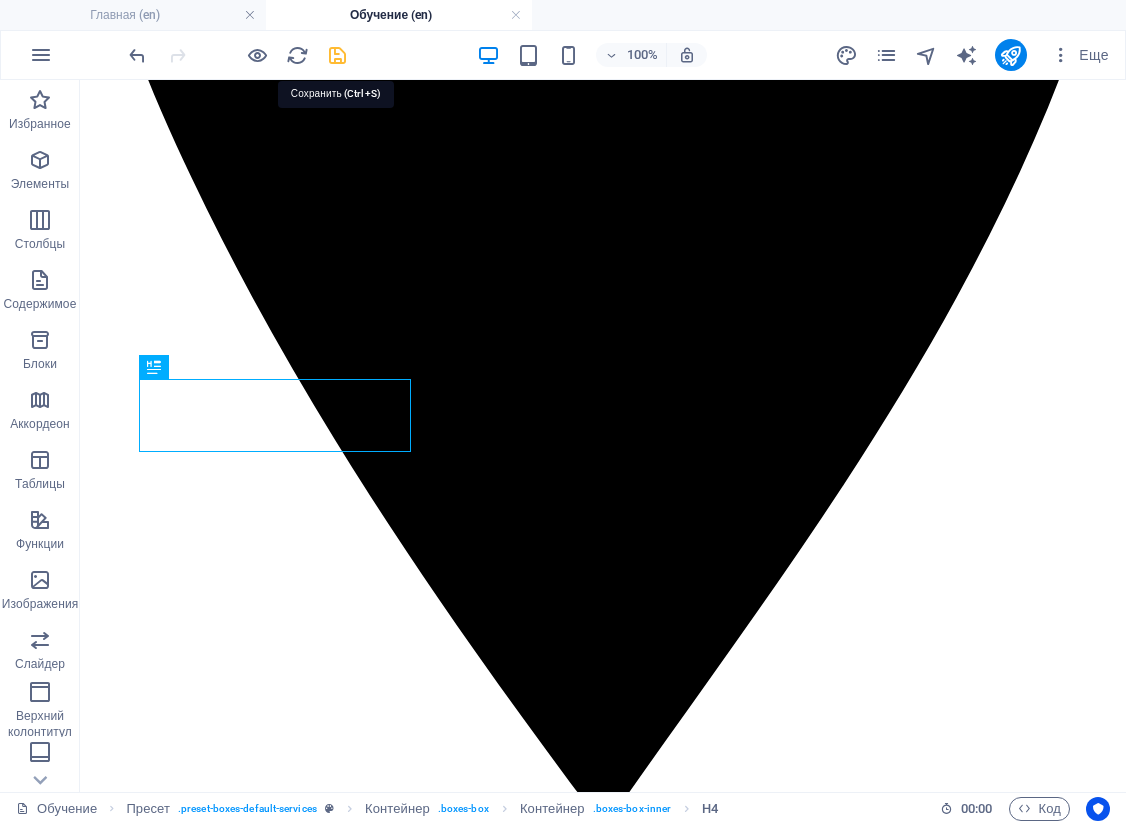 click at bounding box center [337, 55] 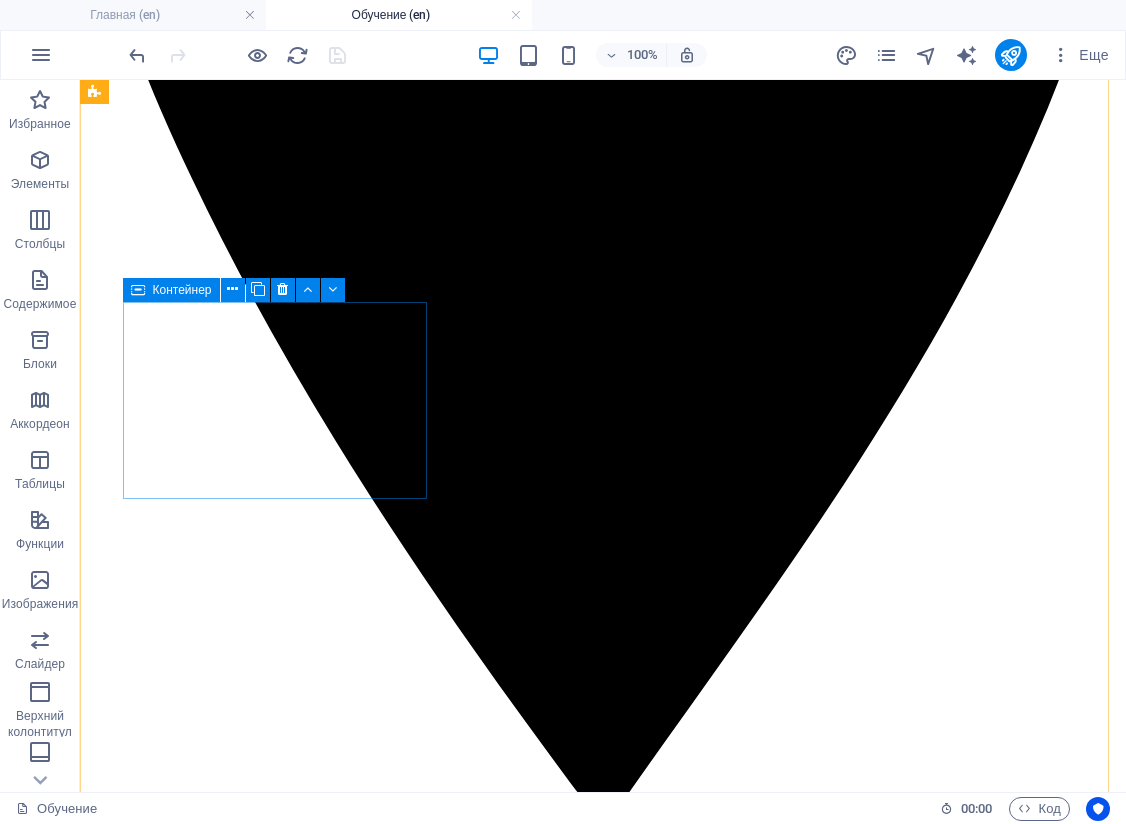 scroll, scrollTop: 600, scrollLeft: 0, axis: vertical 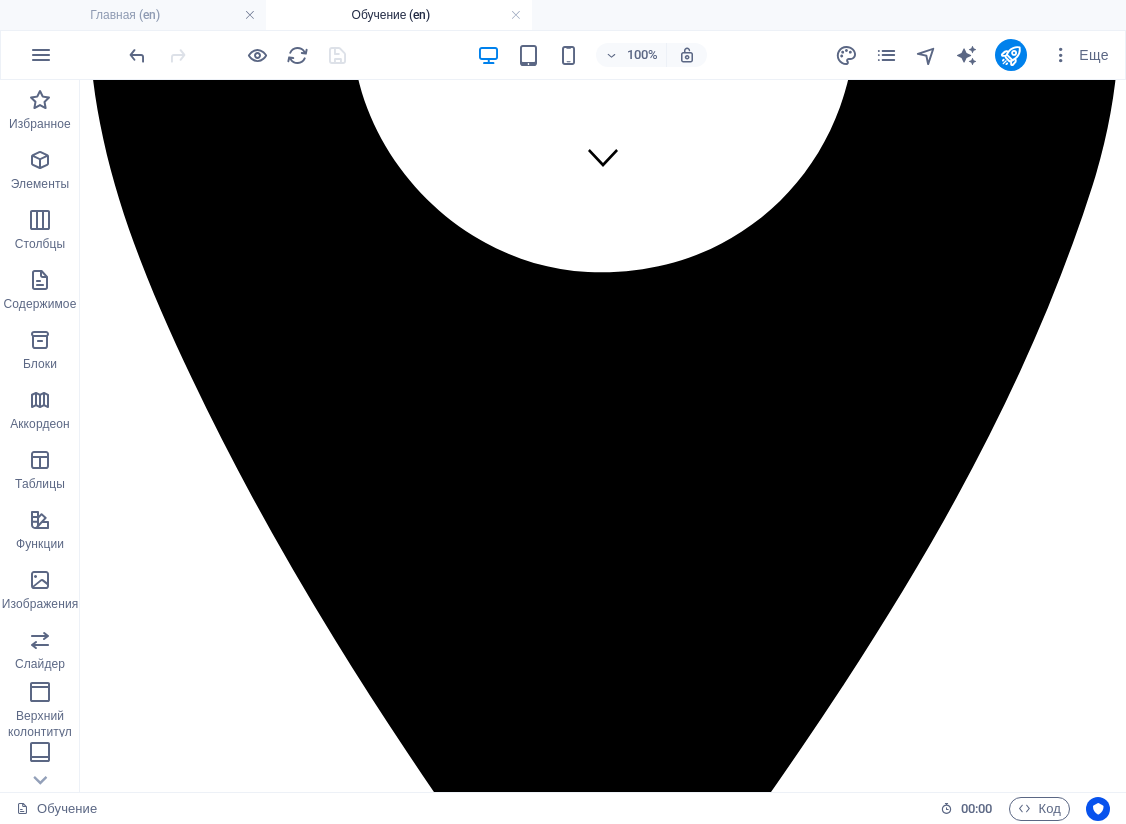 click on "100% Еще" at bounding box center (621, 55) 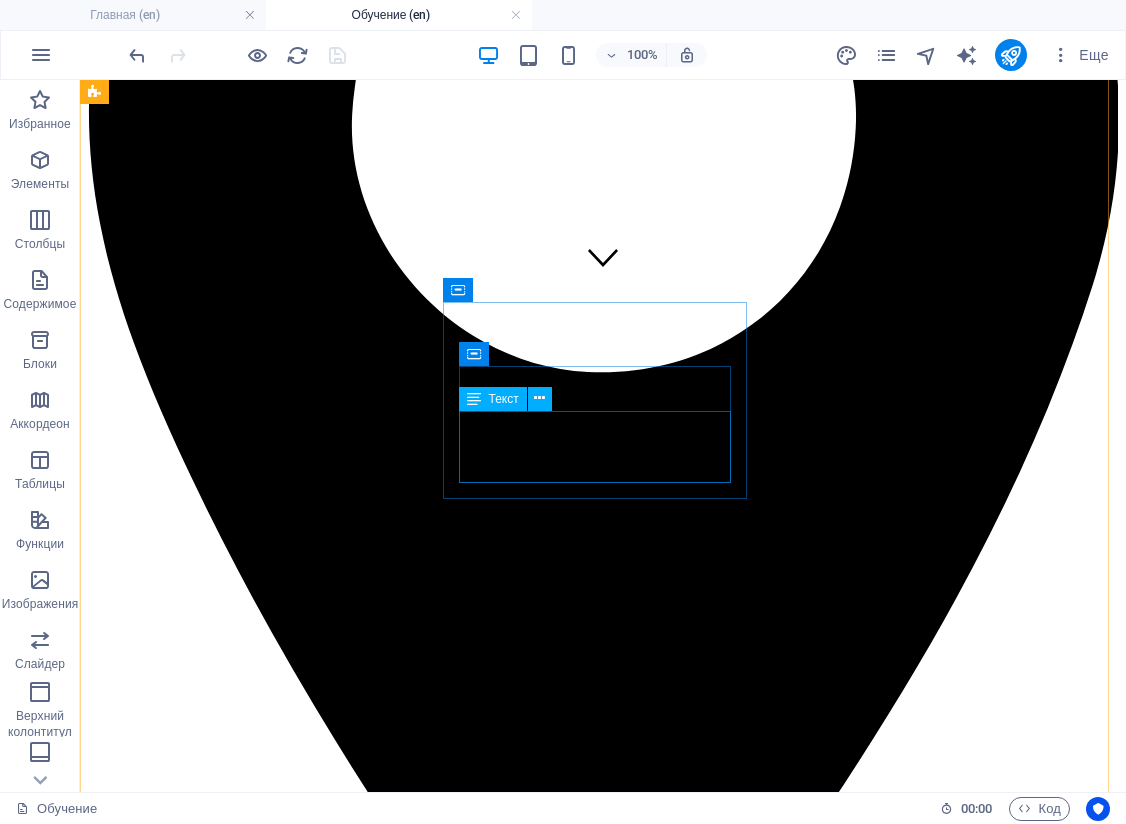 scroll, scrollTop: 600, scrollLeft: 0, axis: vertical 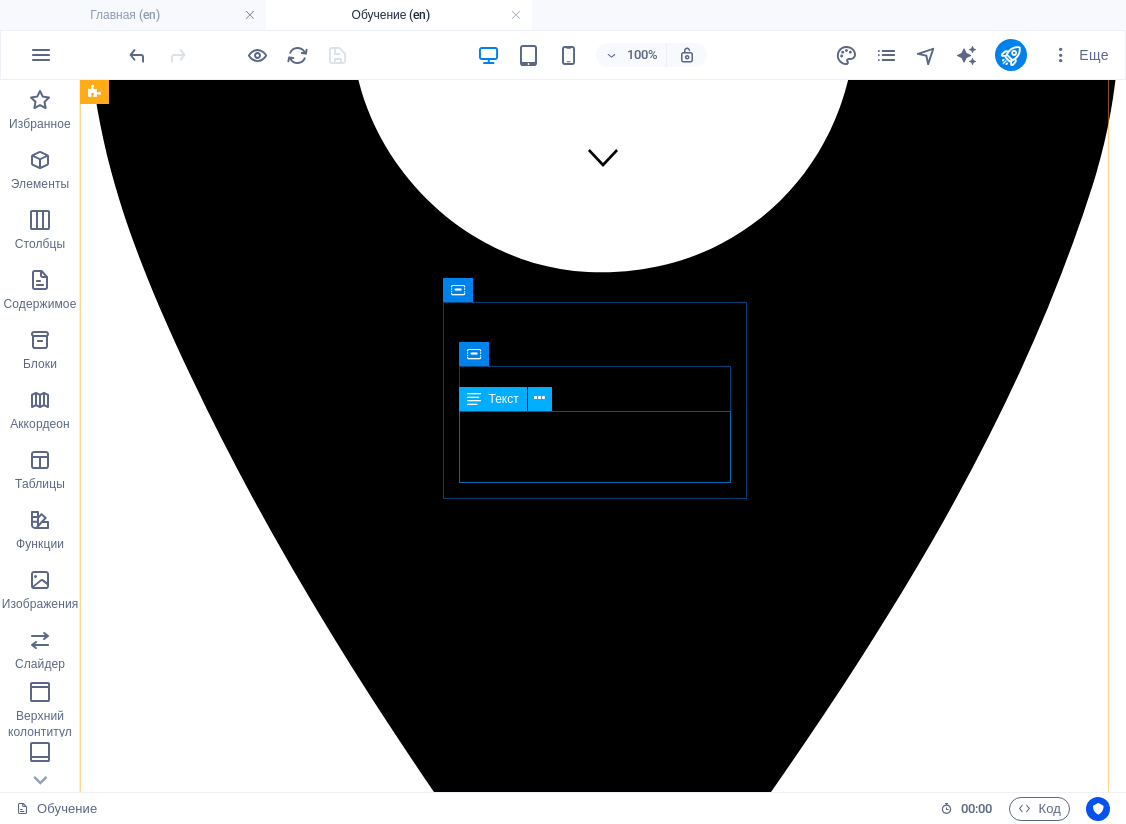 click on "Cyber Solutions" at bounding box center (603, 15138) 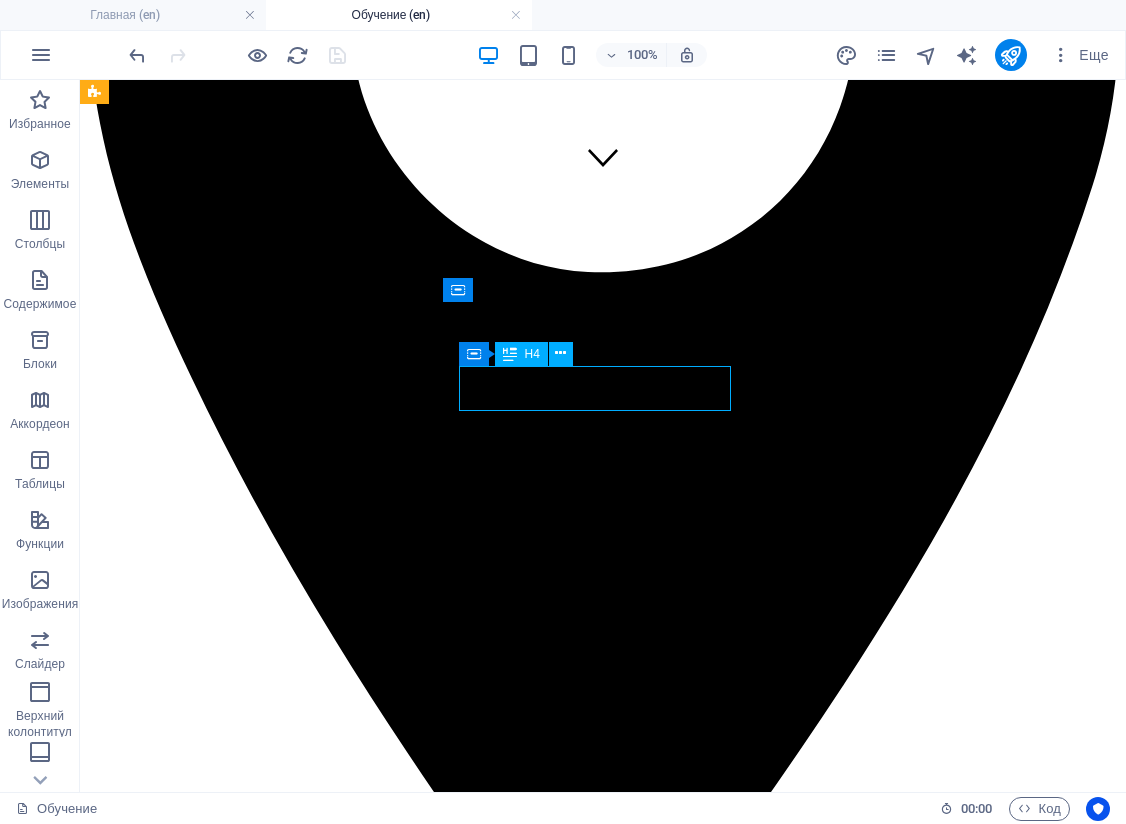 click on "Cyber Solutions" at bounding box center [603, 15138] 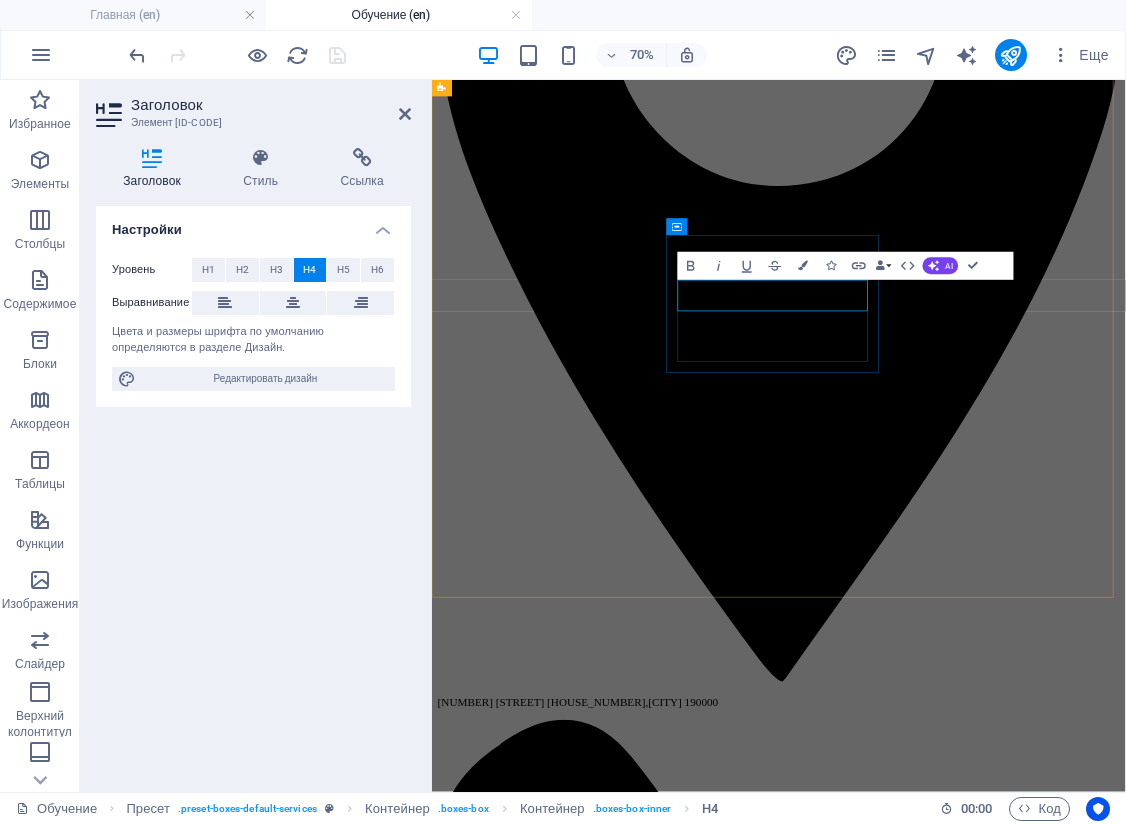 click on "Cyber Solutions" at bounding box center (927, 14428) 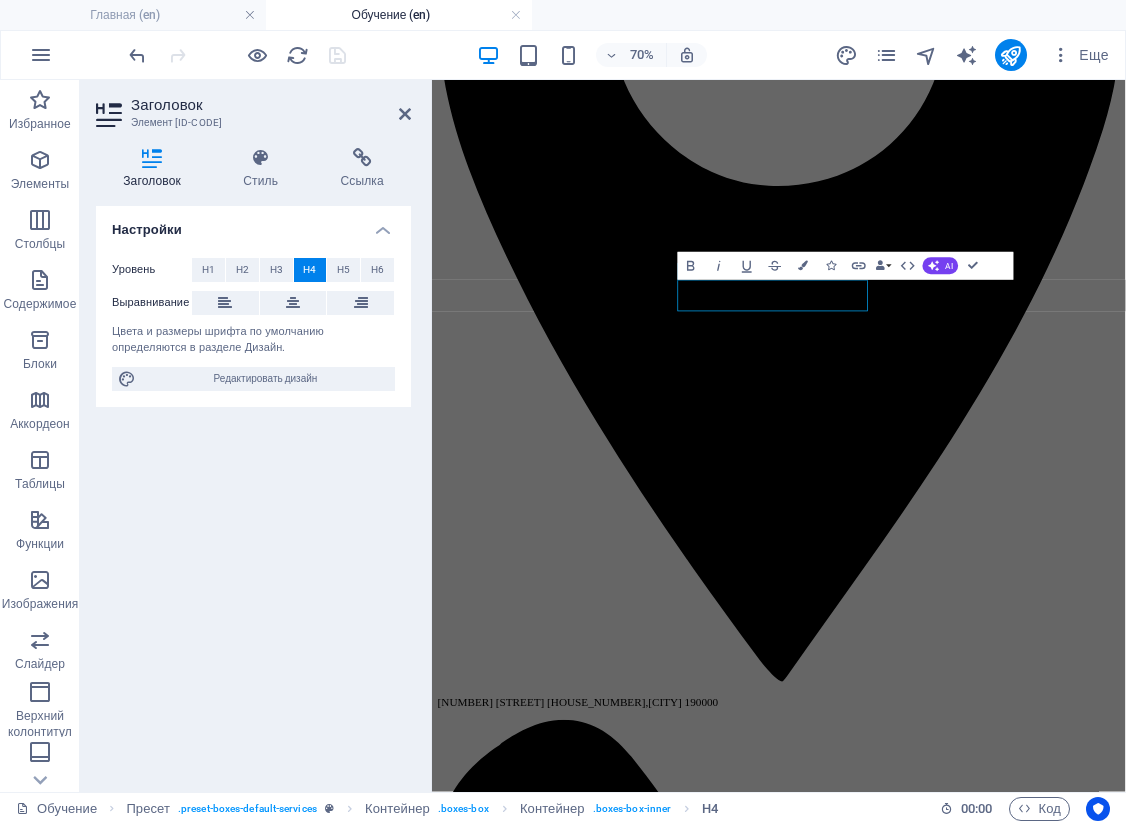 type 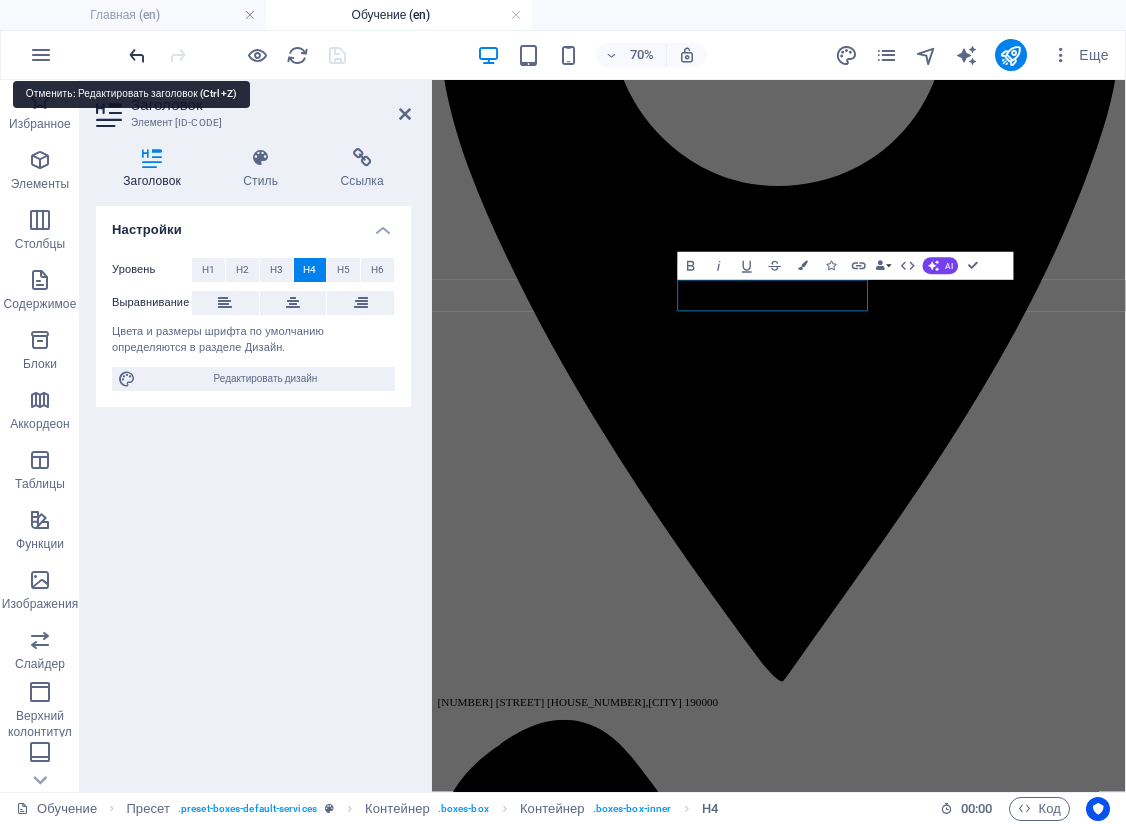 click at bounding box center (137, 55) 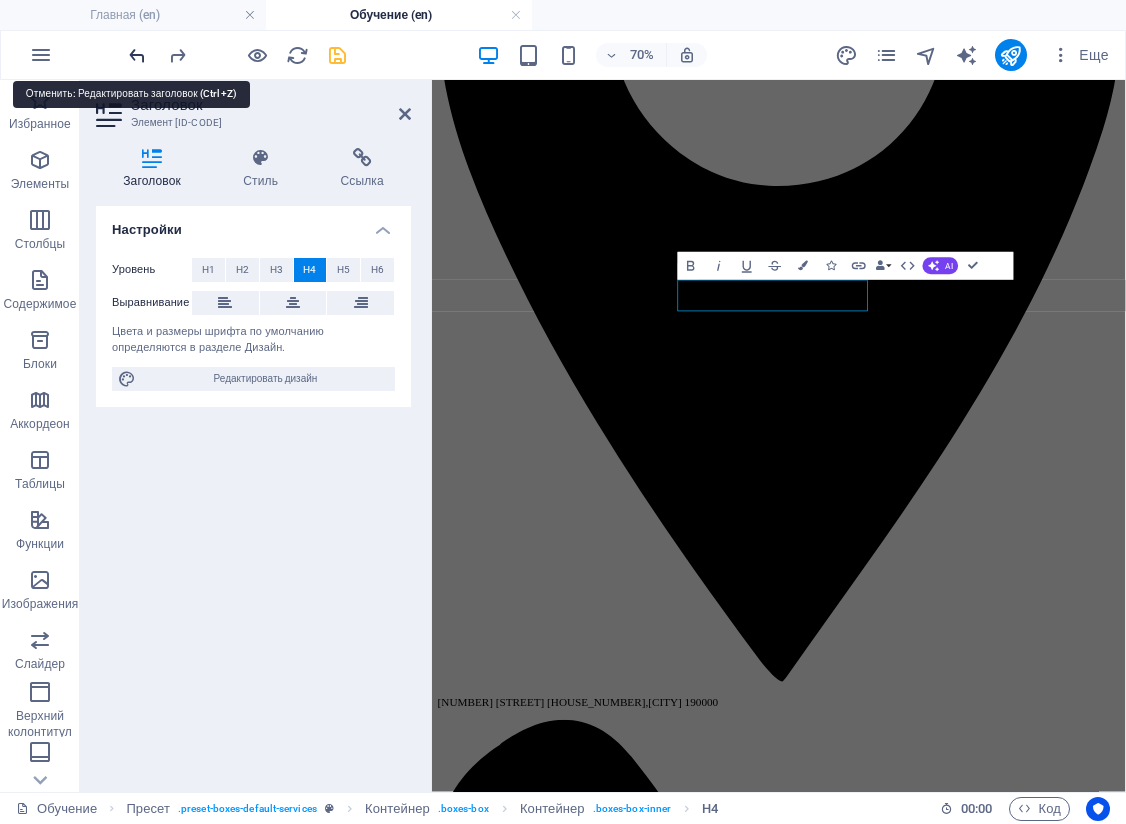 click at bounding box center [137, 55] 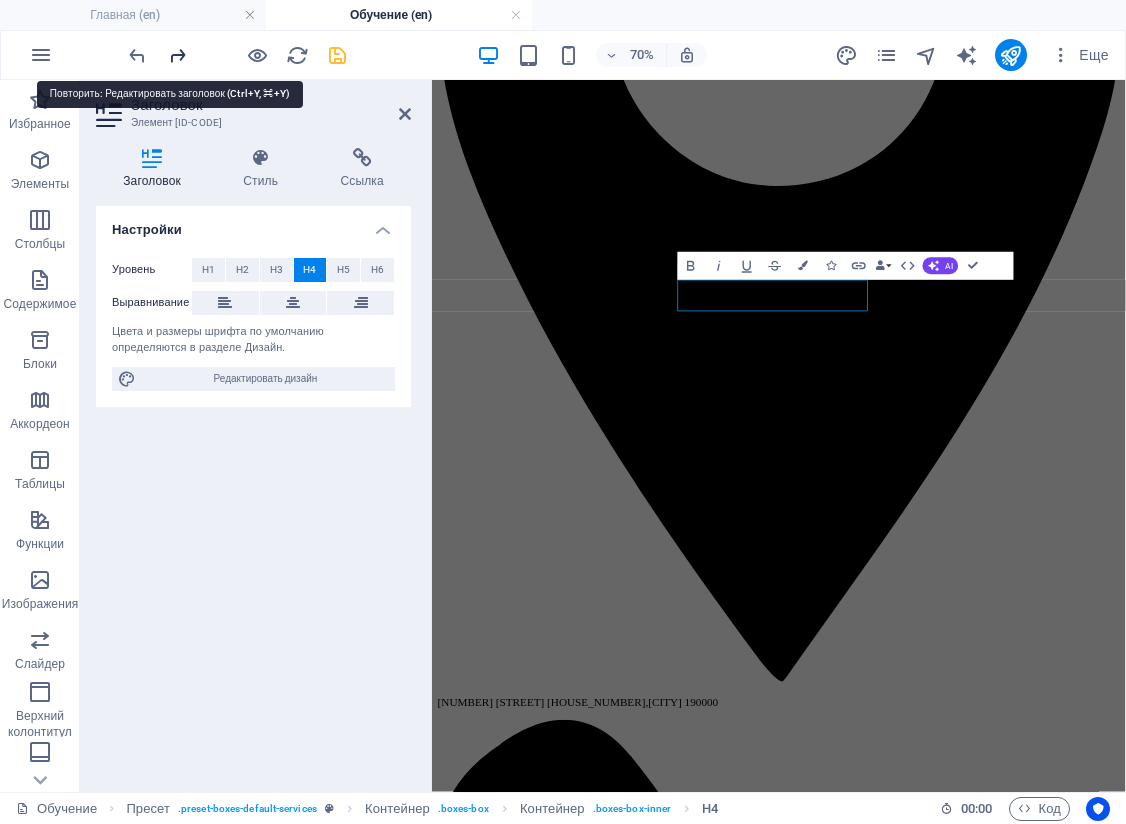 click at bounding box center (177, 55) 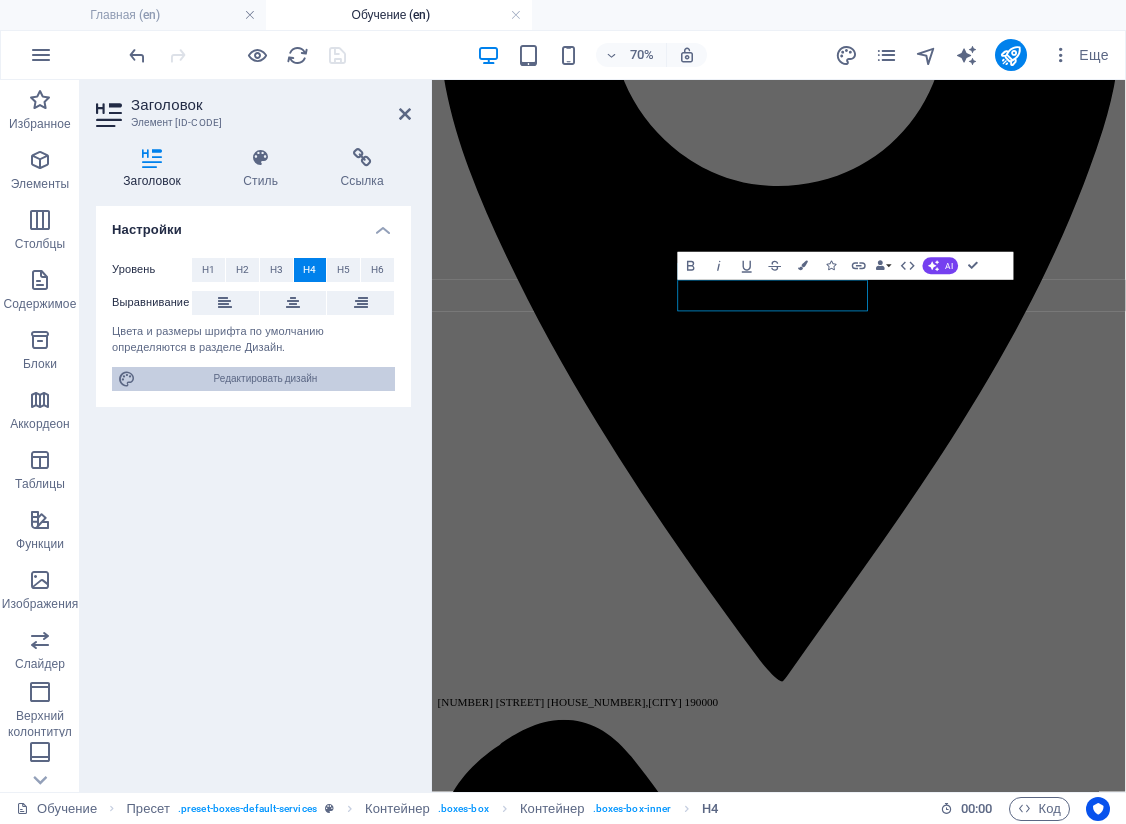 drag, startPoint x: 338, startPoint y: 475, endPoint x: 361, endPoint y: 381, distance: 96.77293 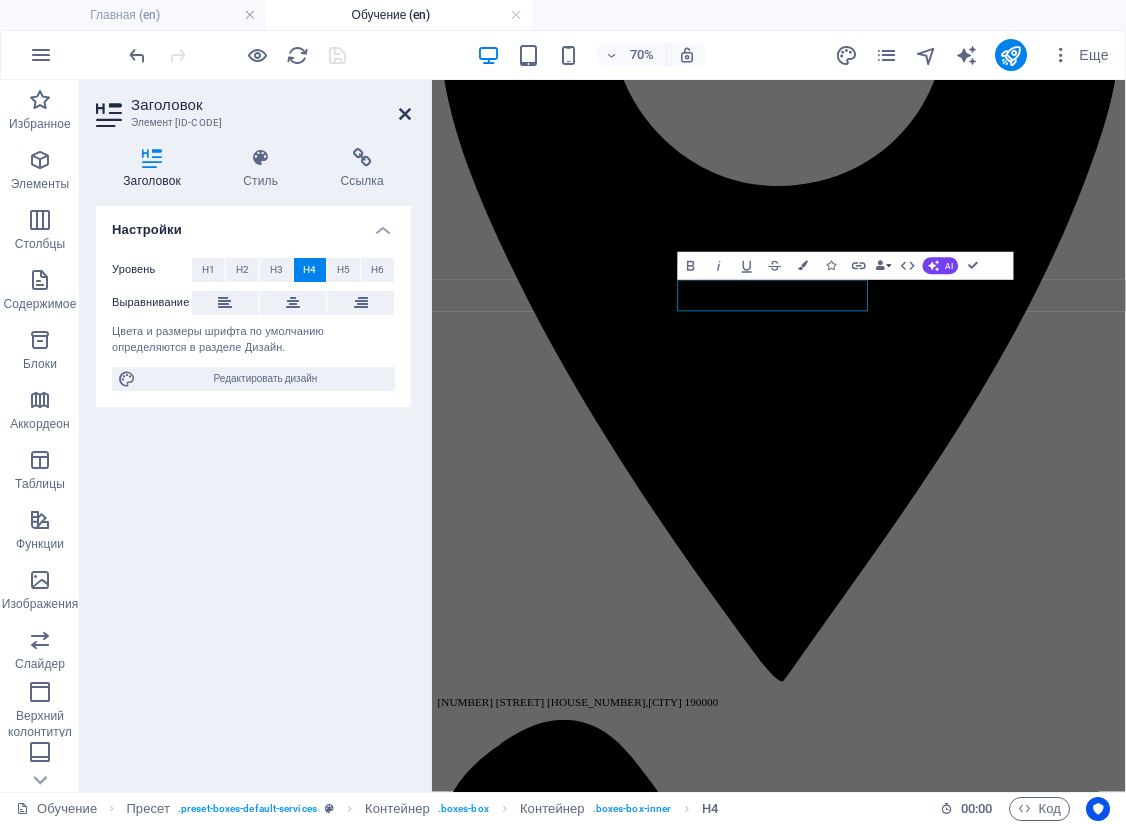 click at bounding box center [405, 114] 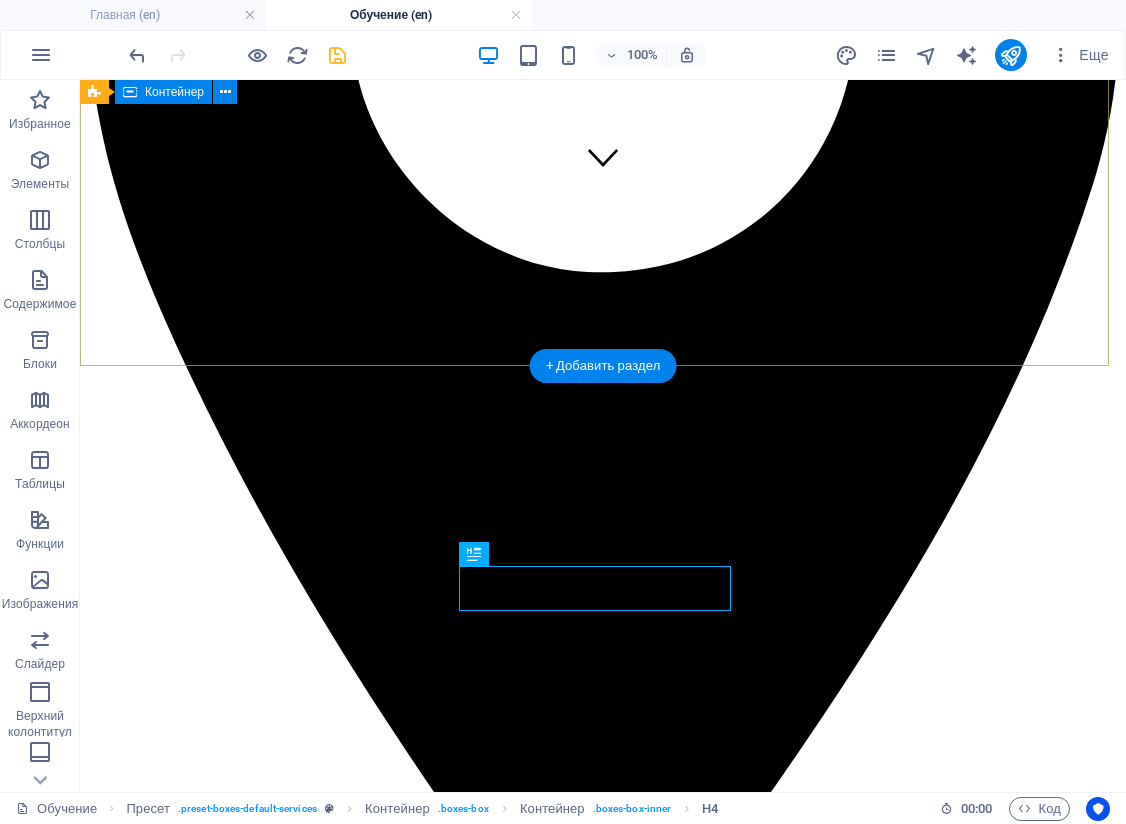 scroll, scrollTop: 400, scrollLeft: 0, axis: vertical 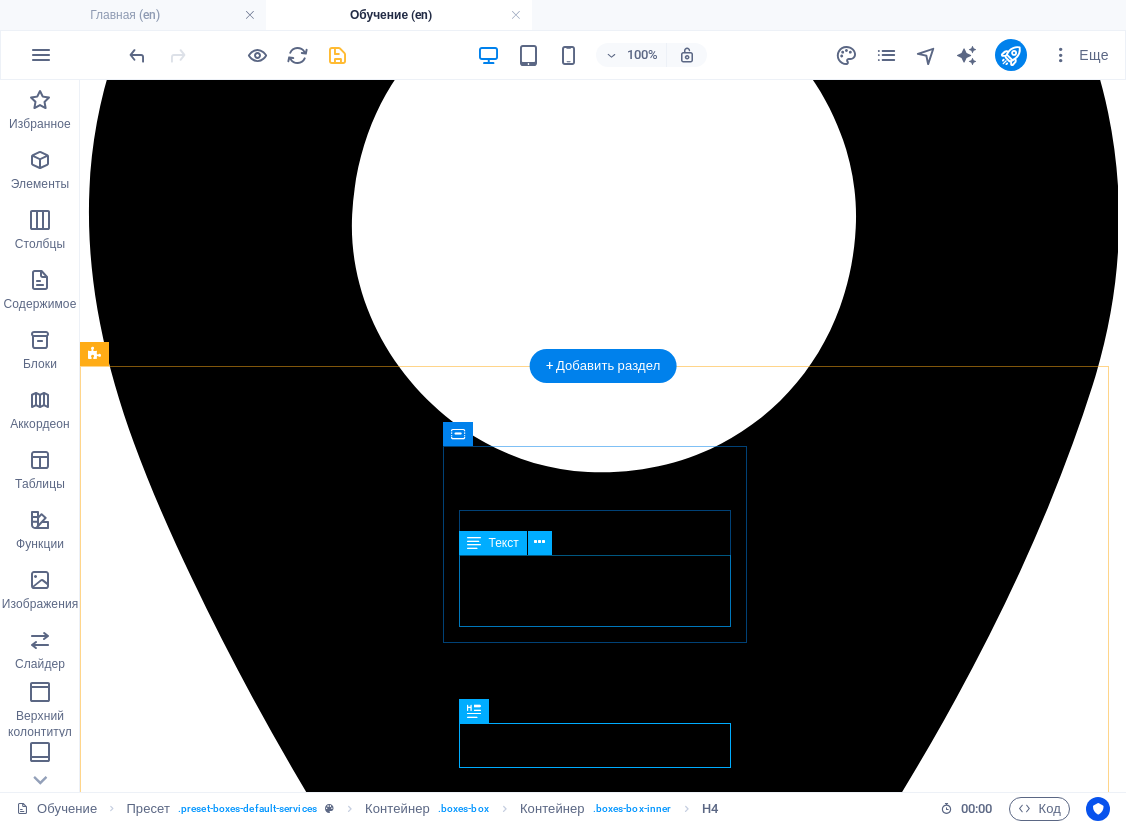 click on "Surveillance" at bounding box center (603, 11930) 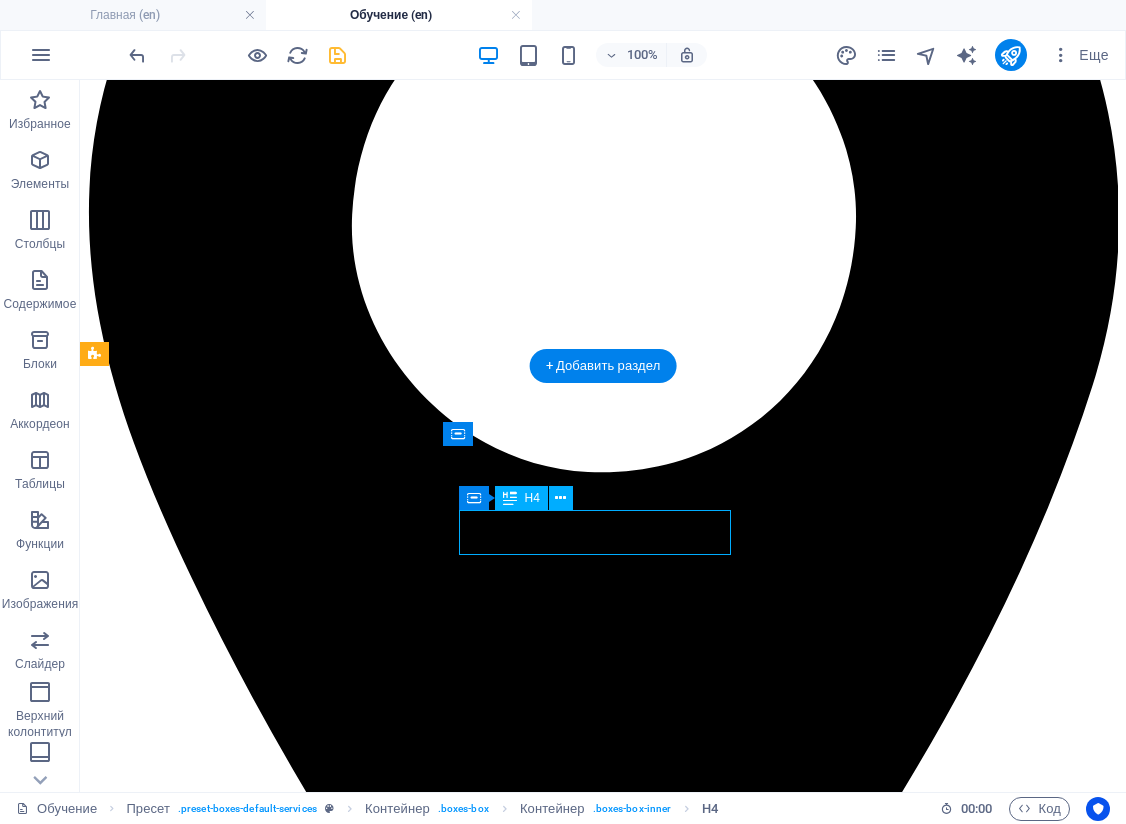 click on "Surveillance" at bounding box center (603, 11930) 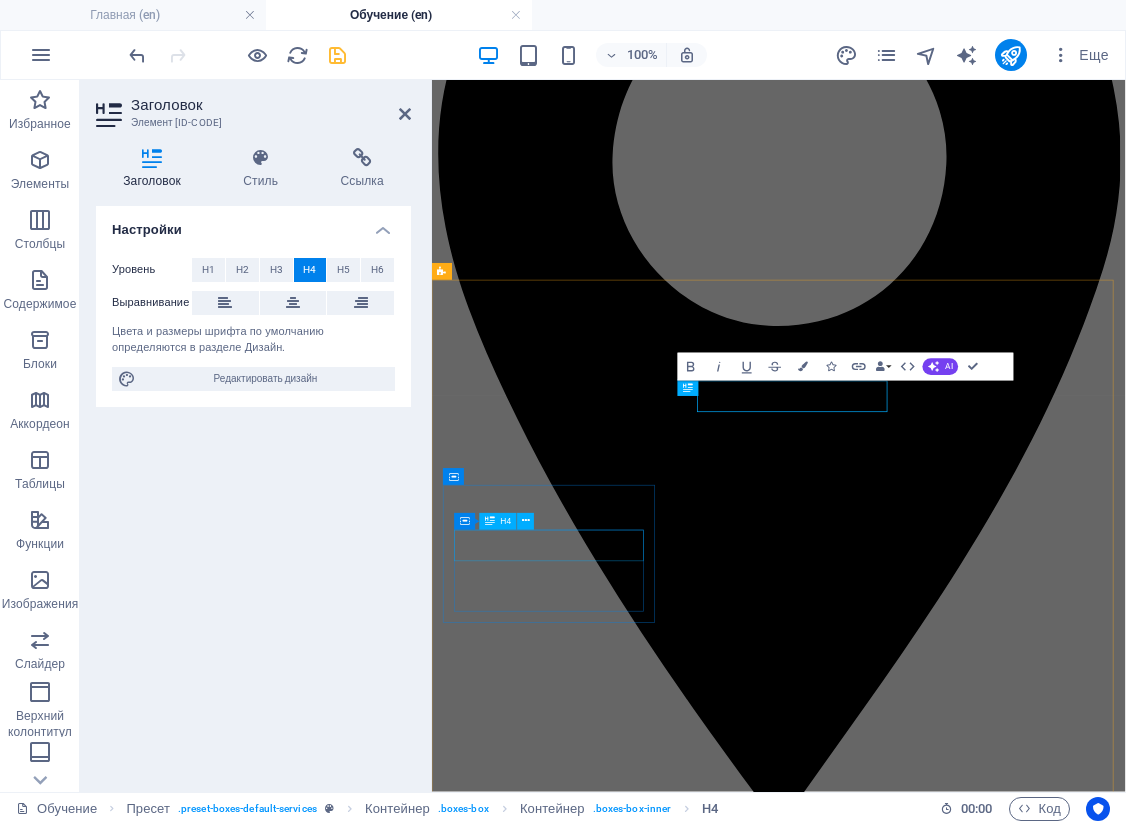 click on "Surveillance" at bounding box center (927, 11386) 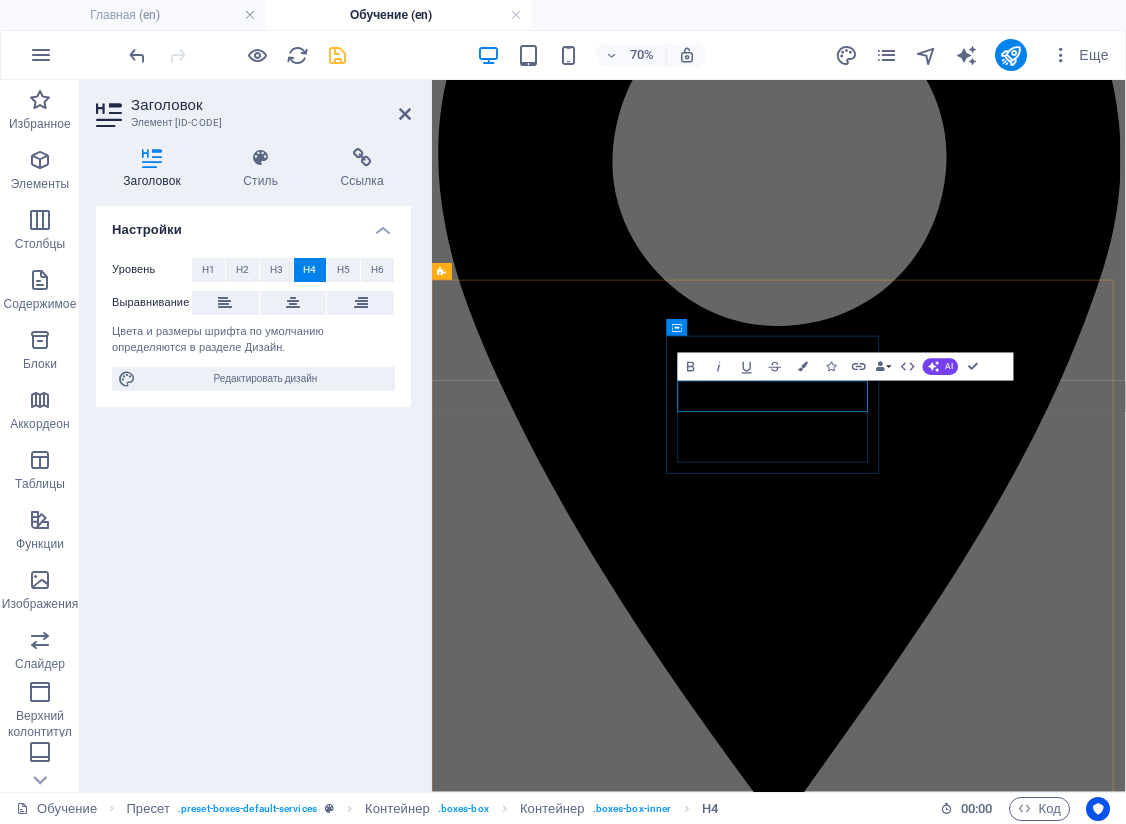 drag, startPoint x: 979, startPoint y: 529, endPoint x: 869, endPoint y: 529, distance: 110 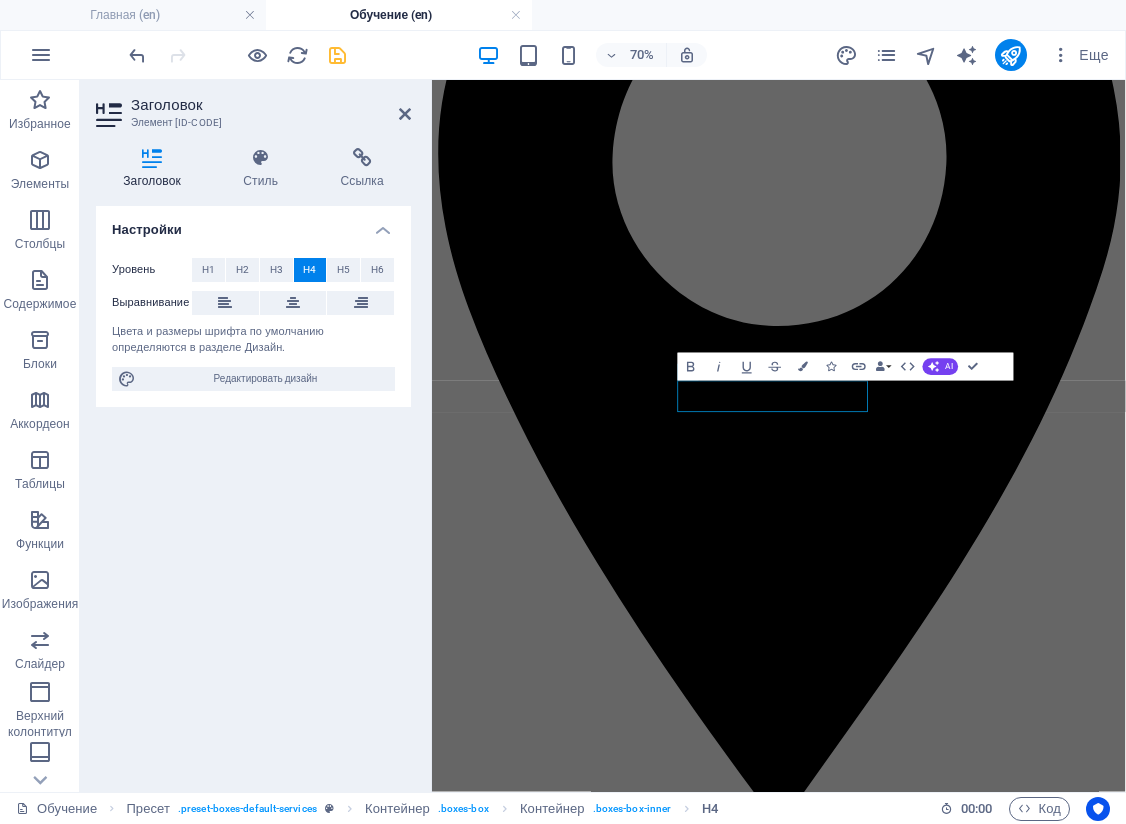 type 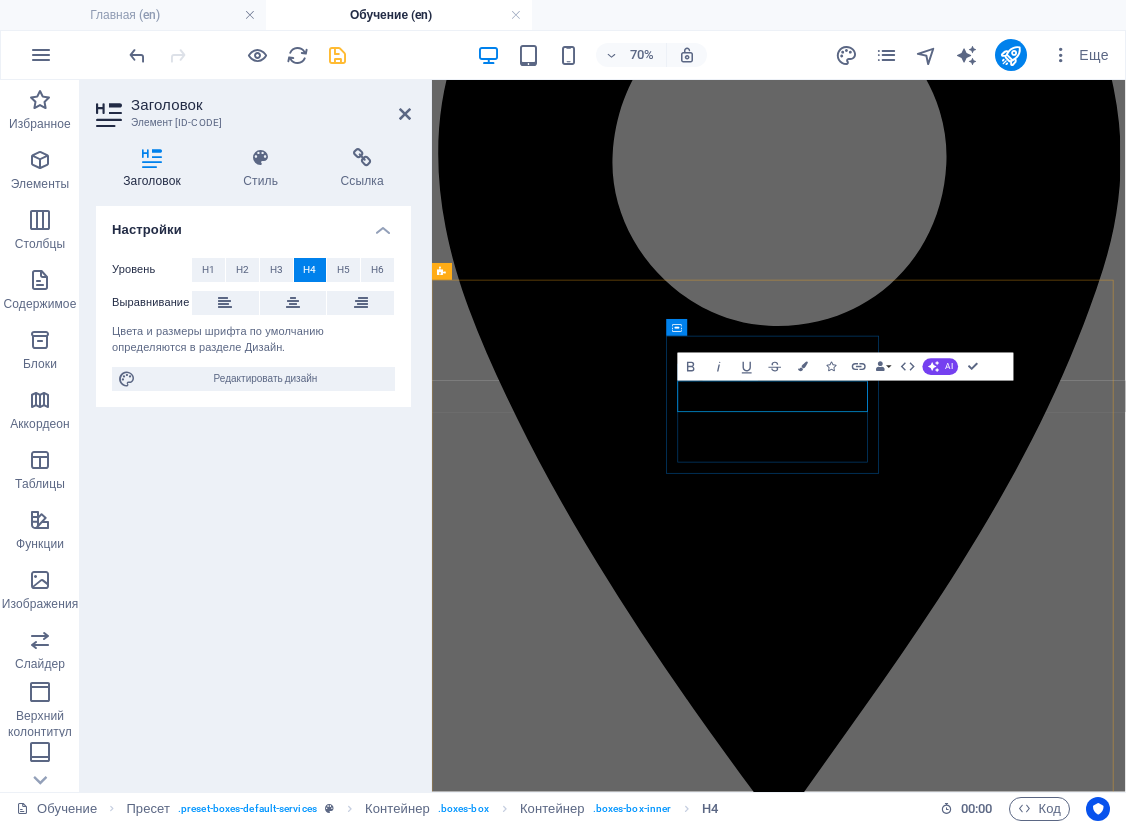 drag, startPoint x: 991, startPoint y: 529, endPoint x: 1118, endPoint y: 454, distance: 147.49237 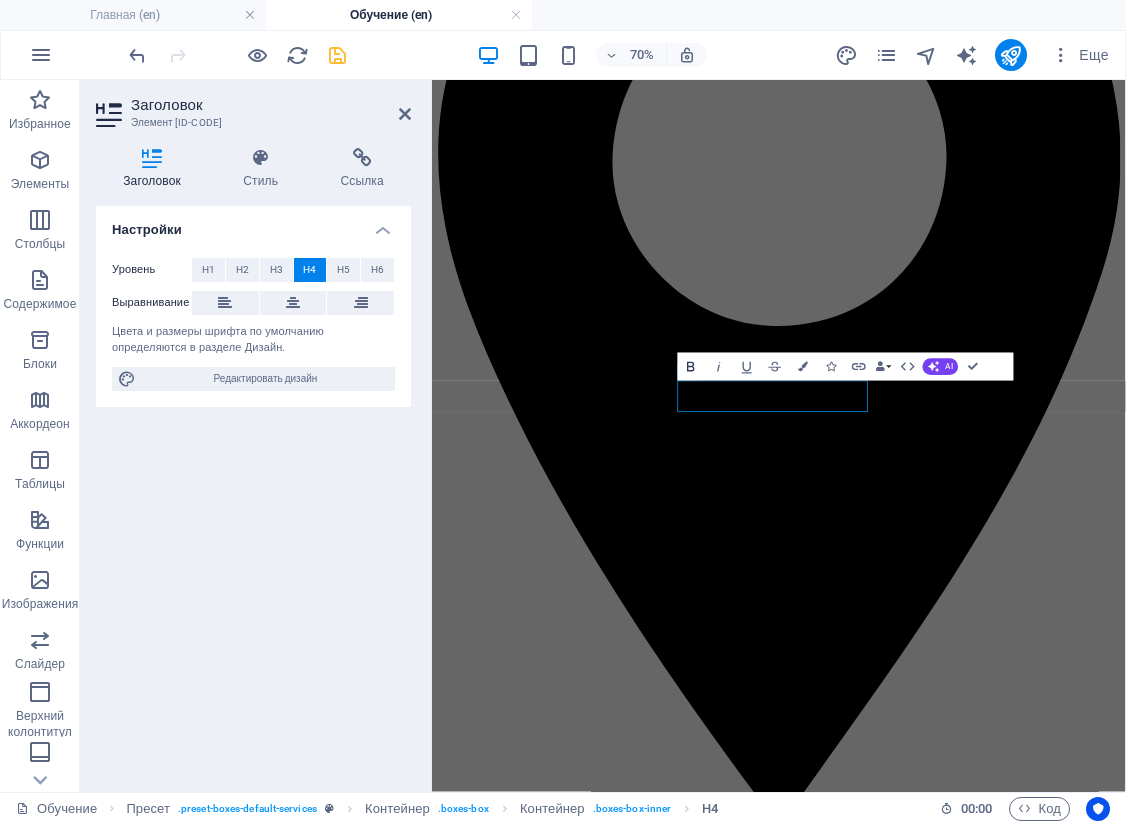 click 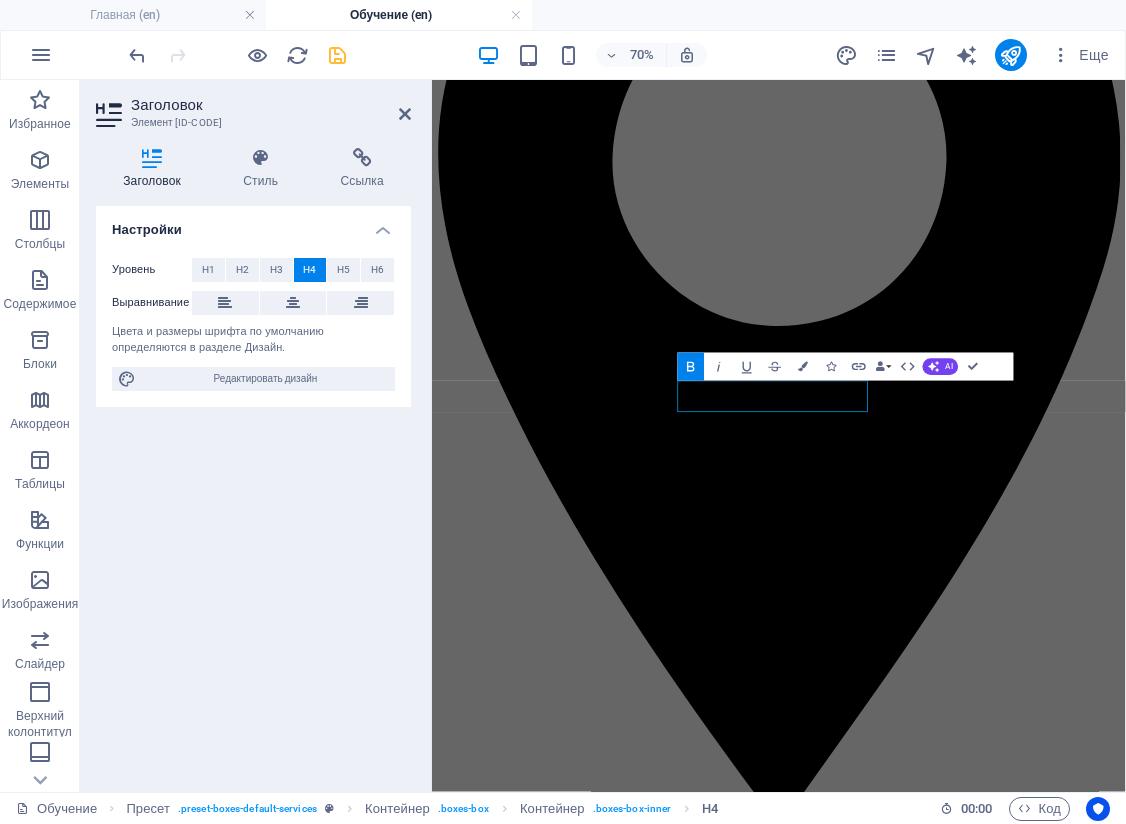 click on "Настройки Уровень H1 H2 H3 H4 H5 H6 Выравнивание Цвета и размеры шрифта по умолчанию определяются в разделе Дизайн. Редактировать дизайн" at bounding box center (253, 491) 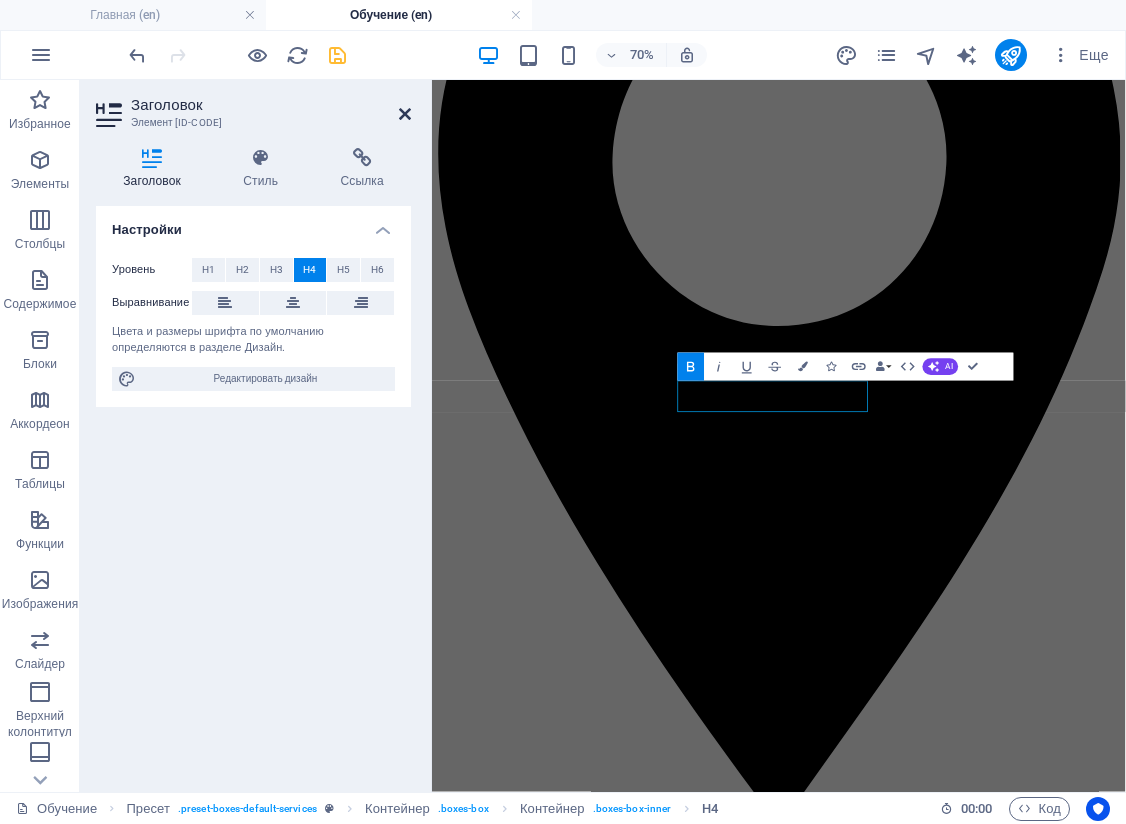 click at bounding box center [405, 114] 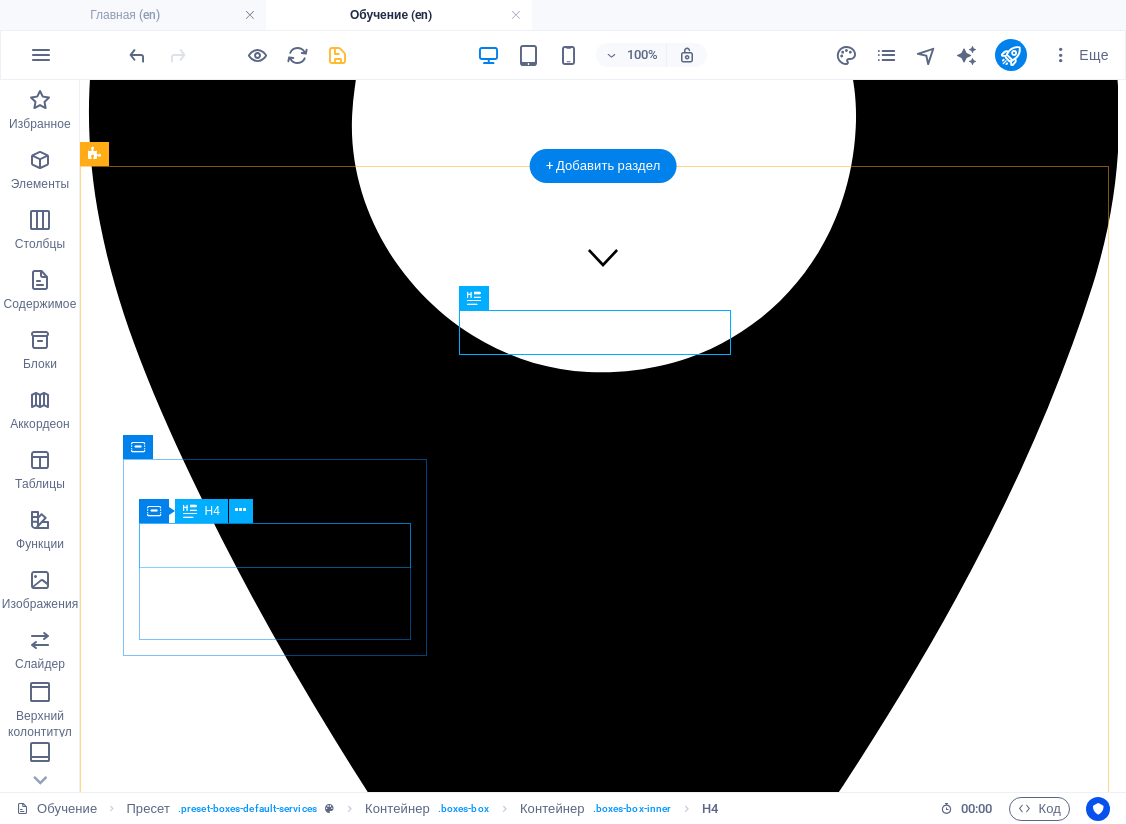 scroll, scrollTop: 600, scrollLeft: 0, axis: vertical 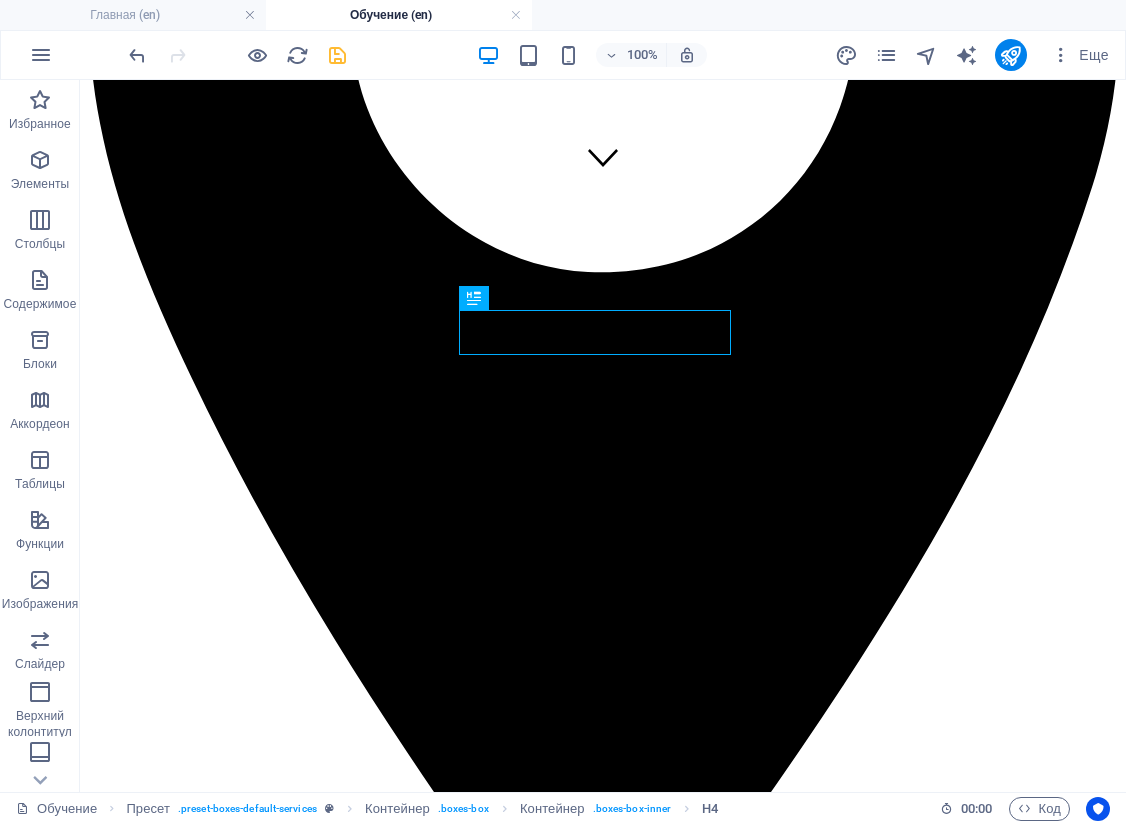 click on "100% Еще" at bounding box center (621, 55) 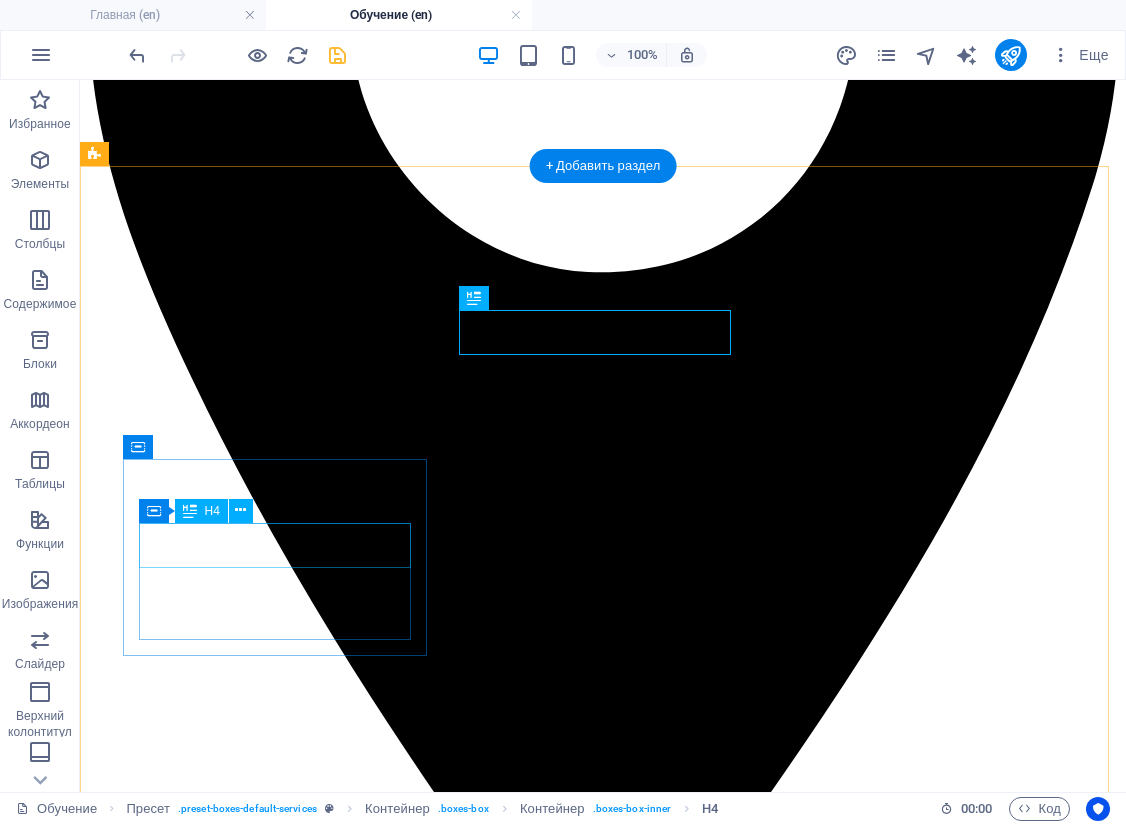 click on "Private Investigation" at bounding box center (603, 14158) 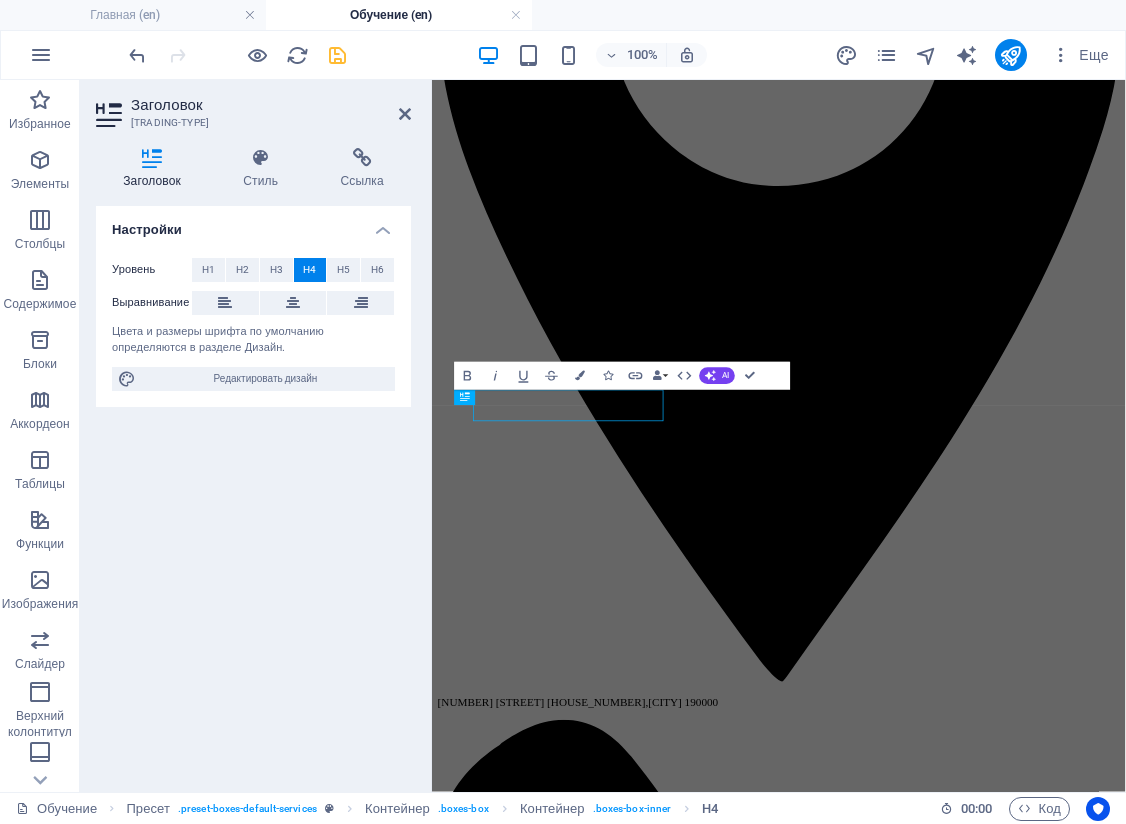 click on "Private Investigation" at bounding box center [927, 13495] 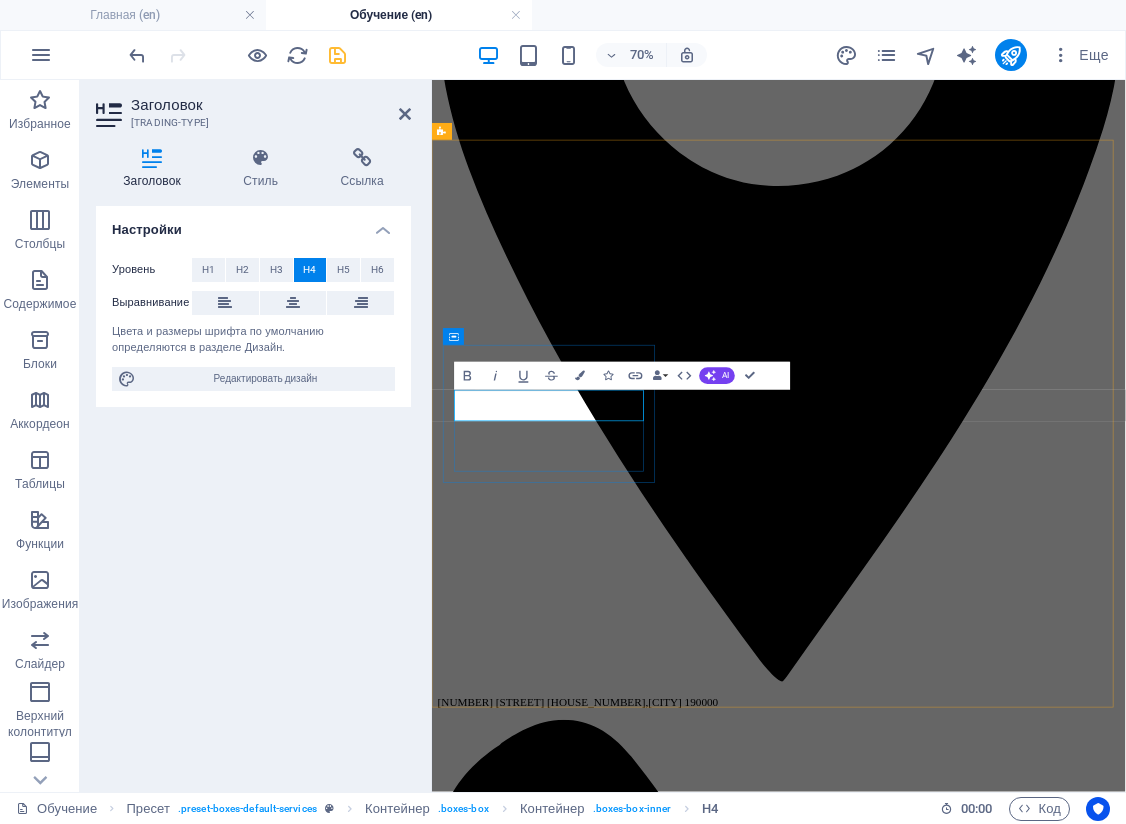 drag, startPoint x: 641, startPoint y: 535, endPoint x: 509, endPoint y: 541, distance: 132.13629 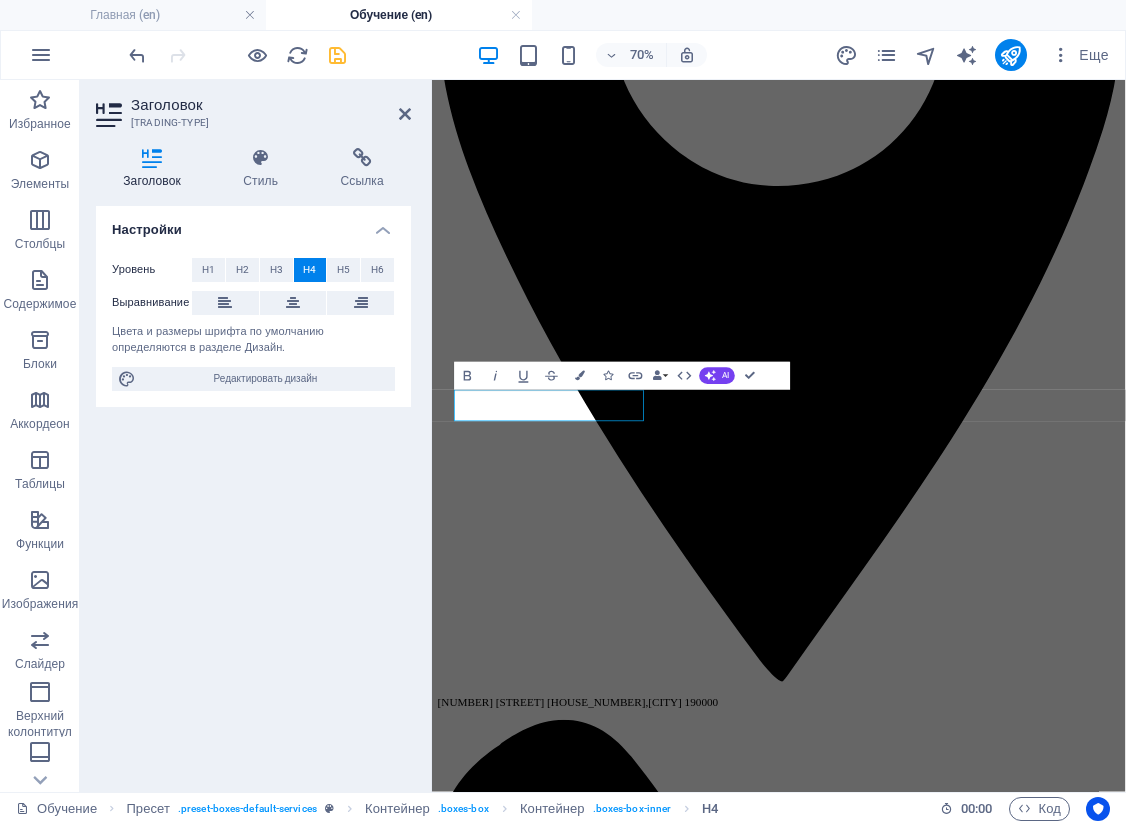 type 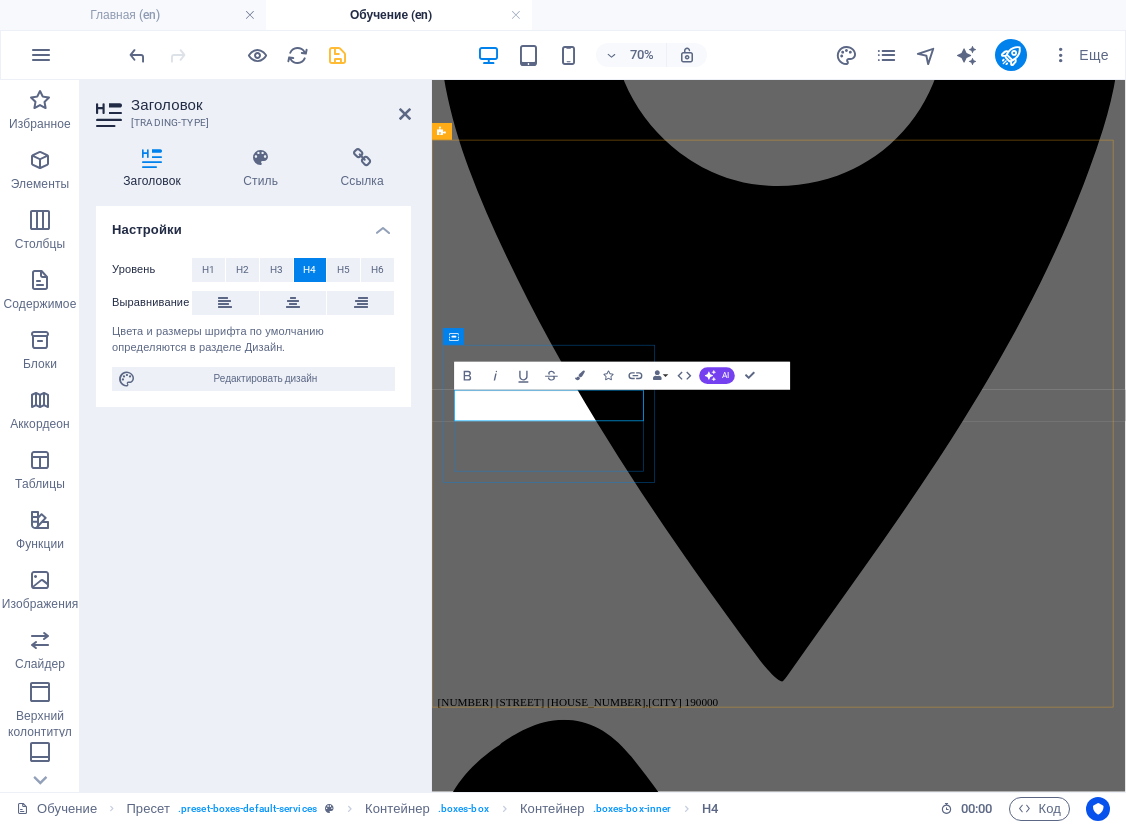 drag, startPoint x: 666, startPoint y: 544, endPoint x: 574, endPoint y: 544, distance: 92 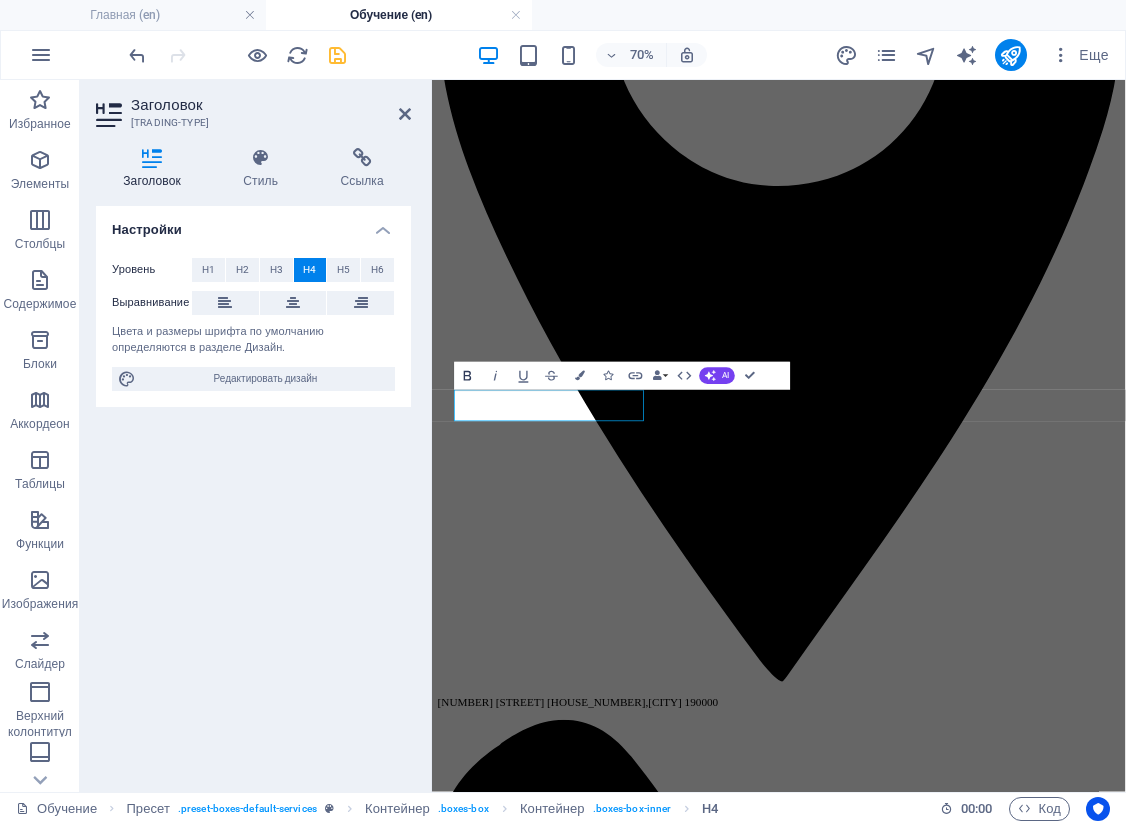 click 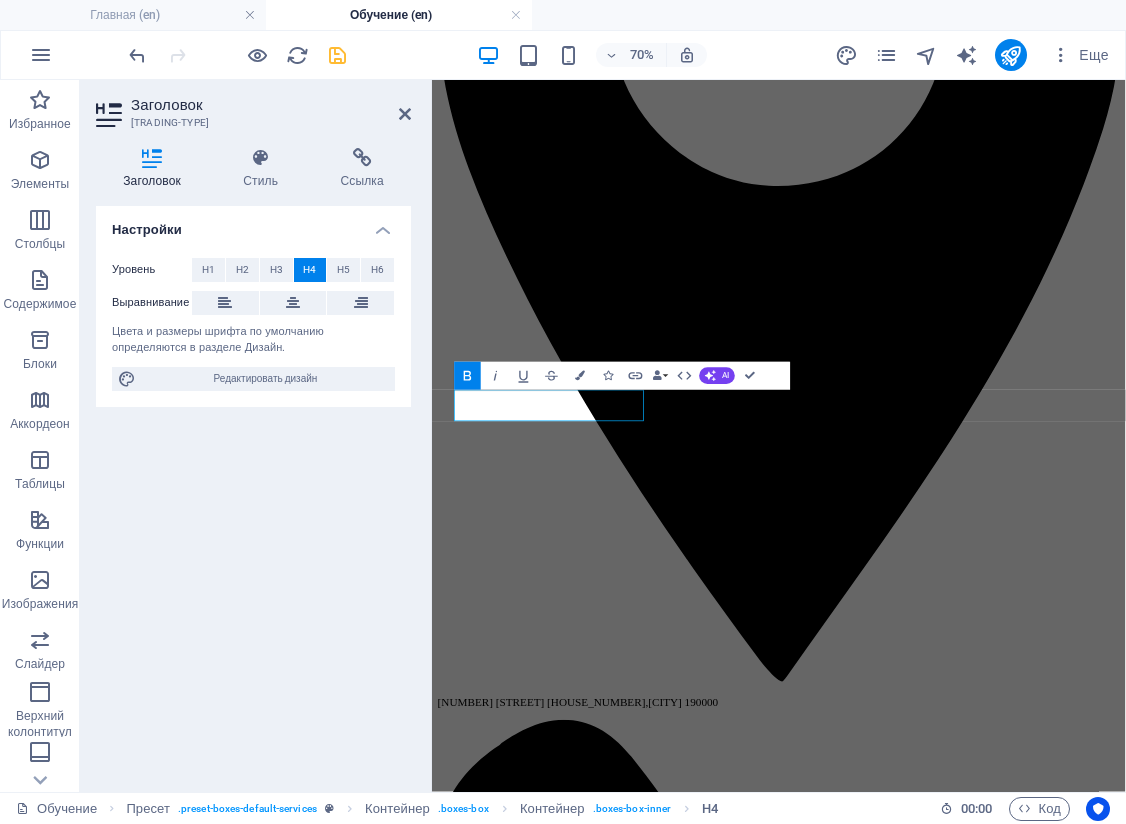 click on "Настройки Уровень H1 H2 H3 H4 H5 H6 Выравнивание Цвета и размеры шрифта по умолчанию определяются в разделе Дизайн. Редактировать дизайн" at bounding box center (253, 491) 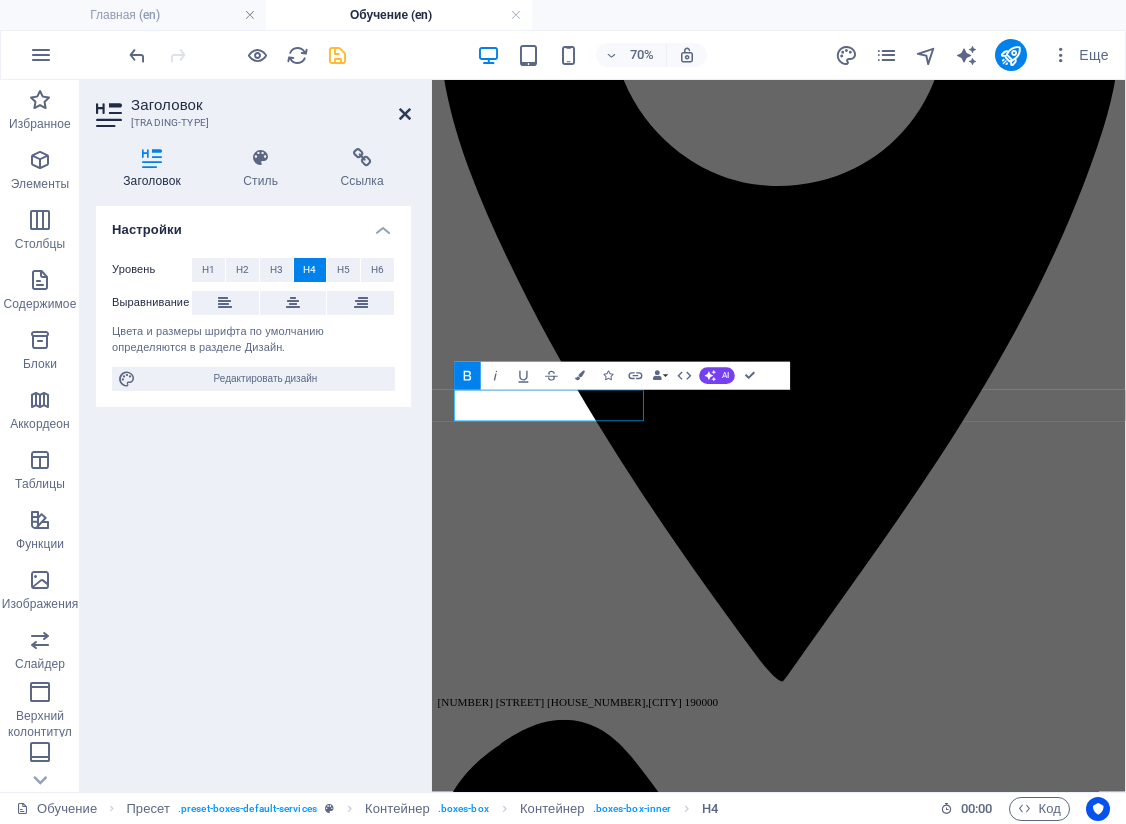 click at bounding box center [405, 114] 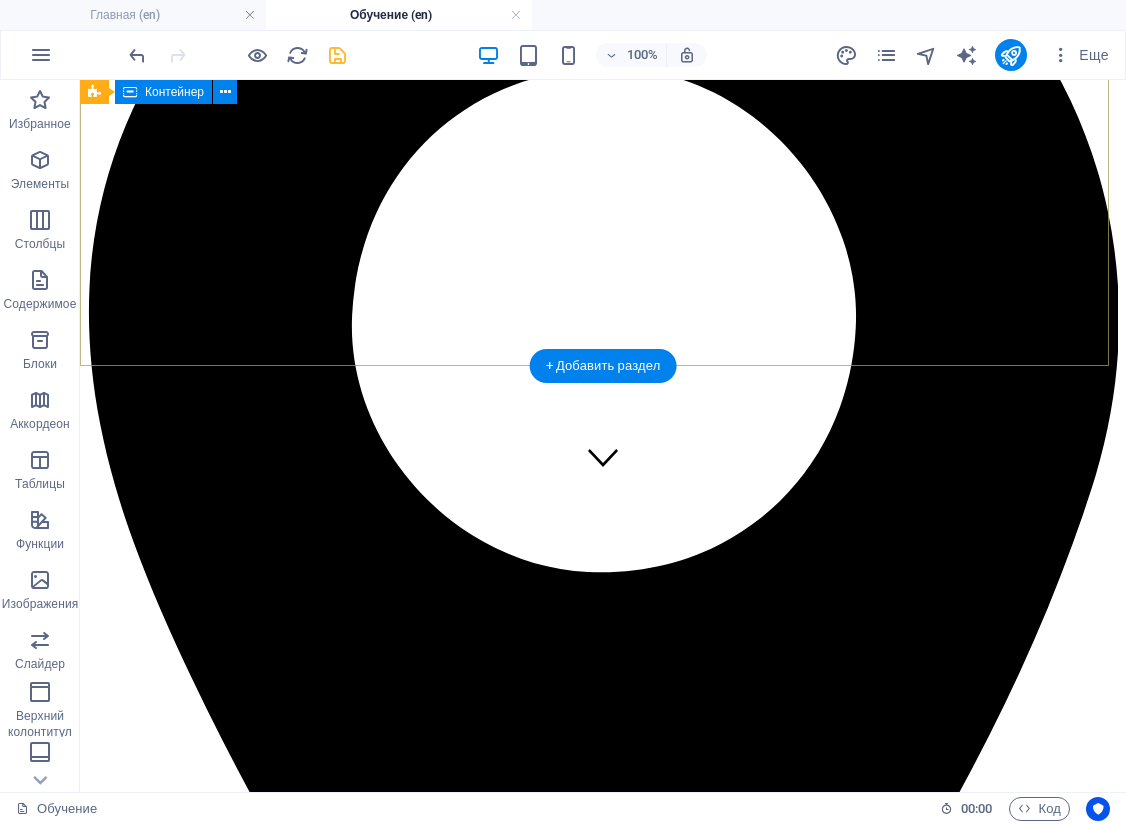 scroll, scrollTop: 500, scrollLeft: 0, axis: vertical 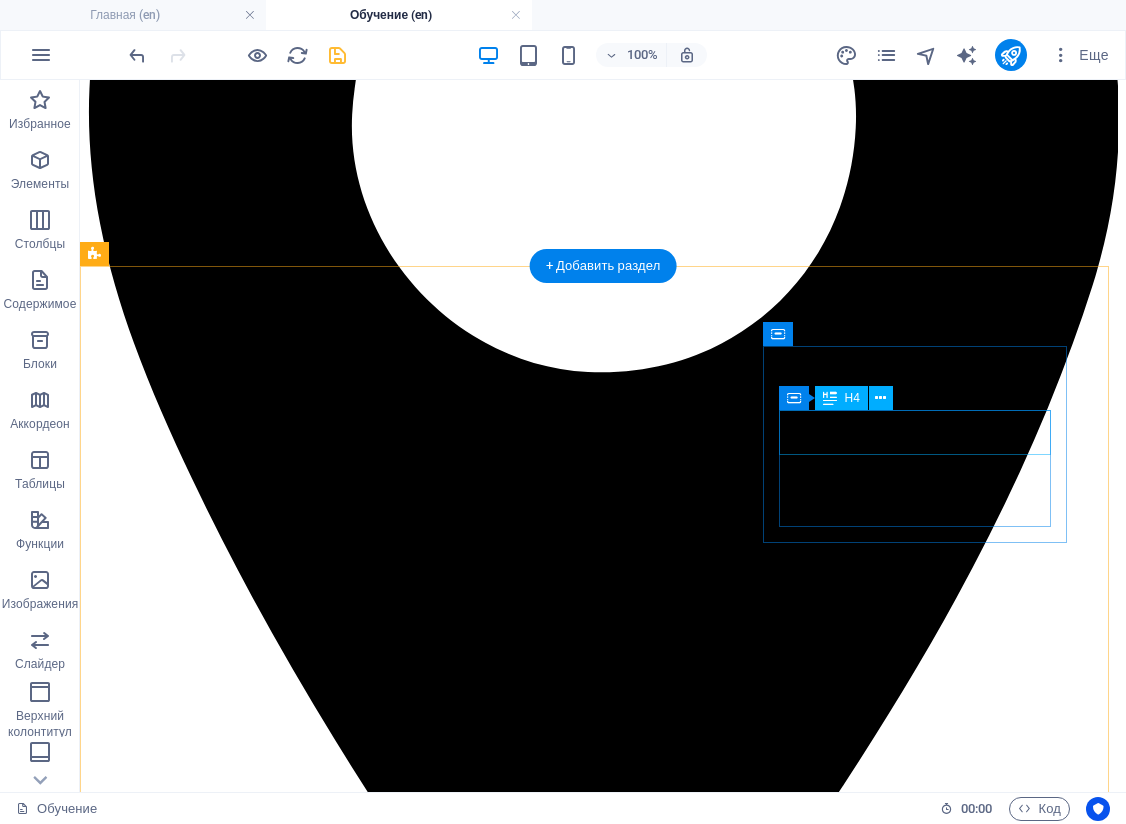 click on "Corporate Investigation" at bounding box center [603, 13130] 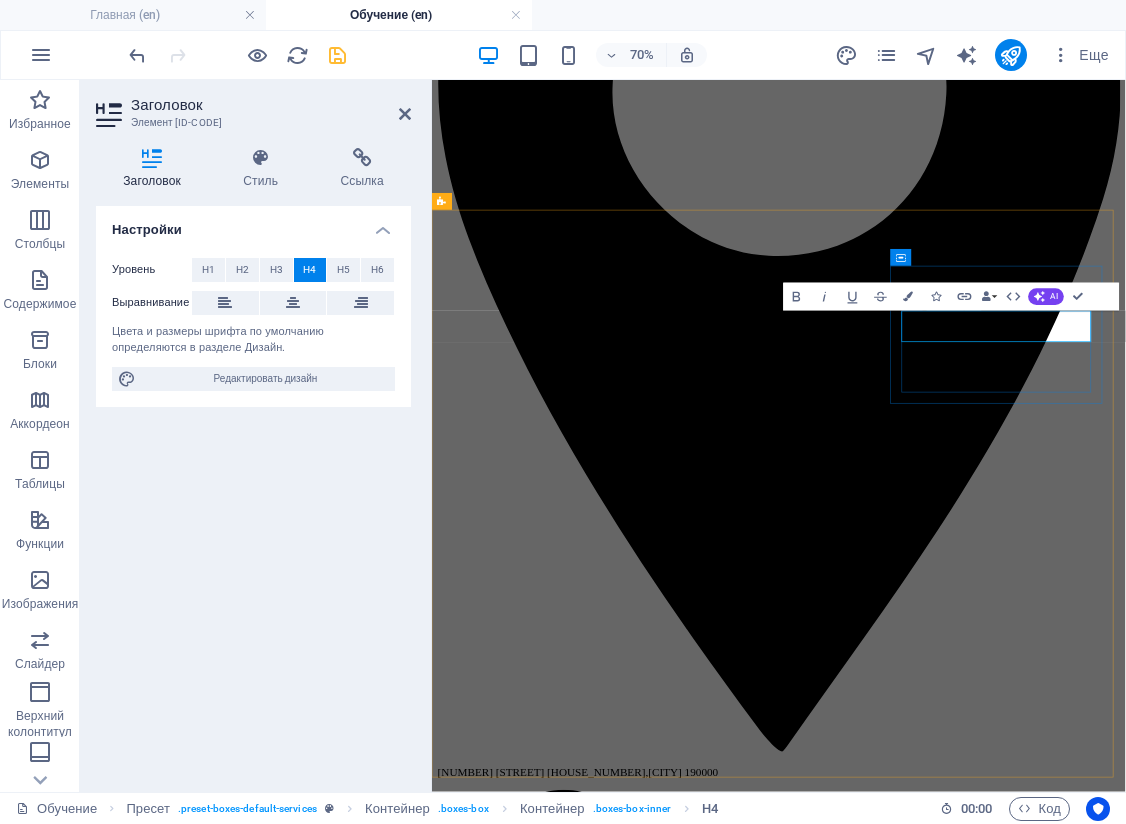 drag, startPoint x: 1337, startPoint y: 425, endPoint x: 1349, endPoint y: 425, distance: 12 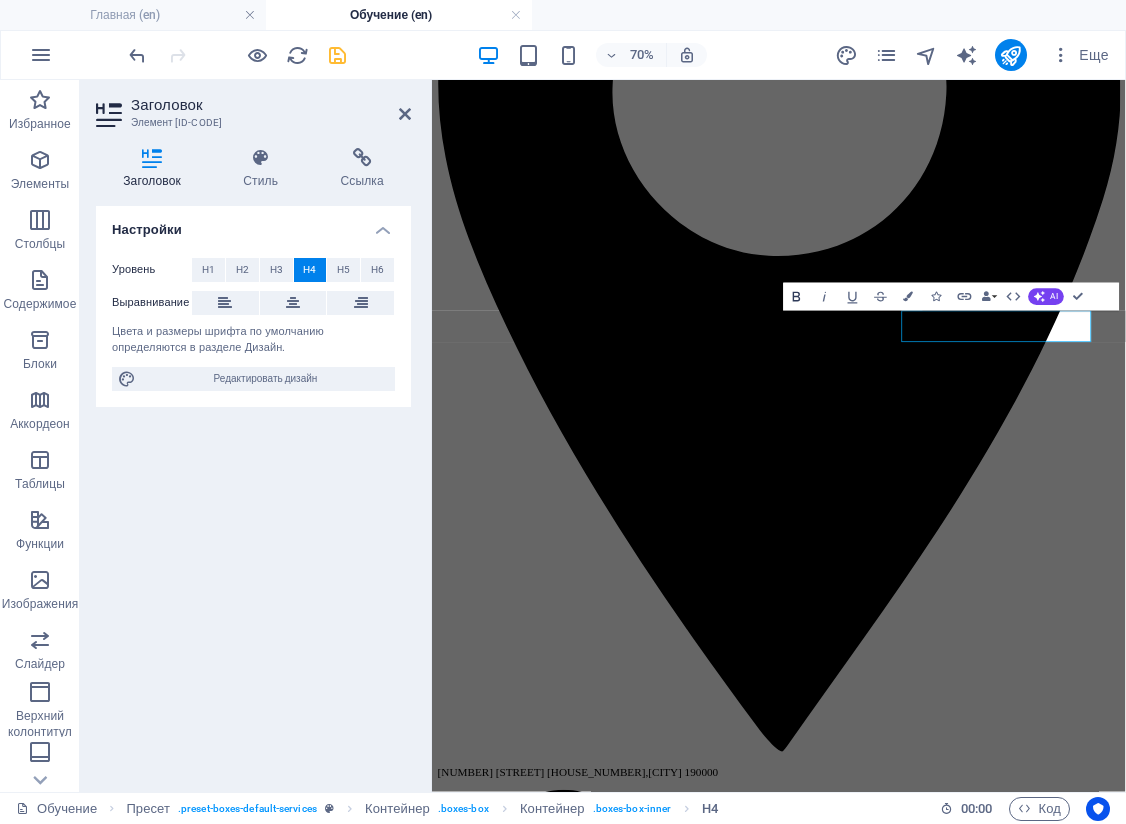 click 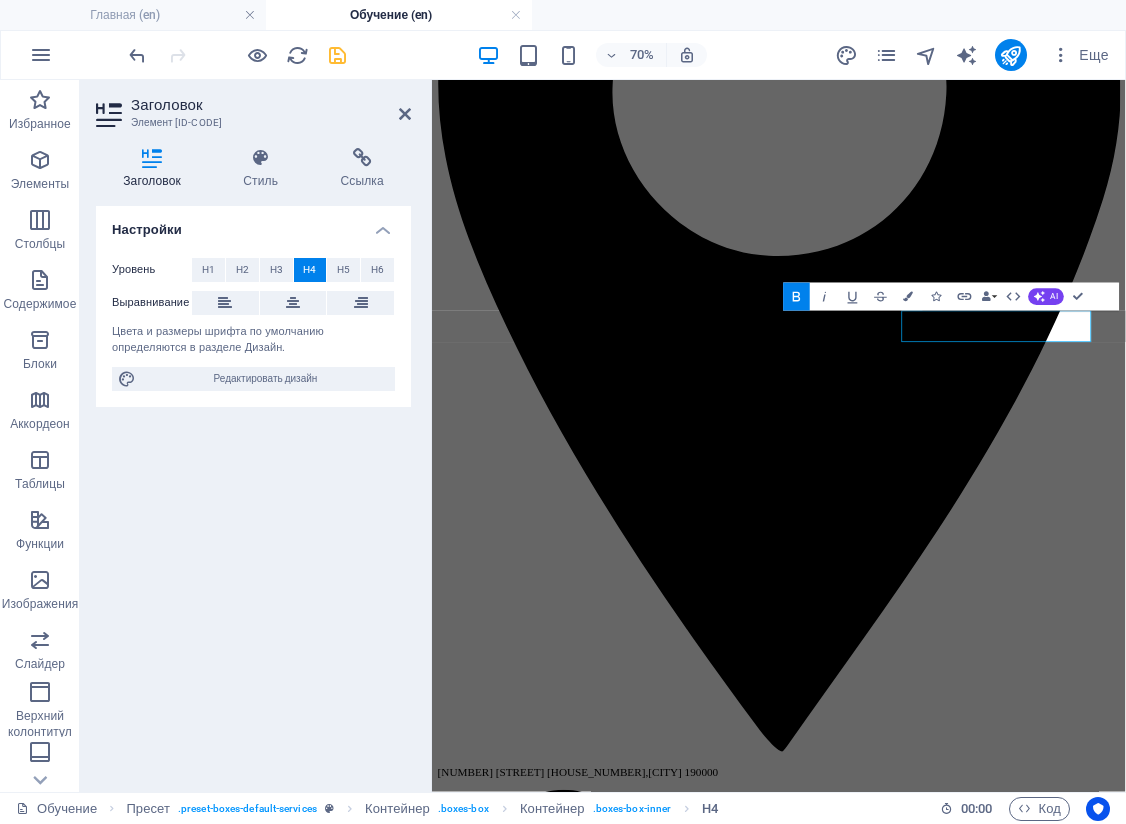 click on "Настройки Уровень H1 H2 H3 H4 H5 H6 Выравнивание Цвета и размеры шрифта по умолчанию определяются в разделе Дизайн. Редактировать дизайн" at bounding box center (253, 491) 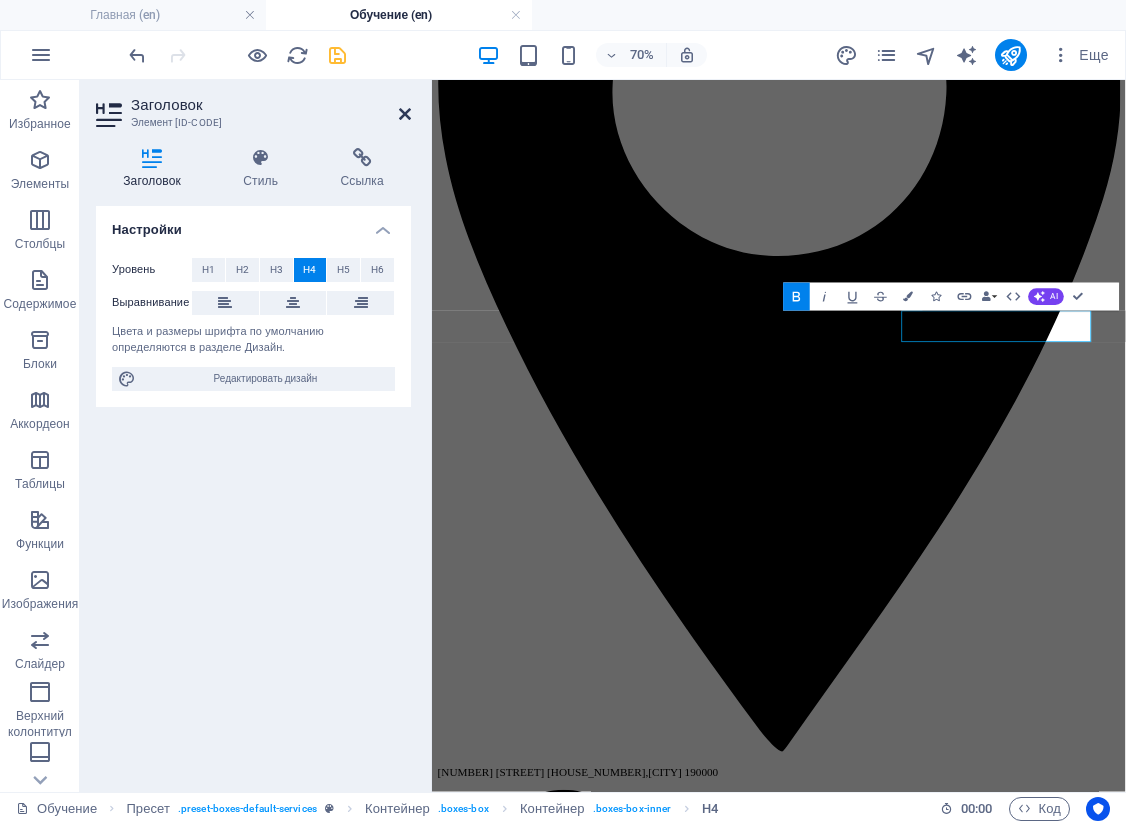 click at bounding box center (405, 114) 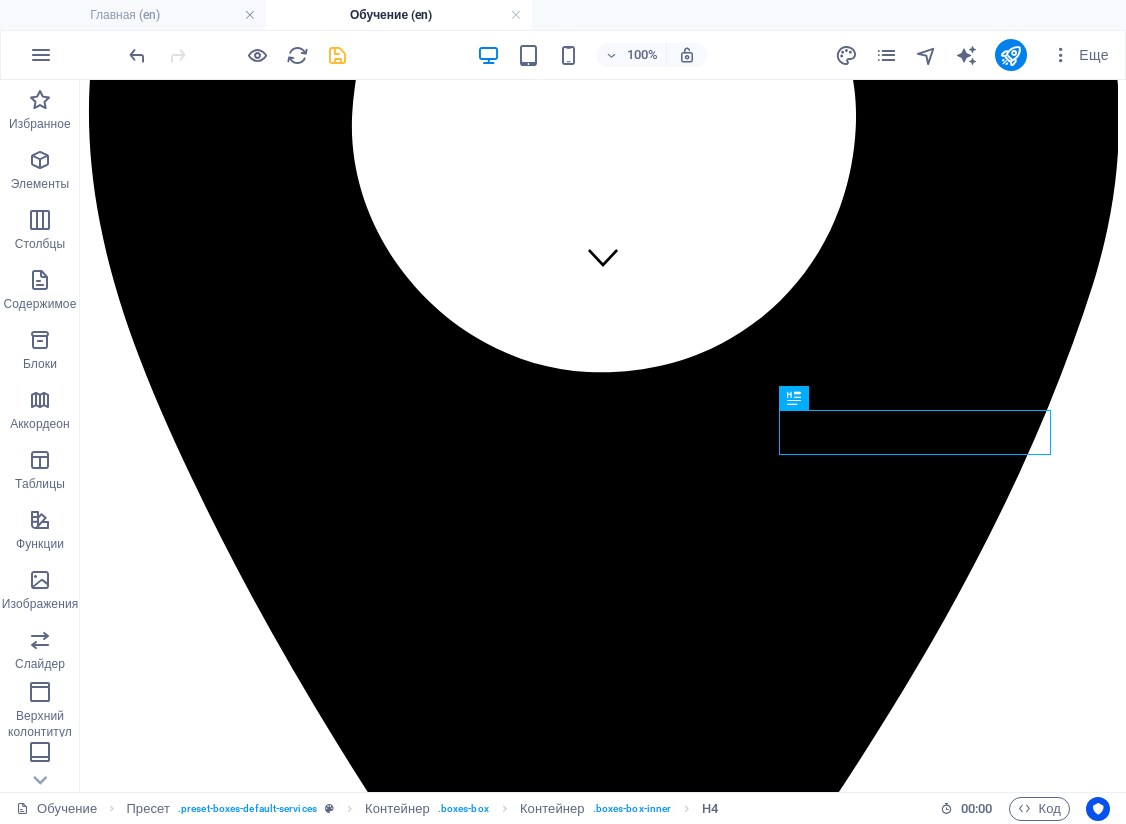click on "100% Еще" at bounding box center [621, 55] 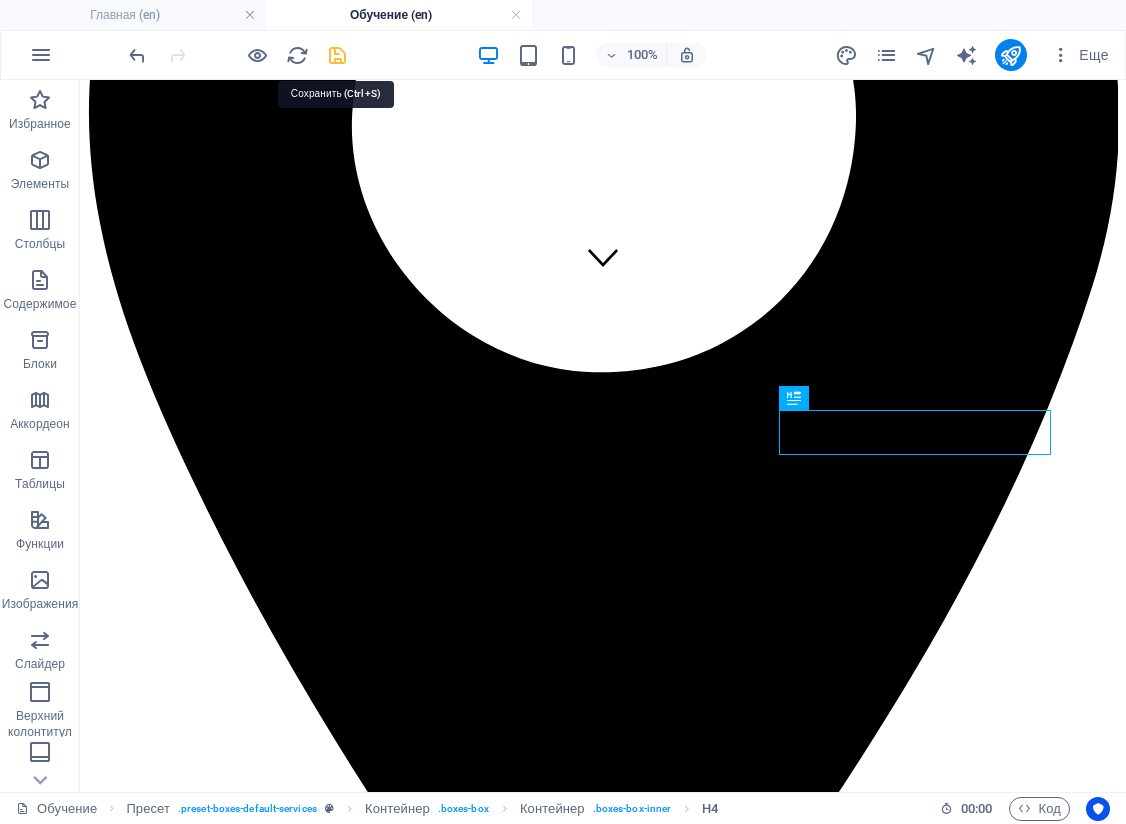 click at bounding box center [337, 55] 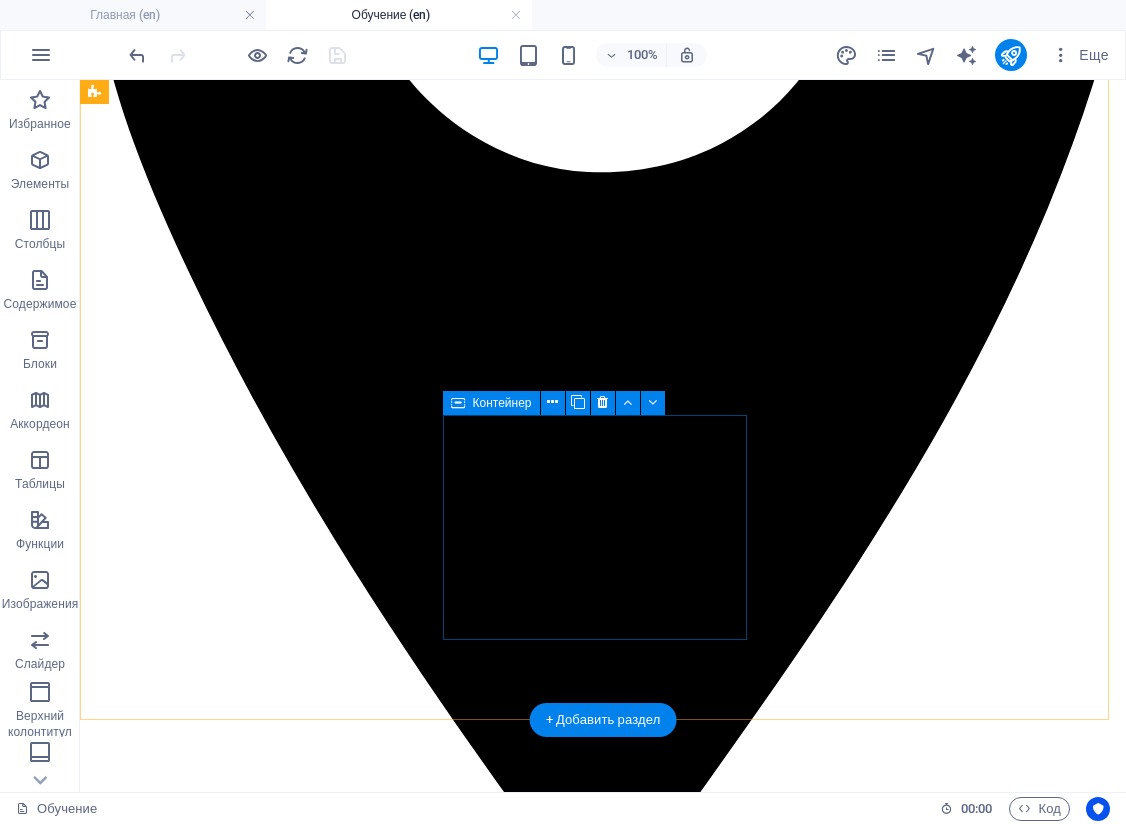 scroll, scrollTop: 600, scrollLeft: 0, axis: vertical 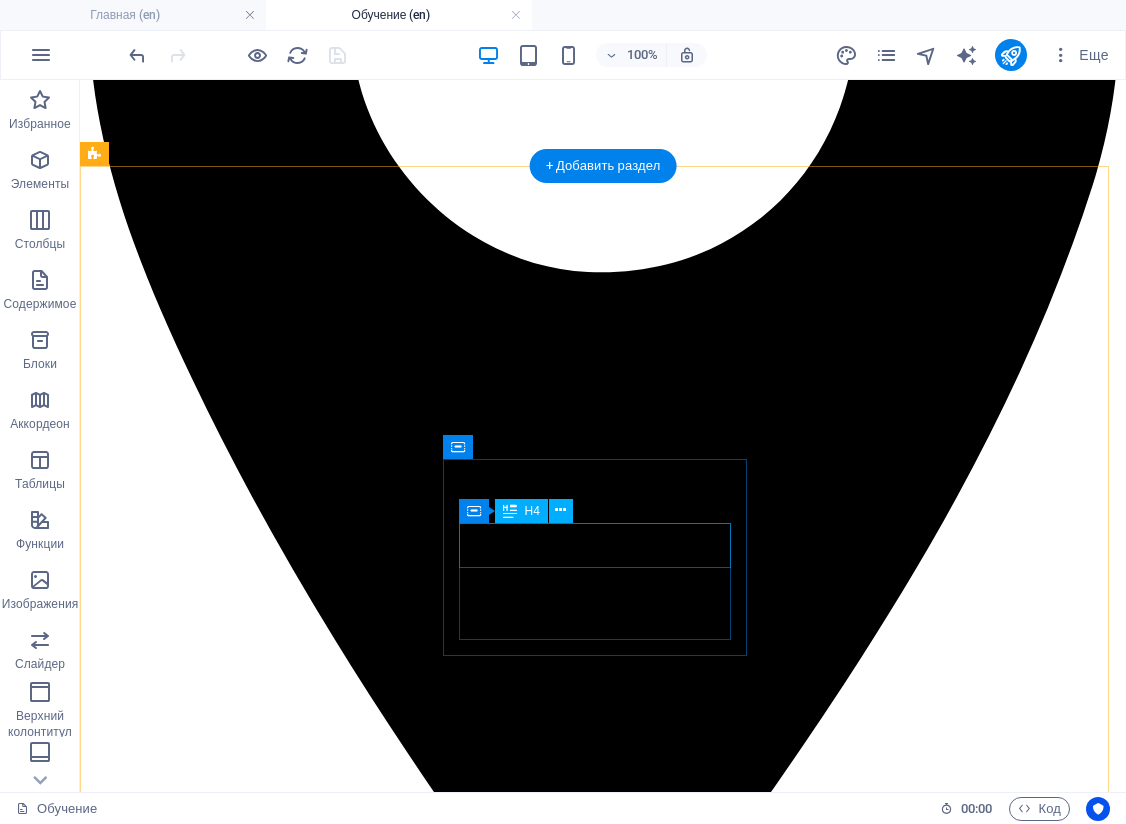 click on "[TRADING-TYPE]" at bounding box center [603, 15138] 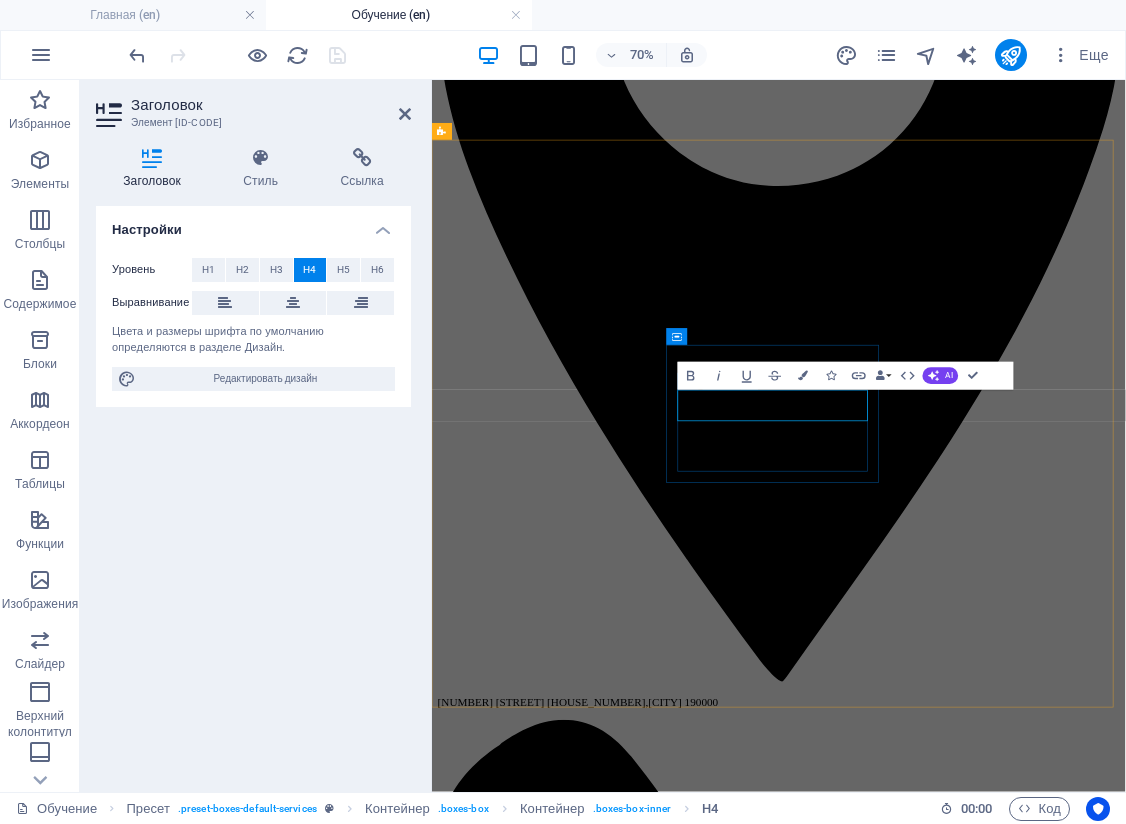 click on "[TRADING-TYPE]" at bounding box center [927, 14428] 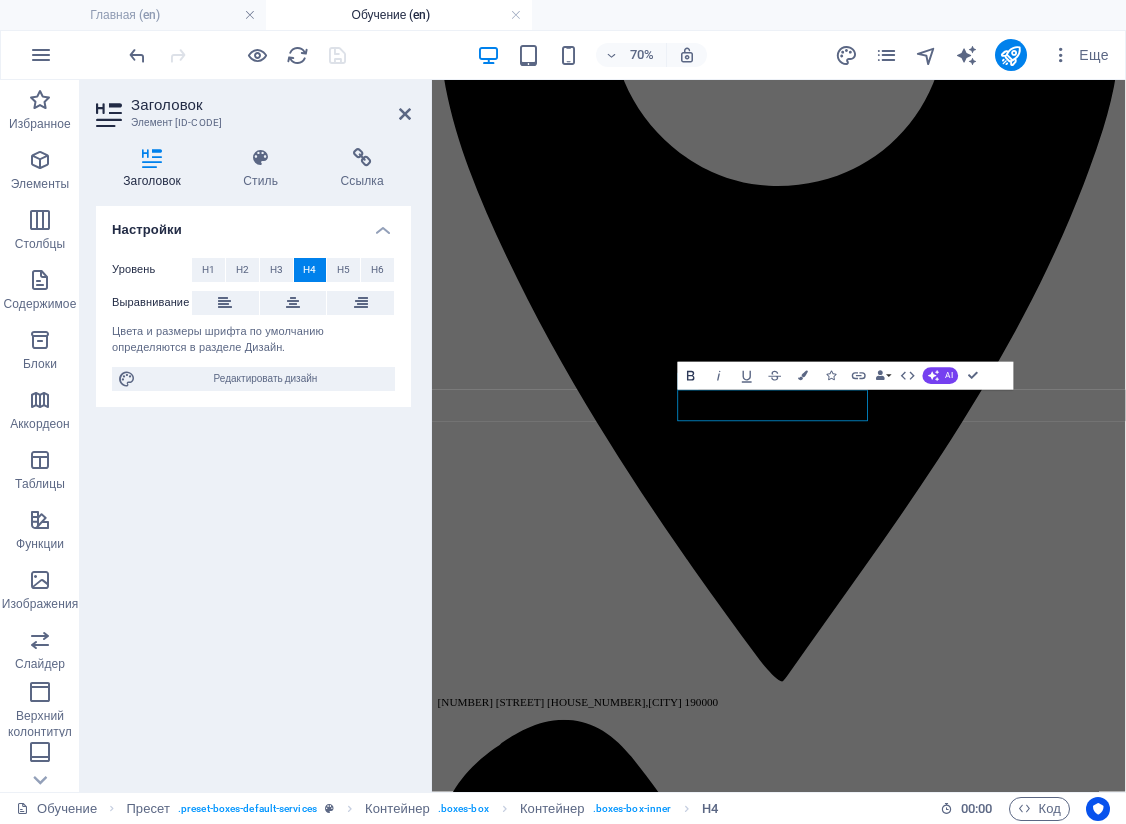 click 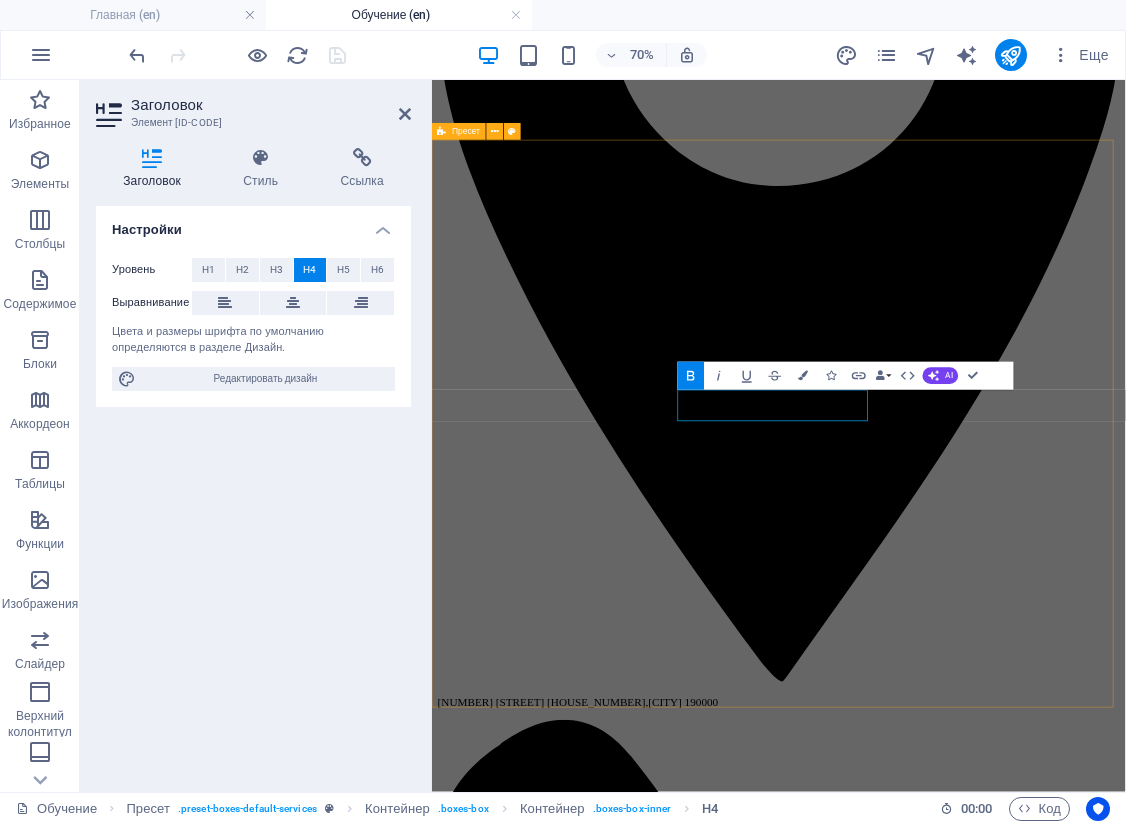 click on "Настройки Уровень H1 H2 H3 H4 H5 H6 Выравнивание Цвета и размеры шрифта по умолчанию определяются в разделе Дизайн. Редактировать дизайн" at bounding box center (253, 491) 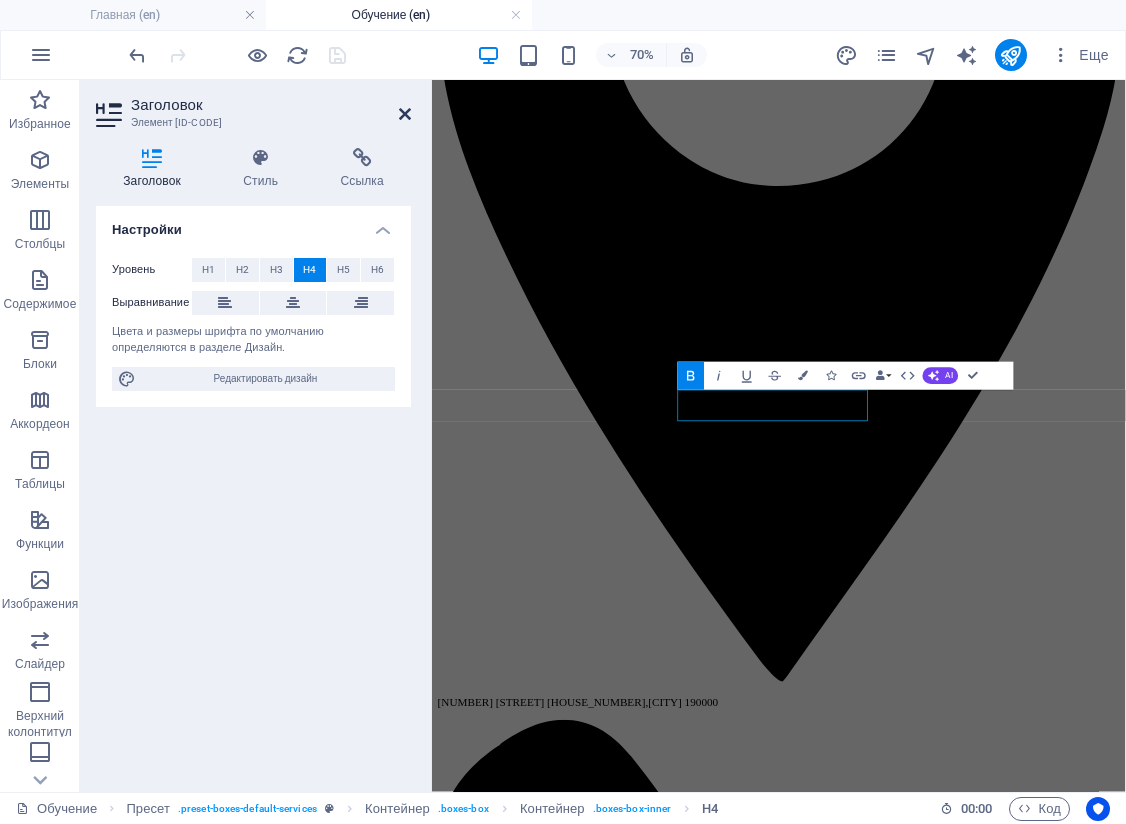 click at bounding box center [405, 114] 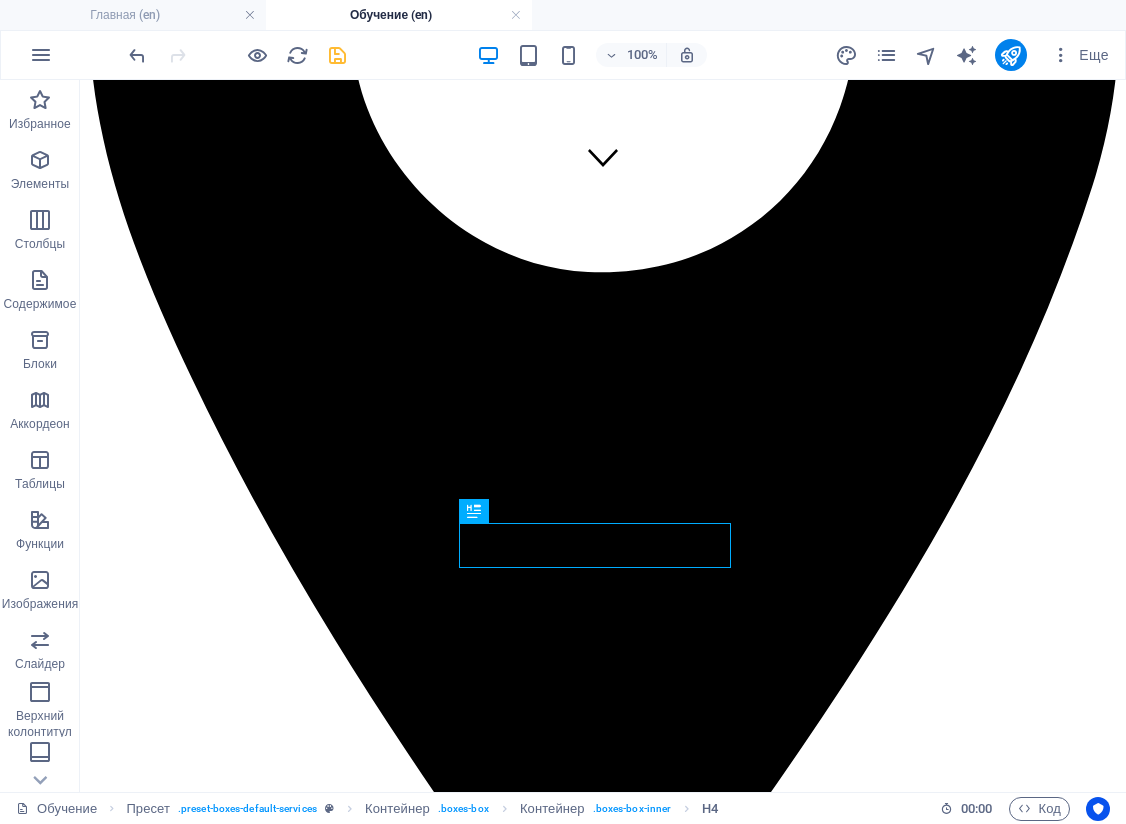 click on "100% Еще" at bounding box center (621, 55) 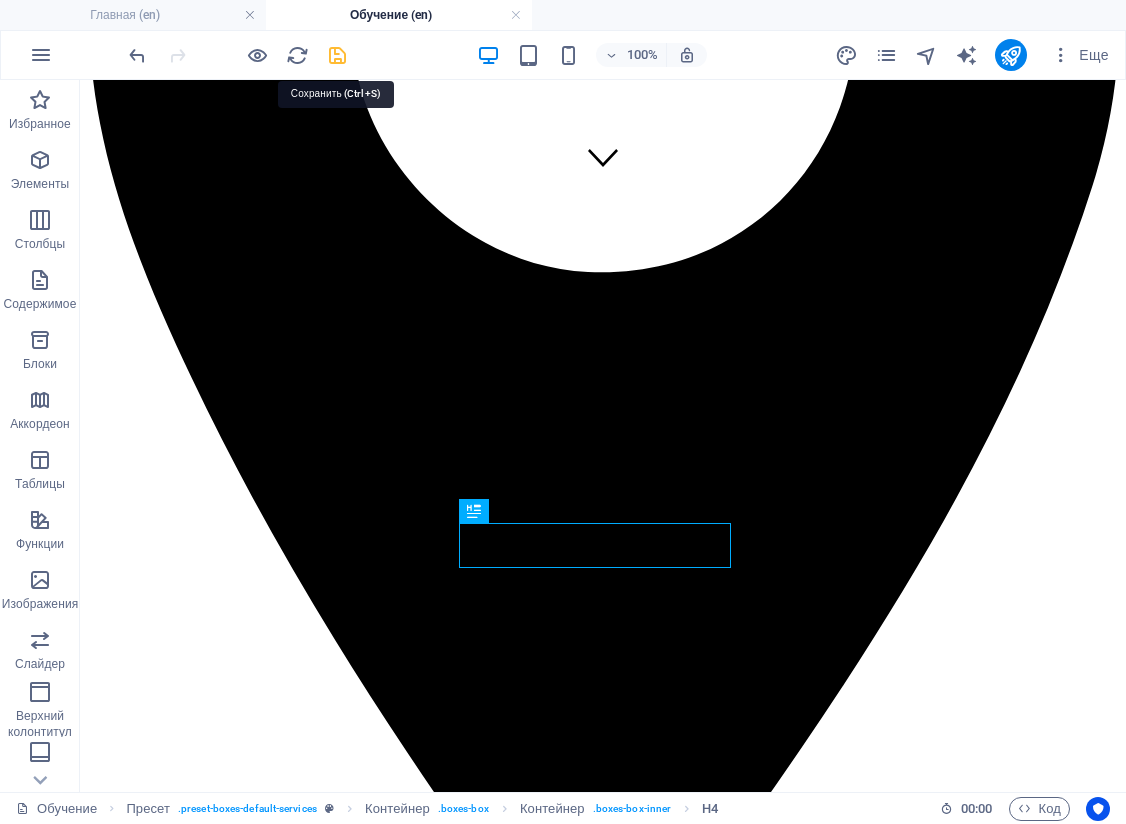 click at bounding box center [337, 55] 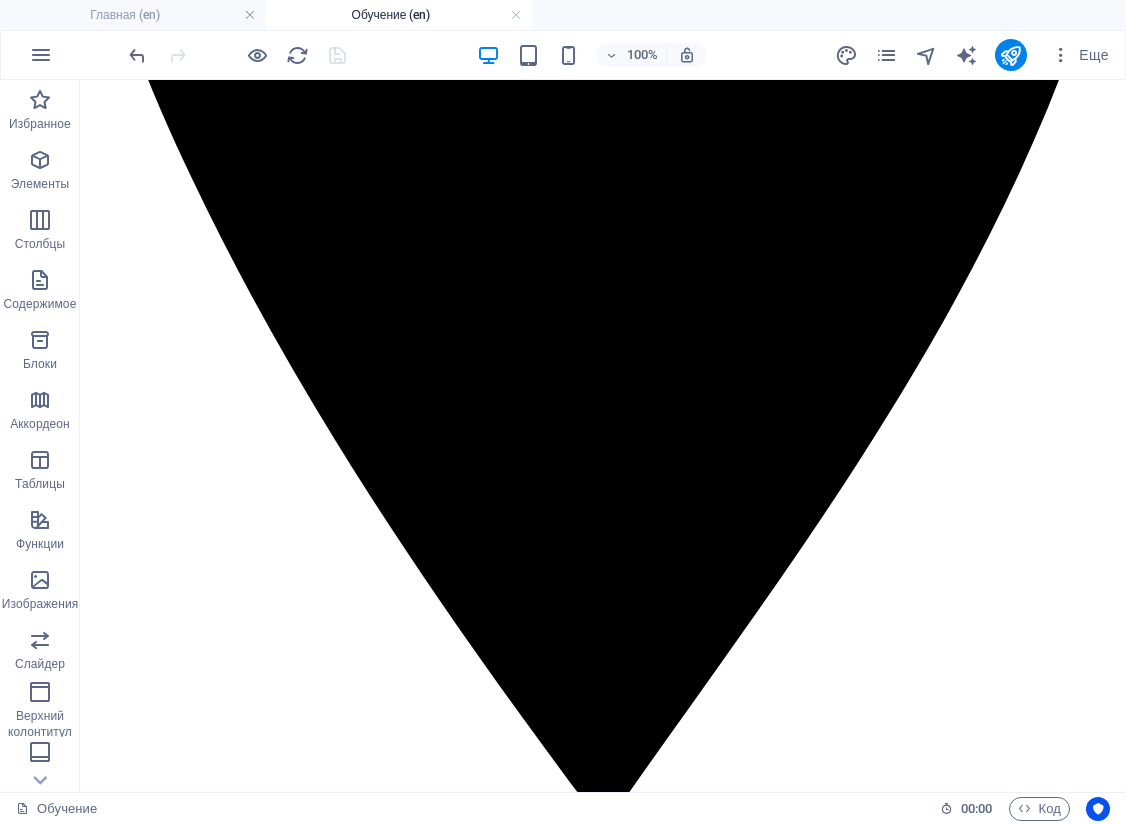 scroll, scrollTop: 700, scrollLeft: 0, axis: vertical 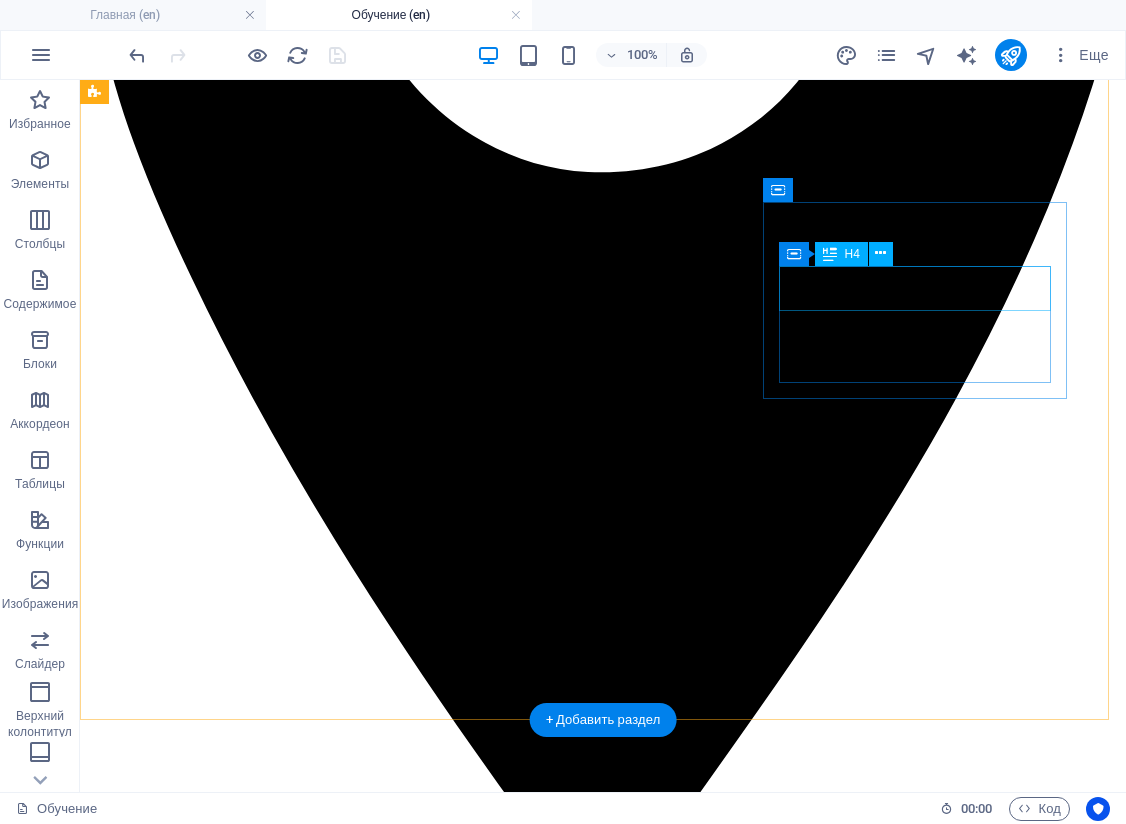click on "Minor Control" at bounding box center [603, 16514] 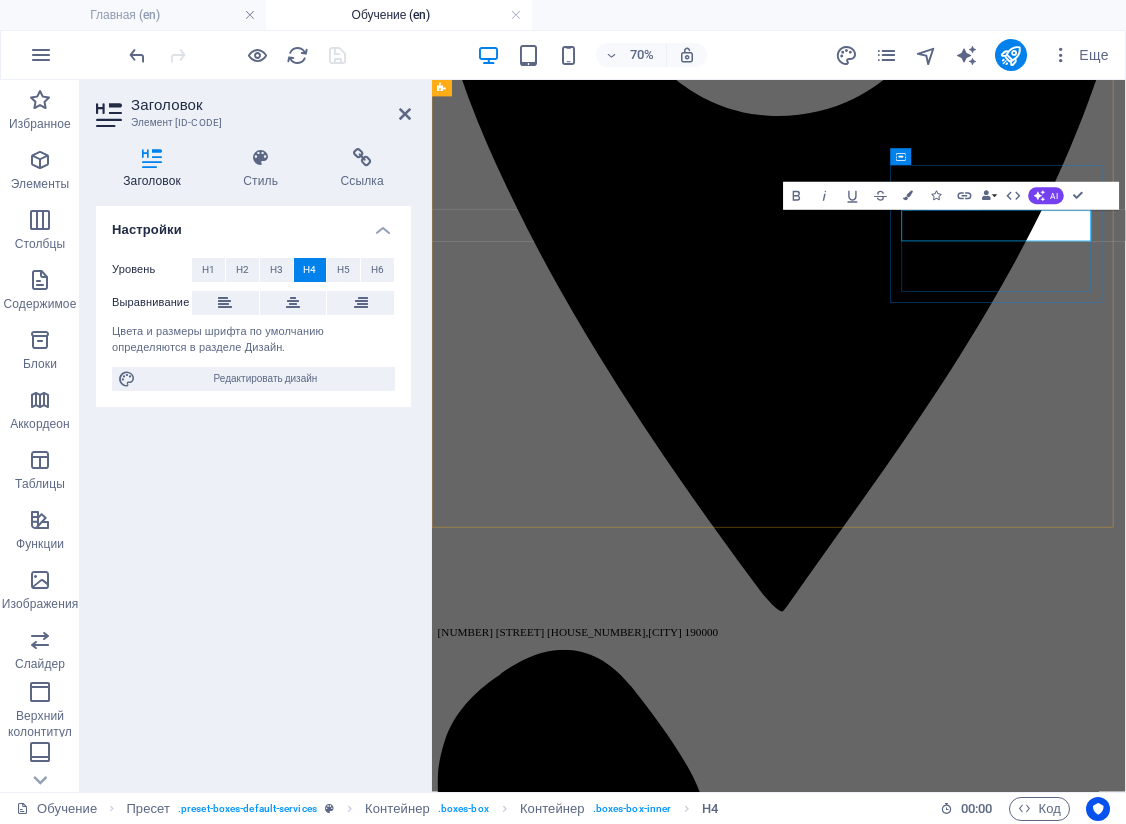 click on "Minor Control" at bounding box center (927, 15730) 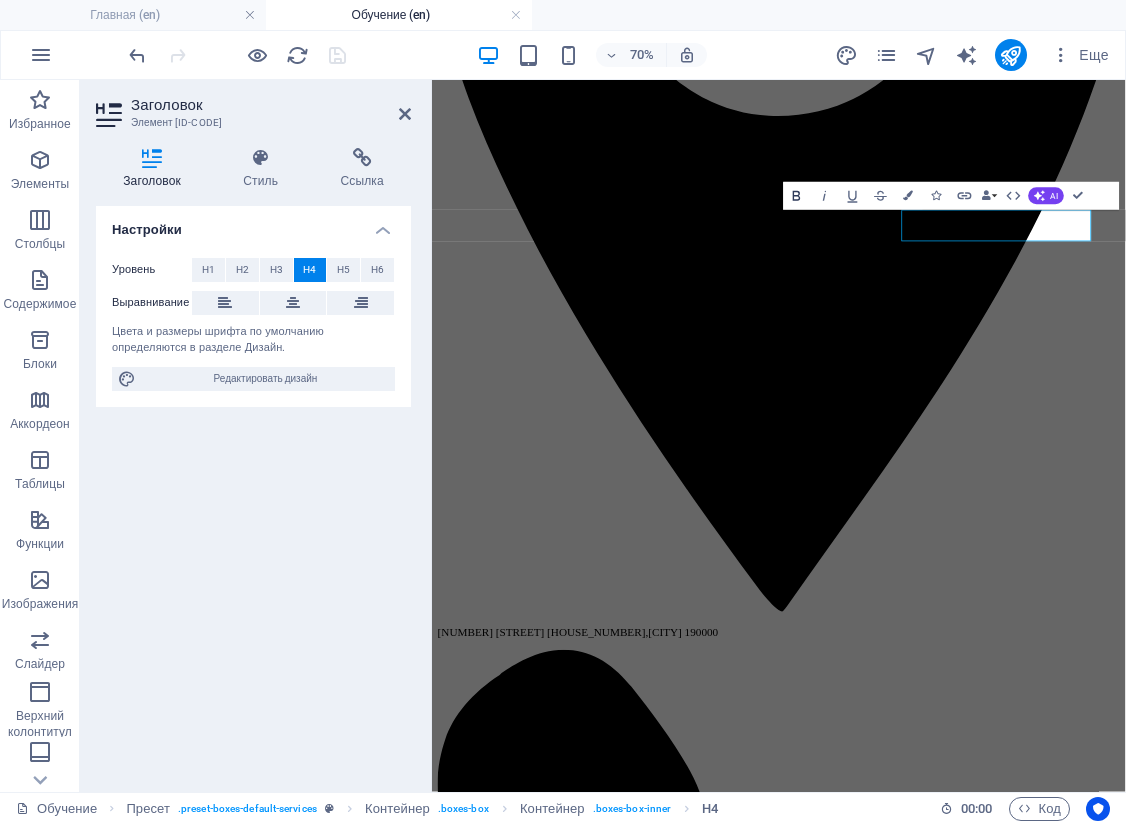 click 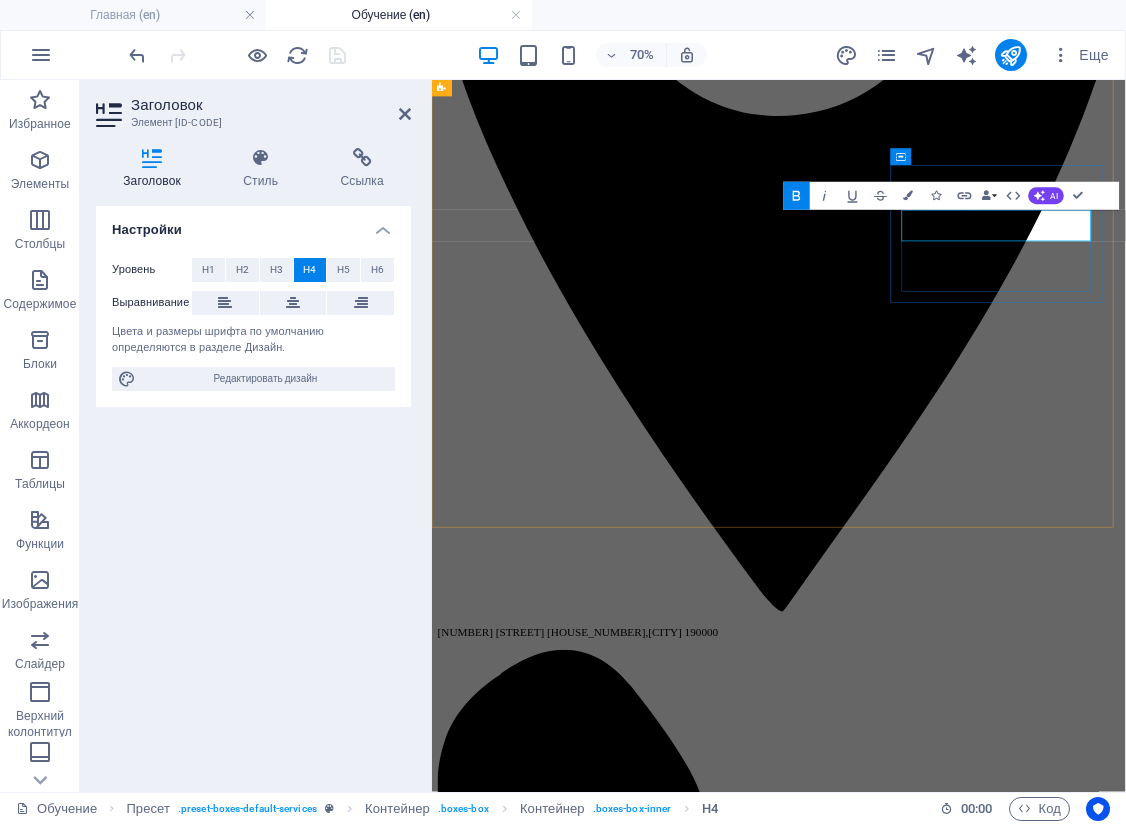 click on "КОРЗИНА АКЦИЙ" at bounding box center [511, 15904] 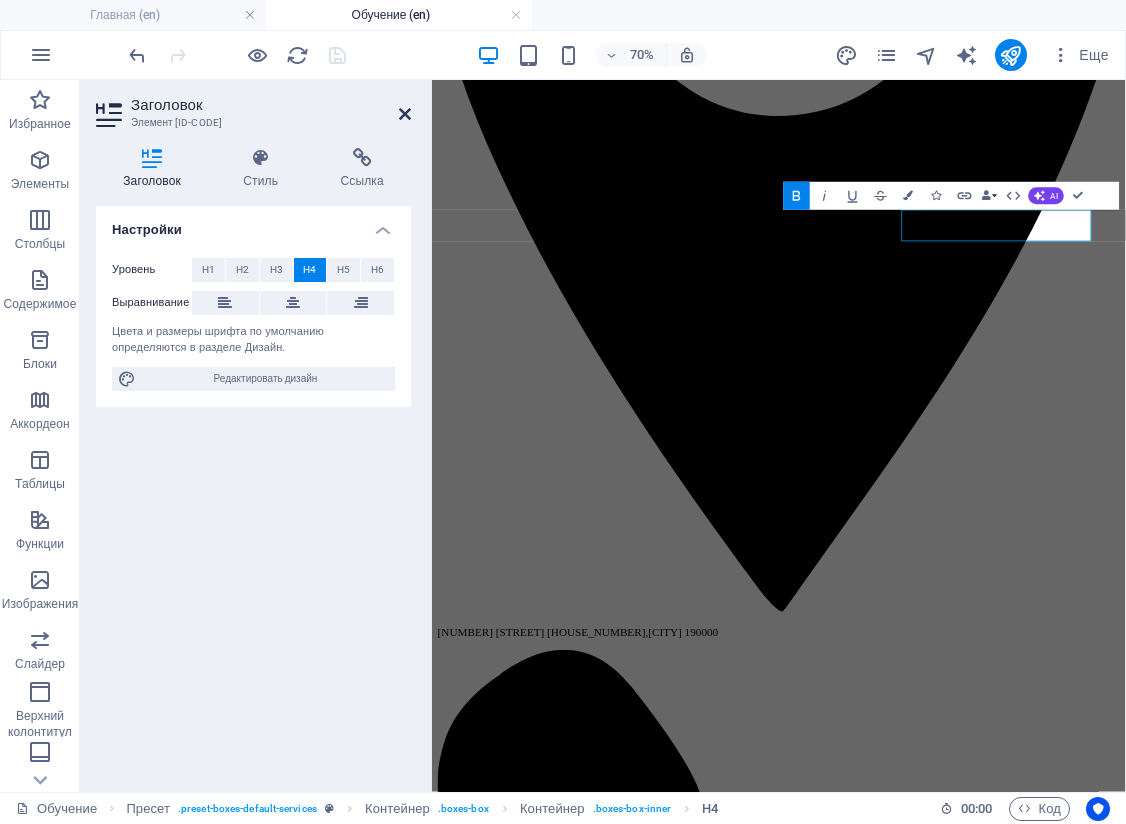 click on "Настройки Уровень H1 H2 H3 H4 H5 H6 Выравнивание Цвета и размеры шрифта по умолчанию определяются в разделе Дизайн. Редактировать дизайн" at bounding box center (253, 491) 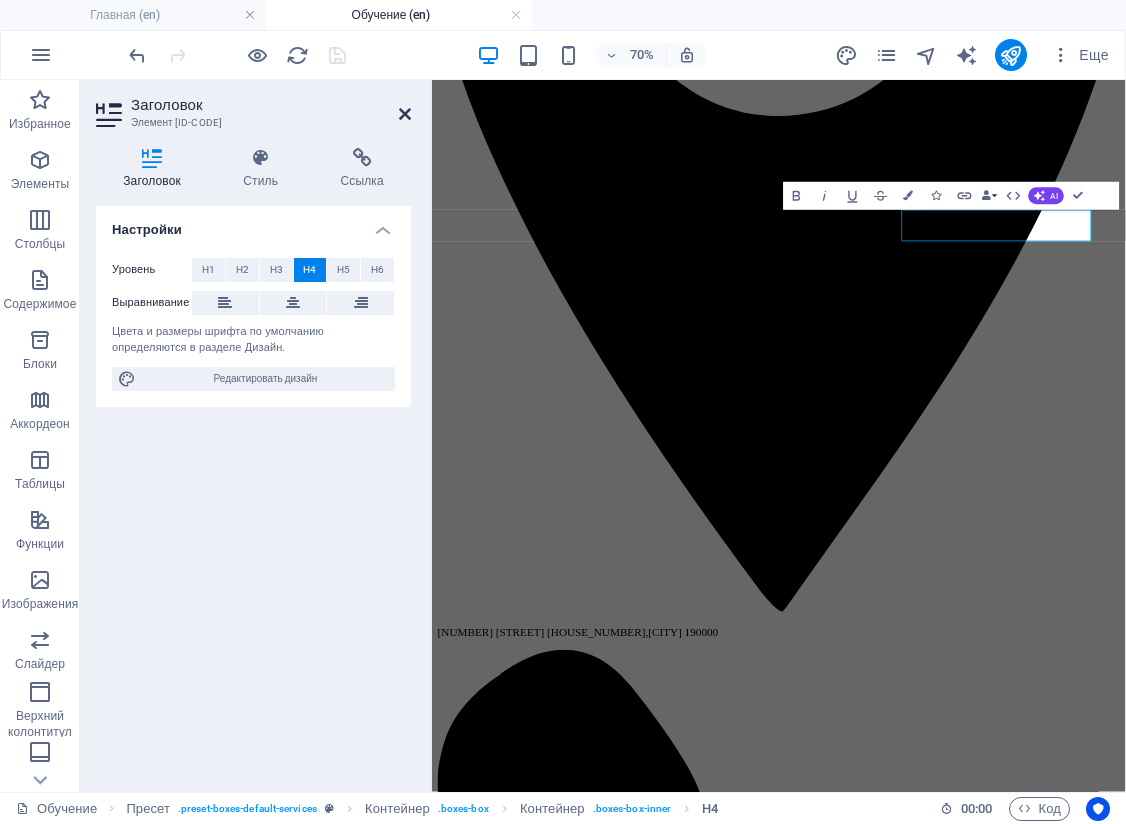 click at bounding box center (405, 114) 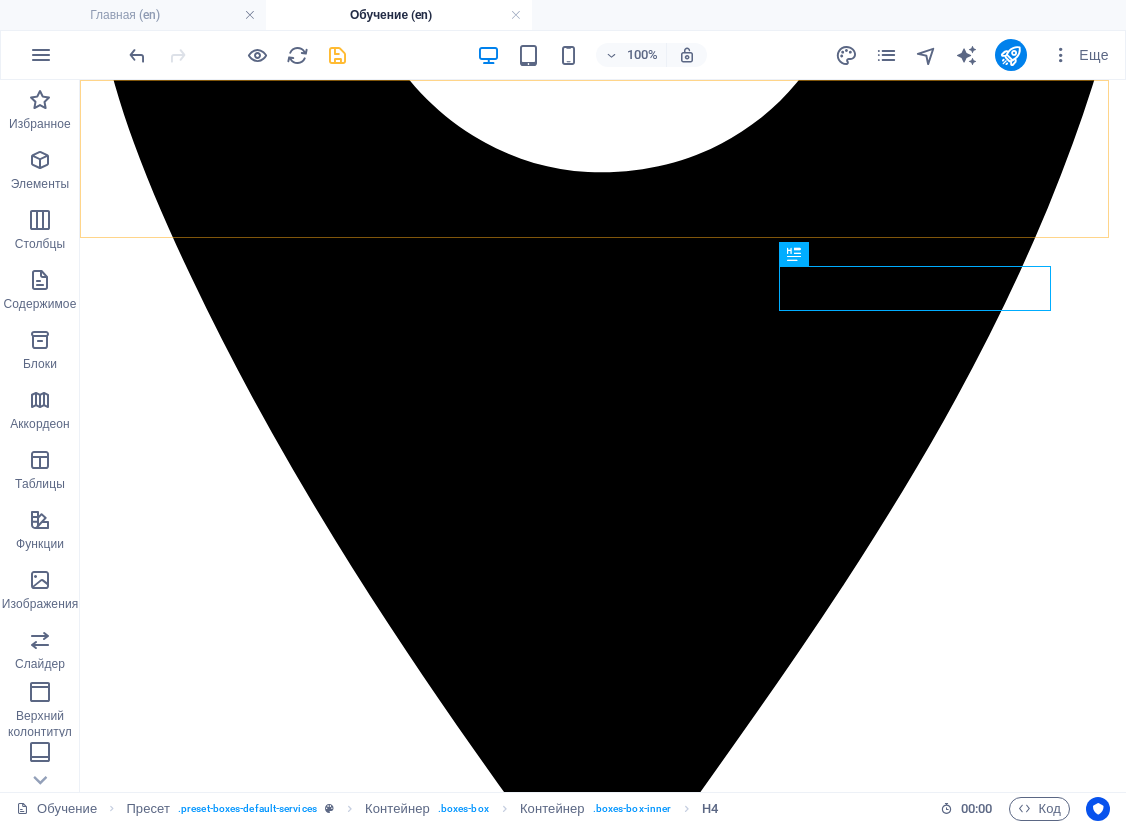 click on "100% Еще" at bounding box center [621, 55] 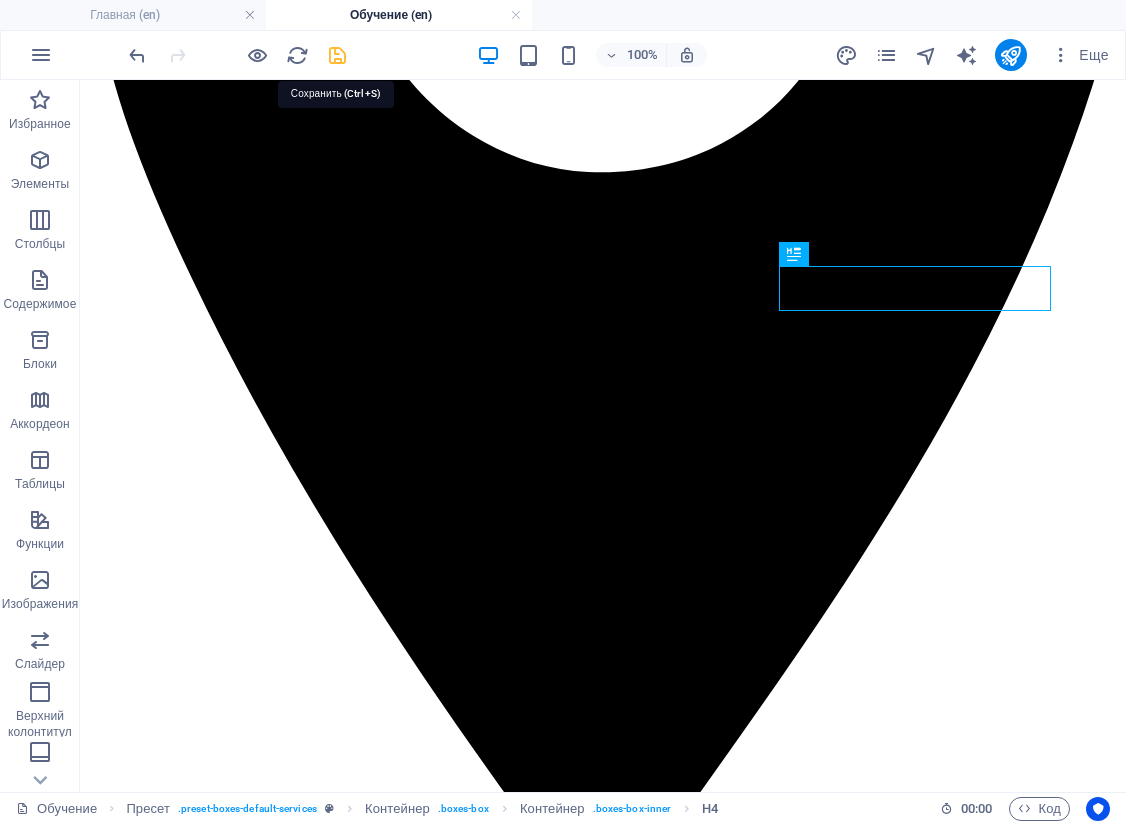 click at bounding box center [337, 55] 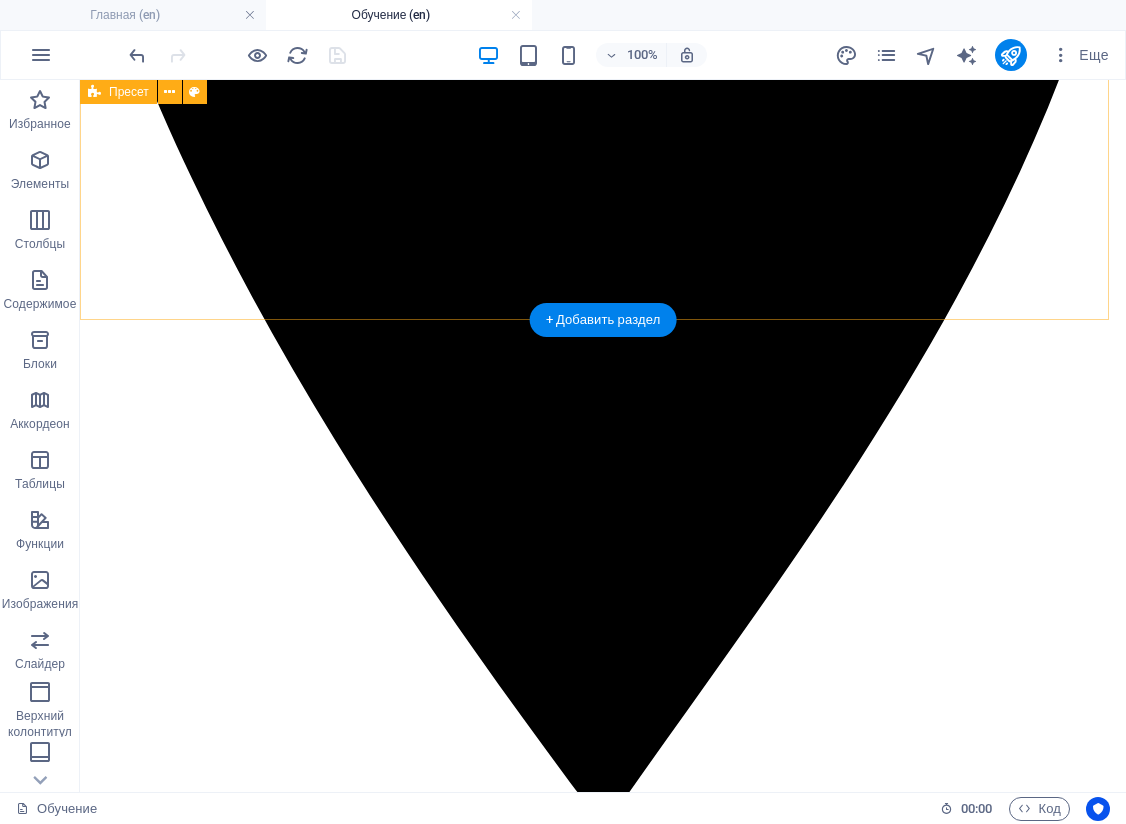 scroll, scrollTop: 1100, scrollLeft: 0, axis: vertical 